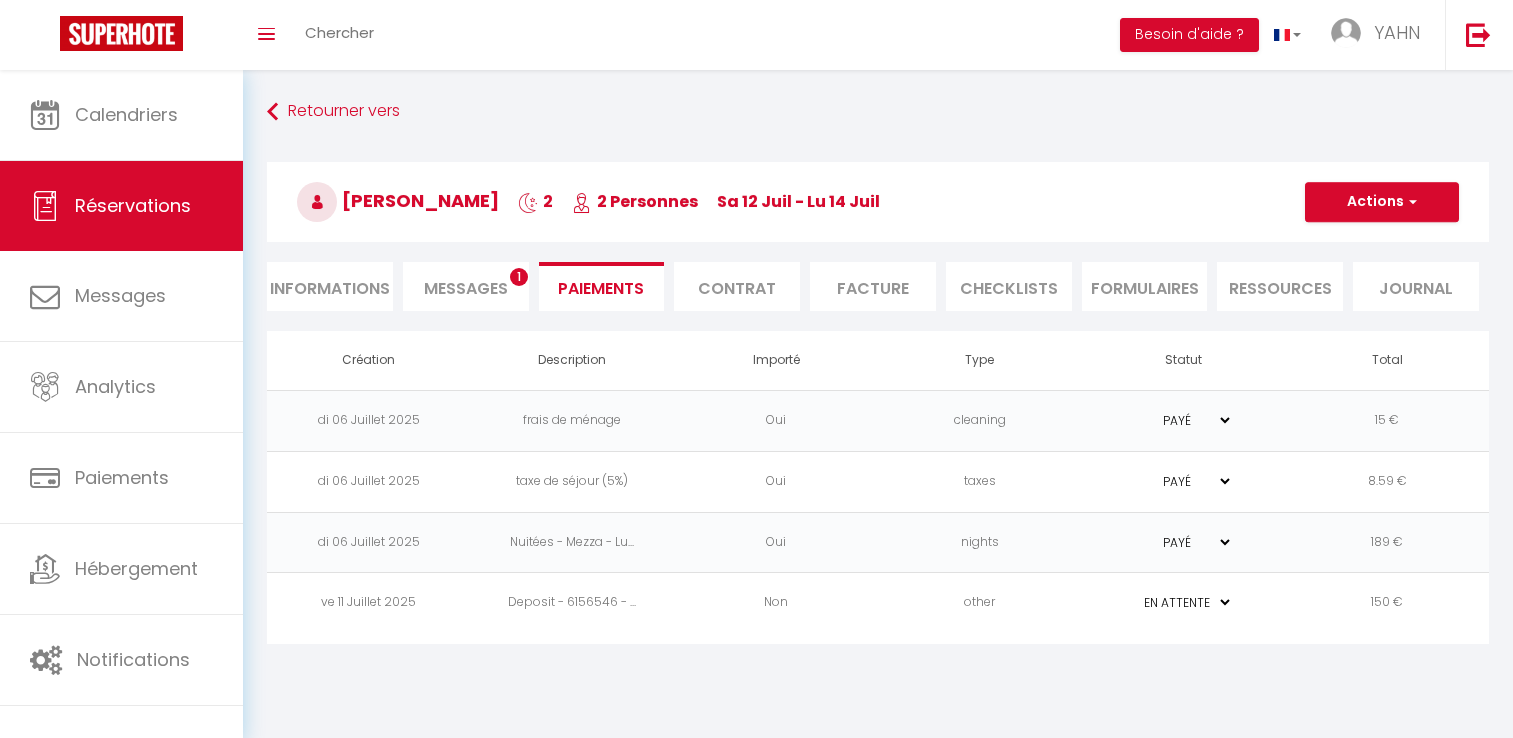 select on "0" 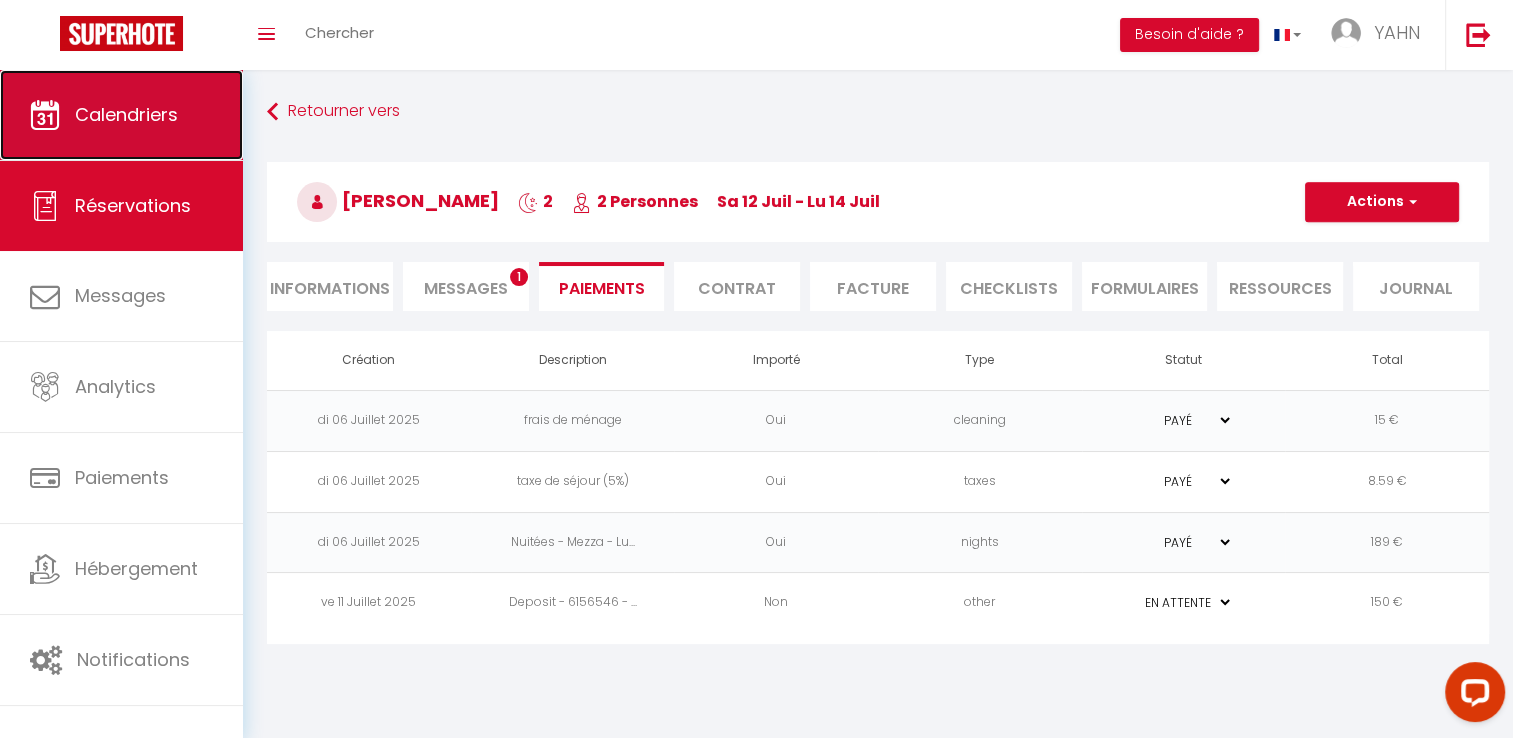 scroll, scrollTop: 0, scrollLeft: 0, axis: both 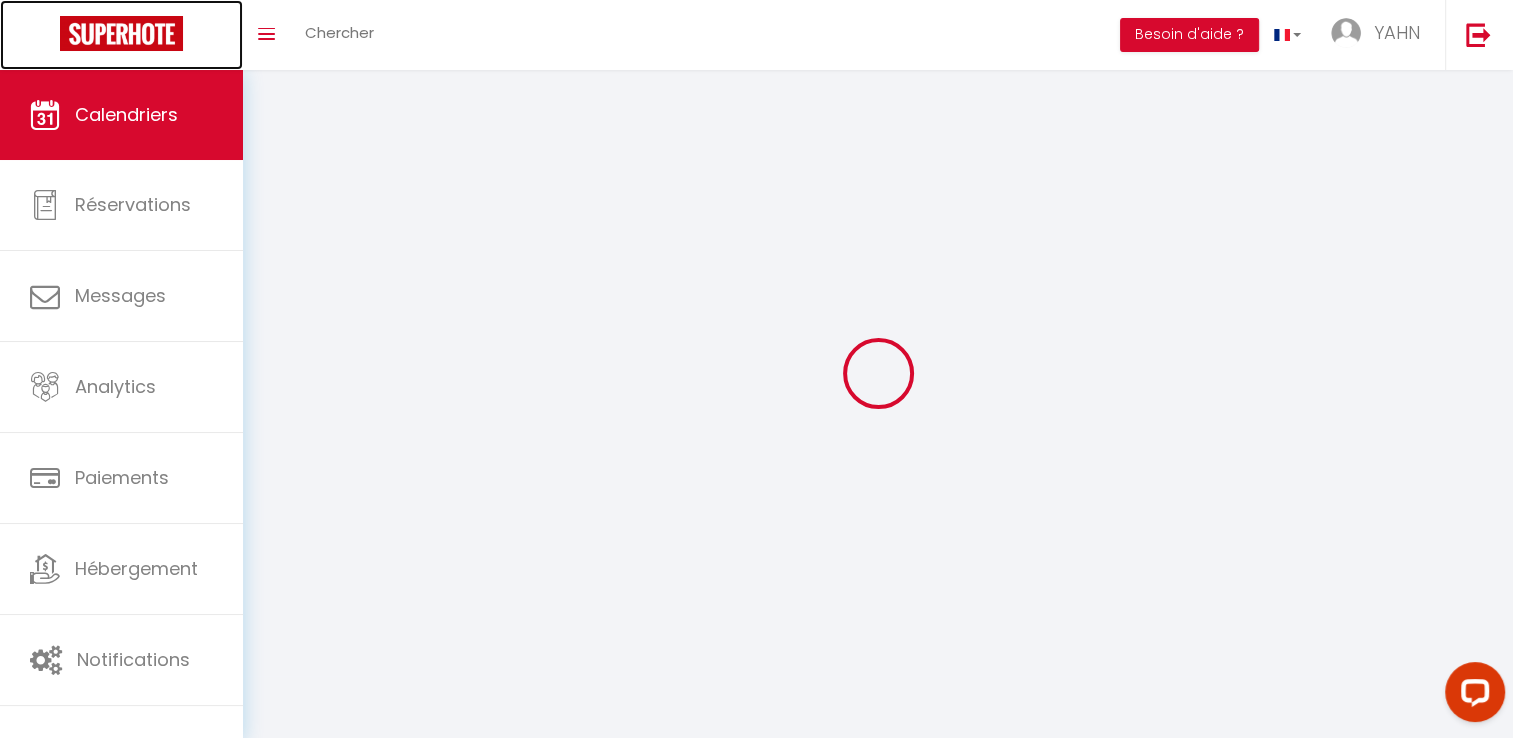 click at bounding box center [121, 33] 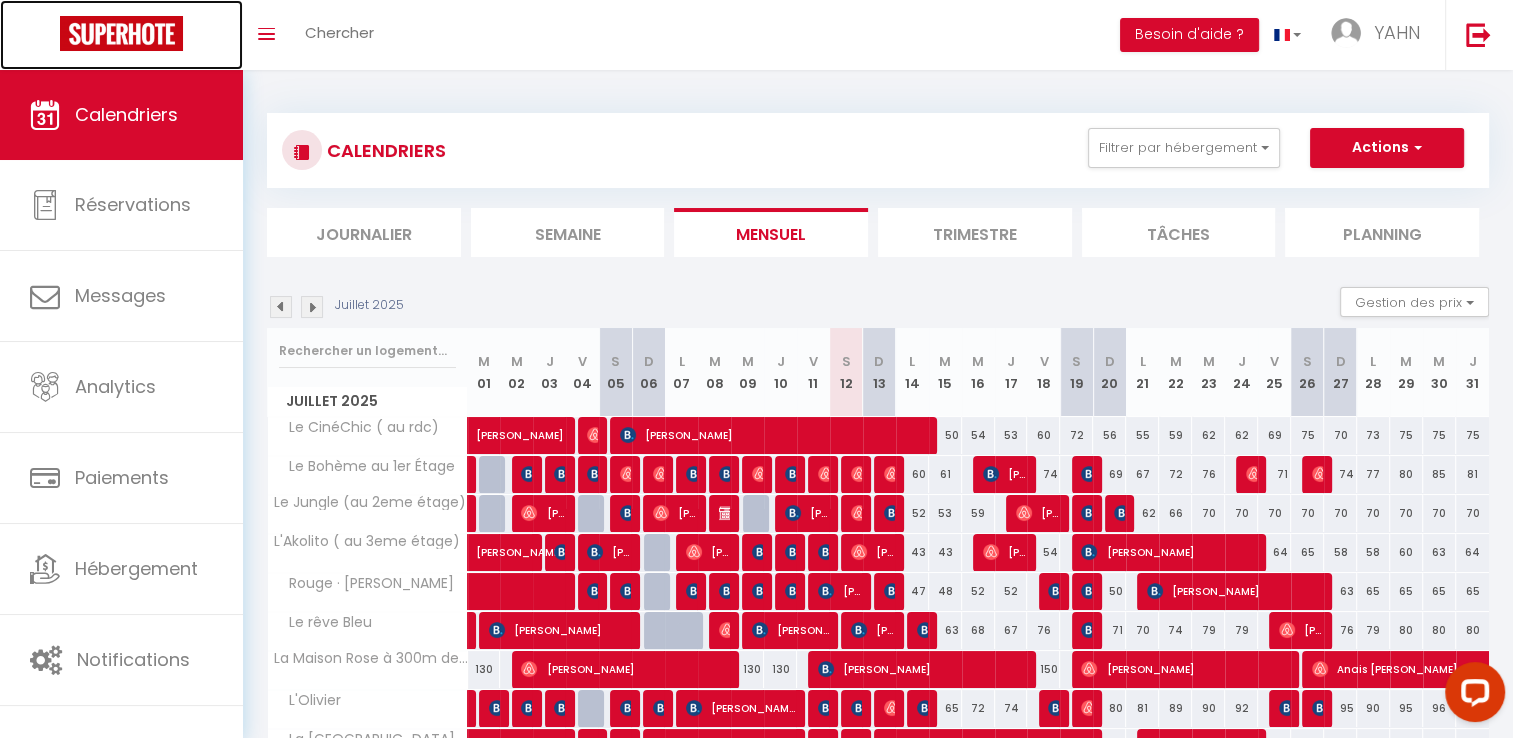 scroll, scrollTop: 196, scrollLeft: 0, axis: vertical 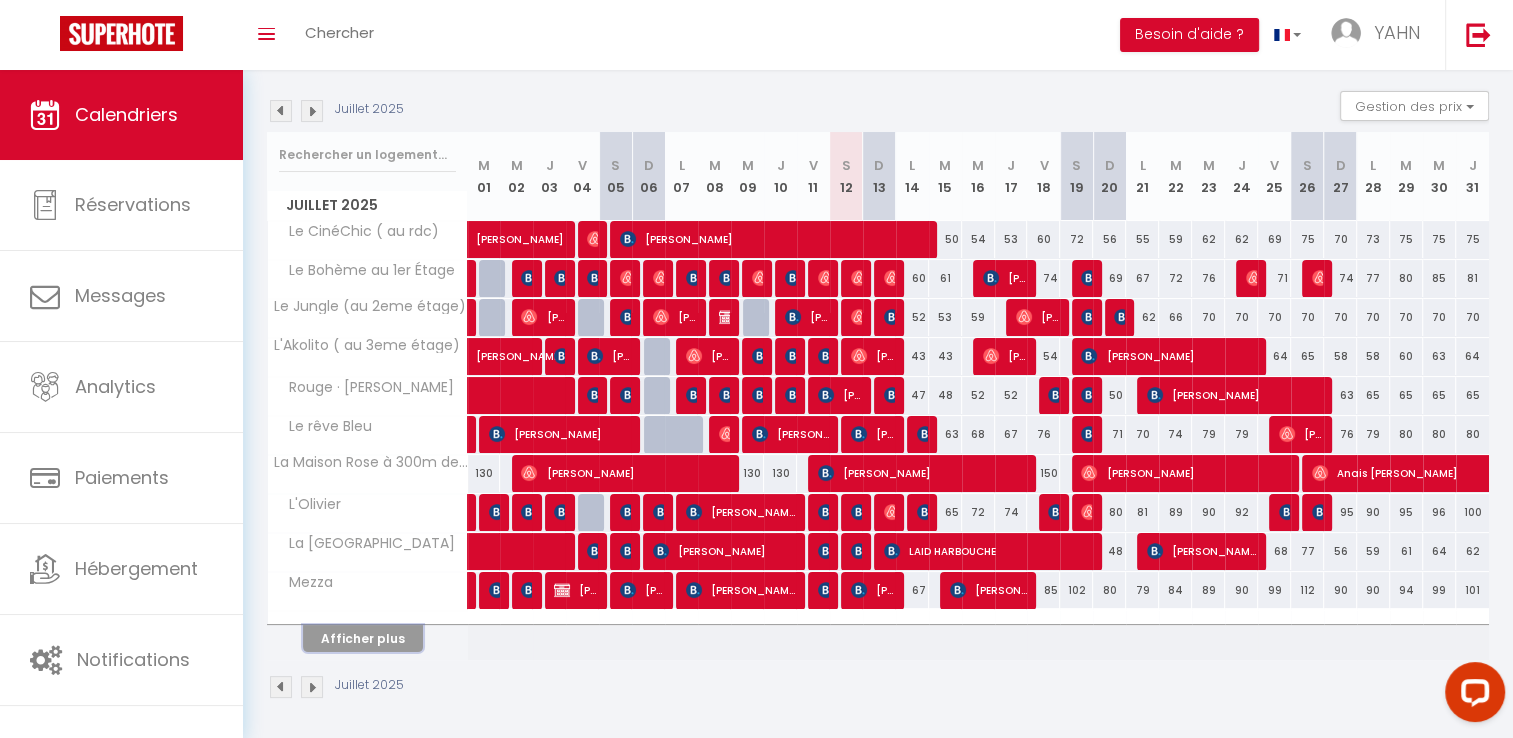 click on "Afficher plus" at bounding box center (363, 638) 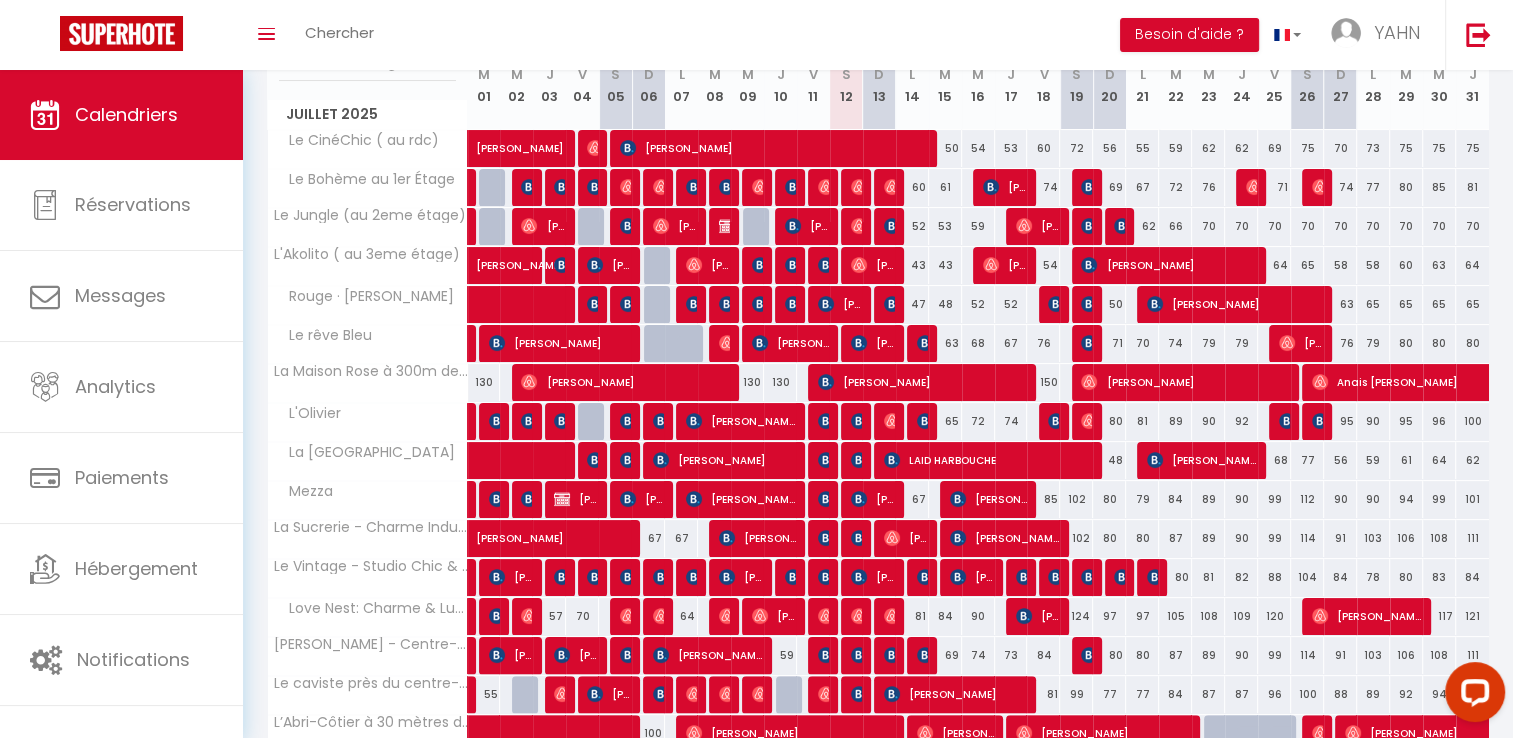 scroll, scrollTop: 289, scrollLeft: 0, axis: vertical 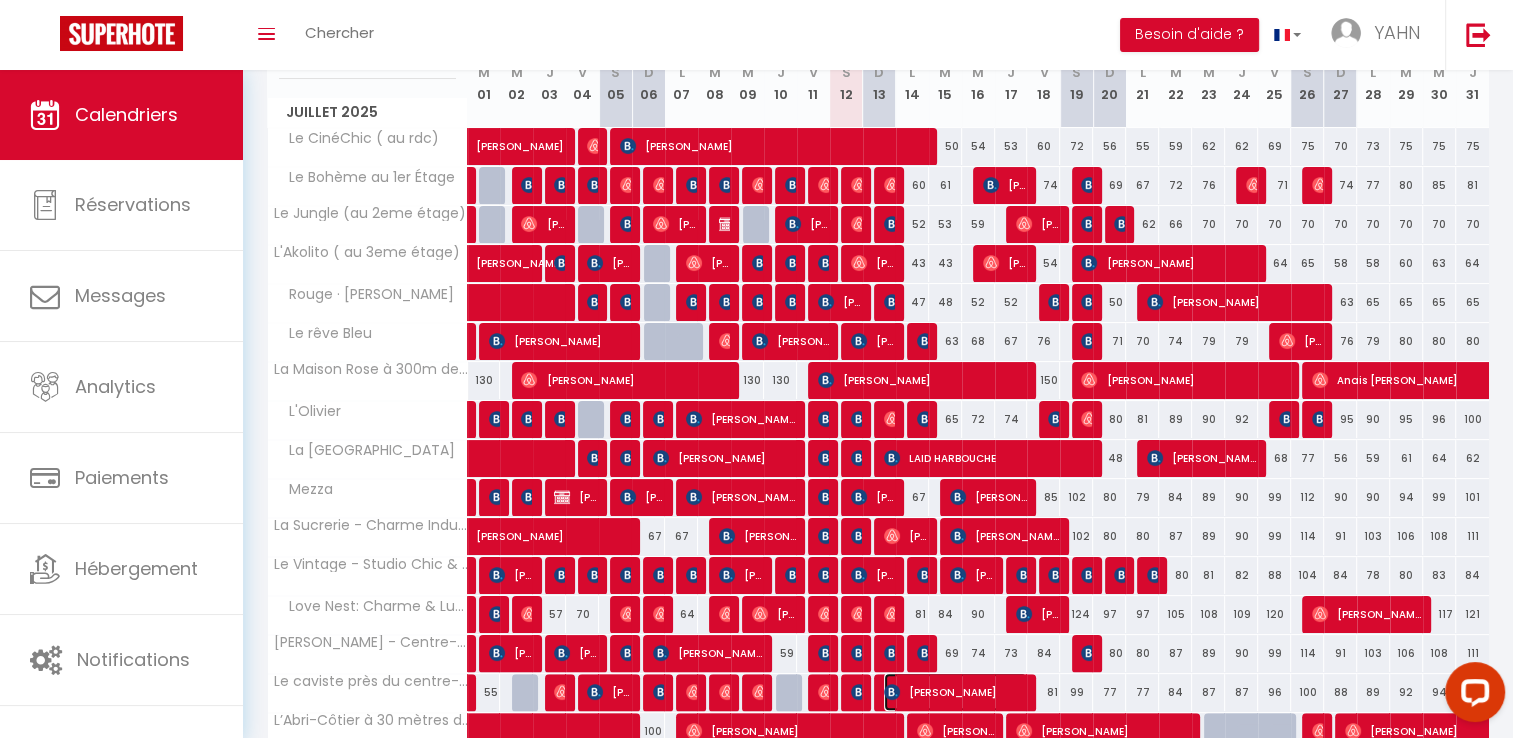 click on "[PERSON_NAME]" at bounding box center (955, 692) 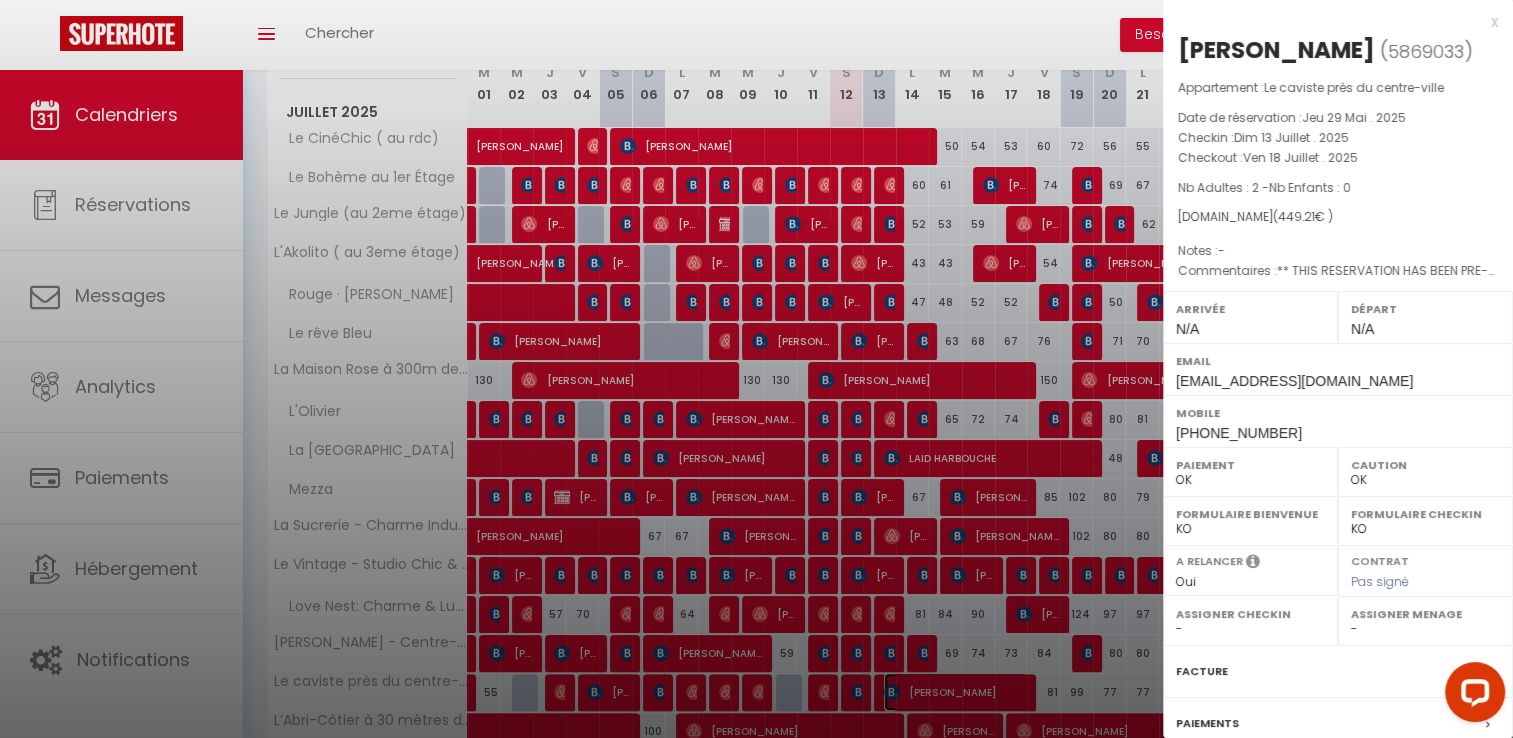 scroll, scrollTop: 190, scrollLeft: 0, axis: vertical 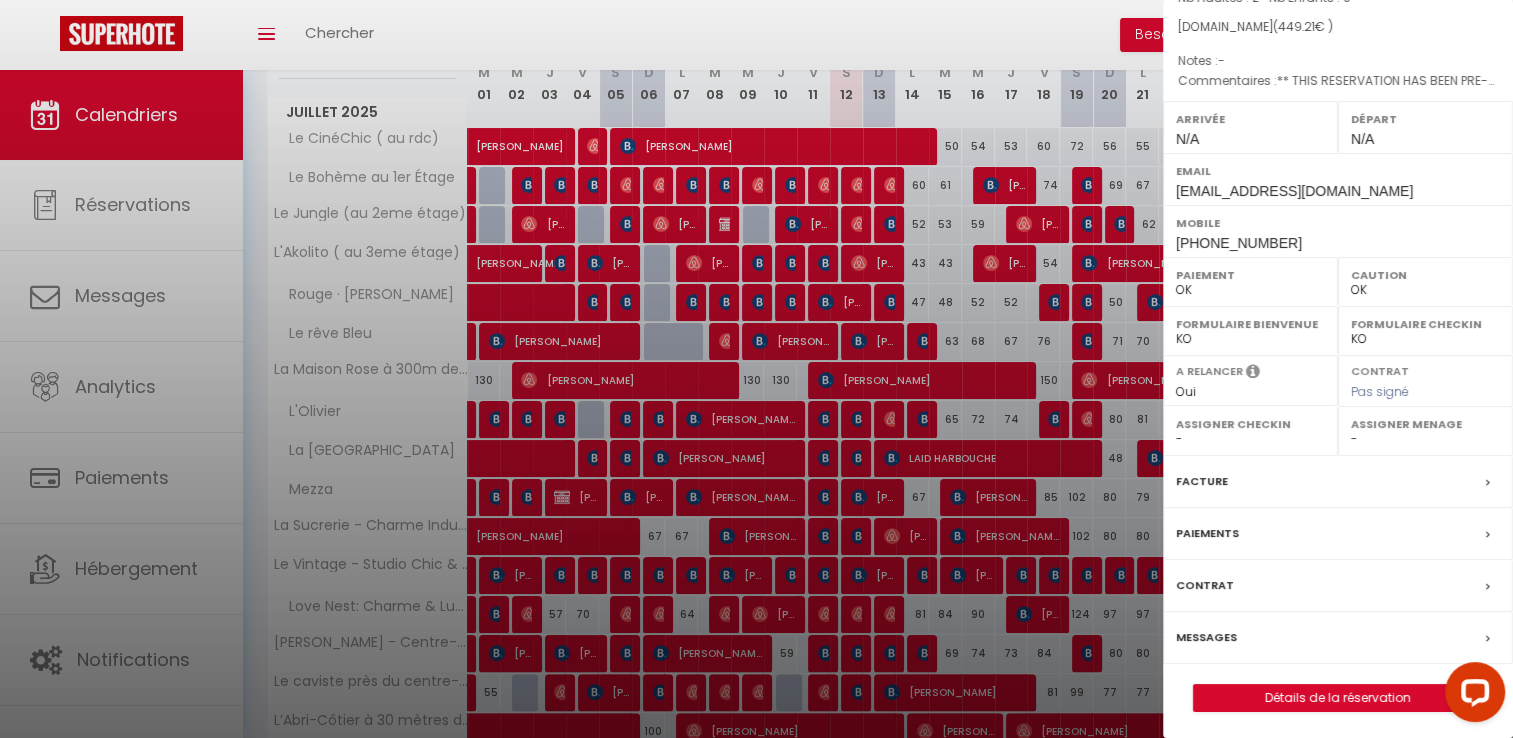 click on "Messages" at bounding box center (1338, 638) 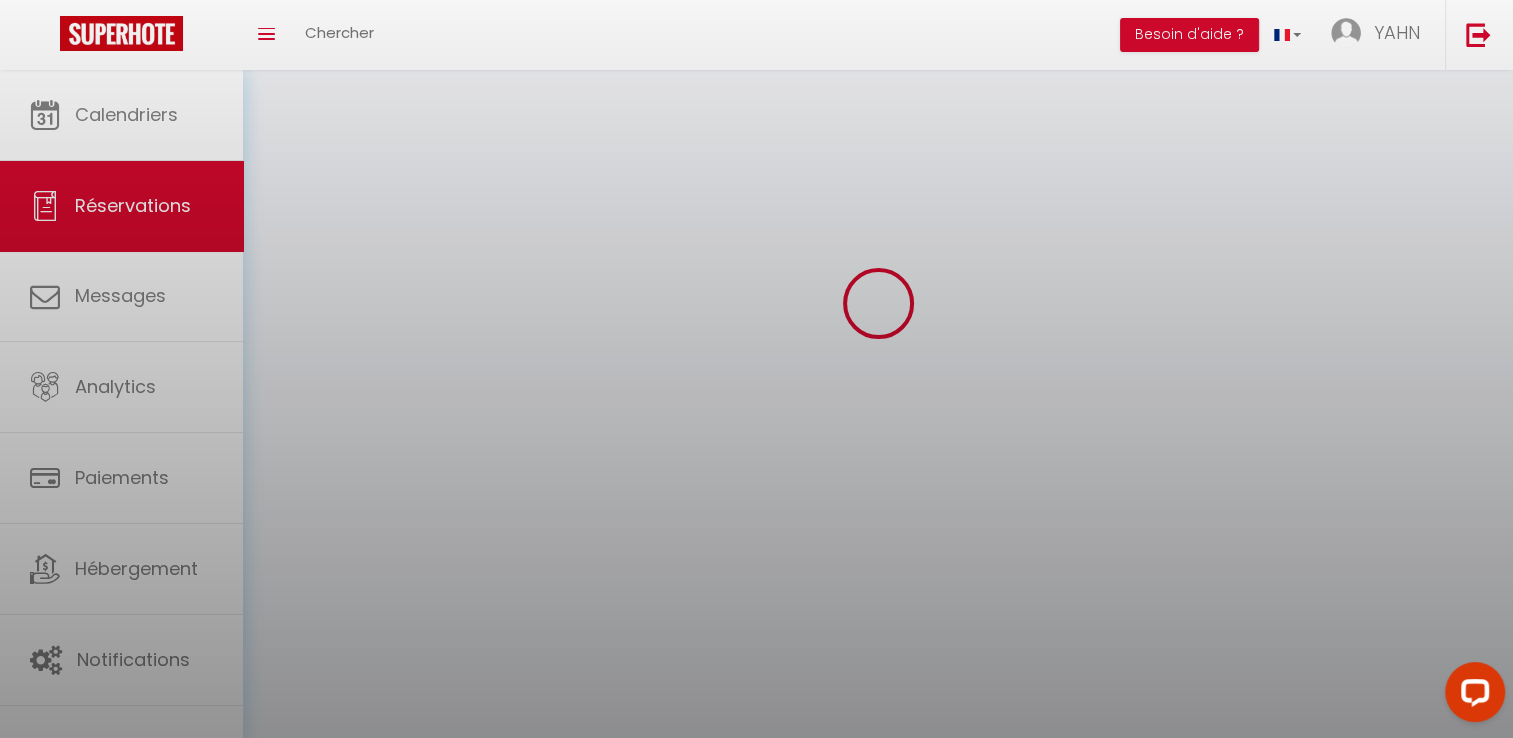 scroll, scrollTop: 0, scrollLeft: 0, axis: both 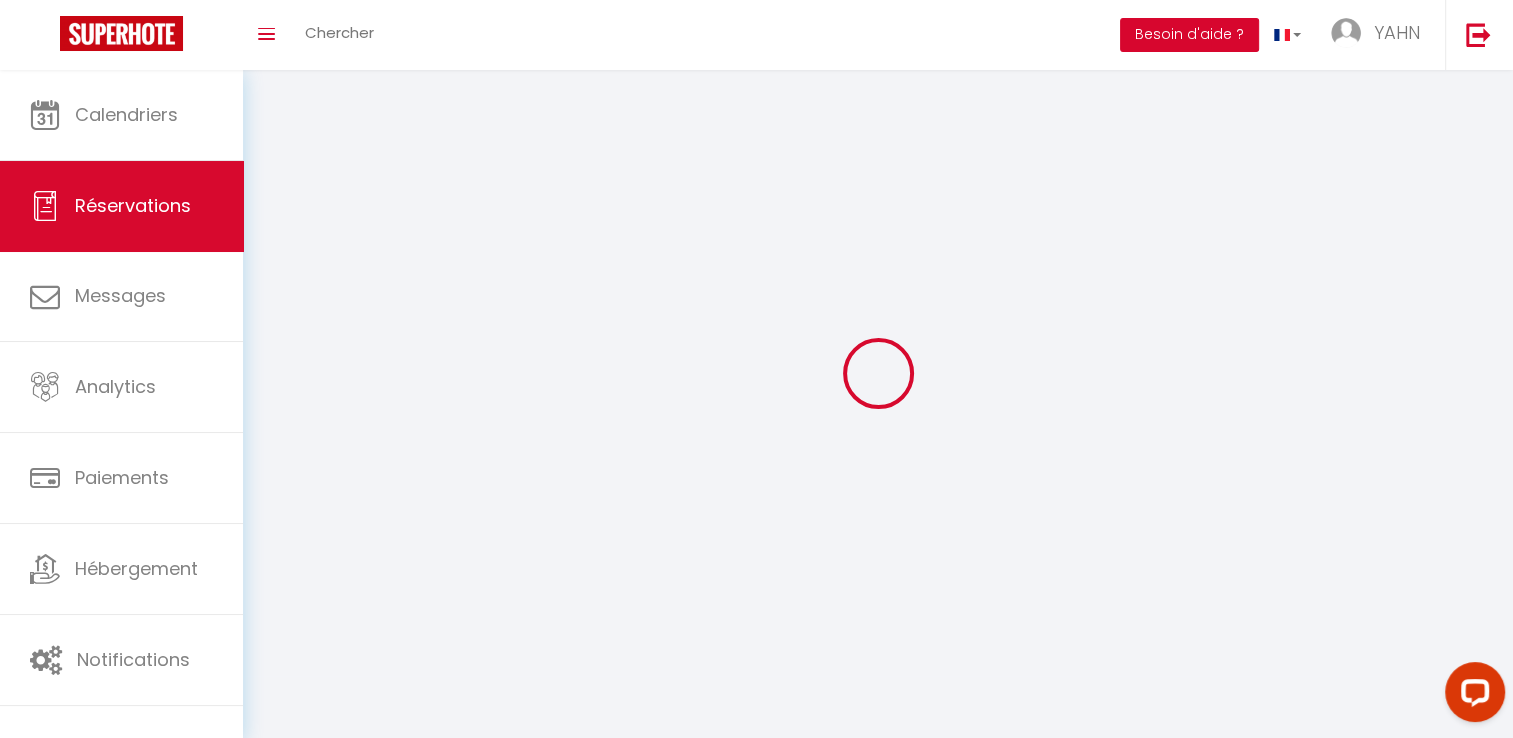 select 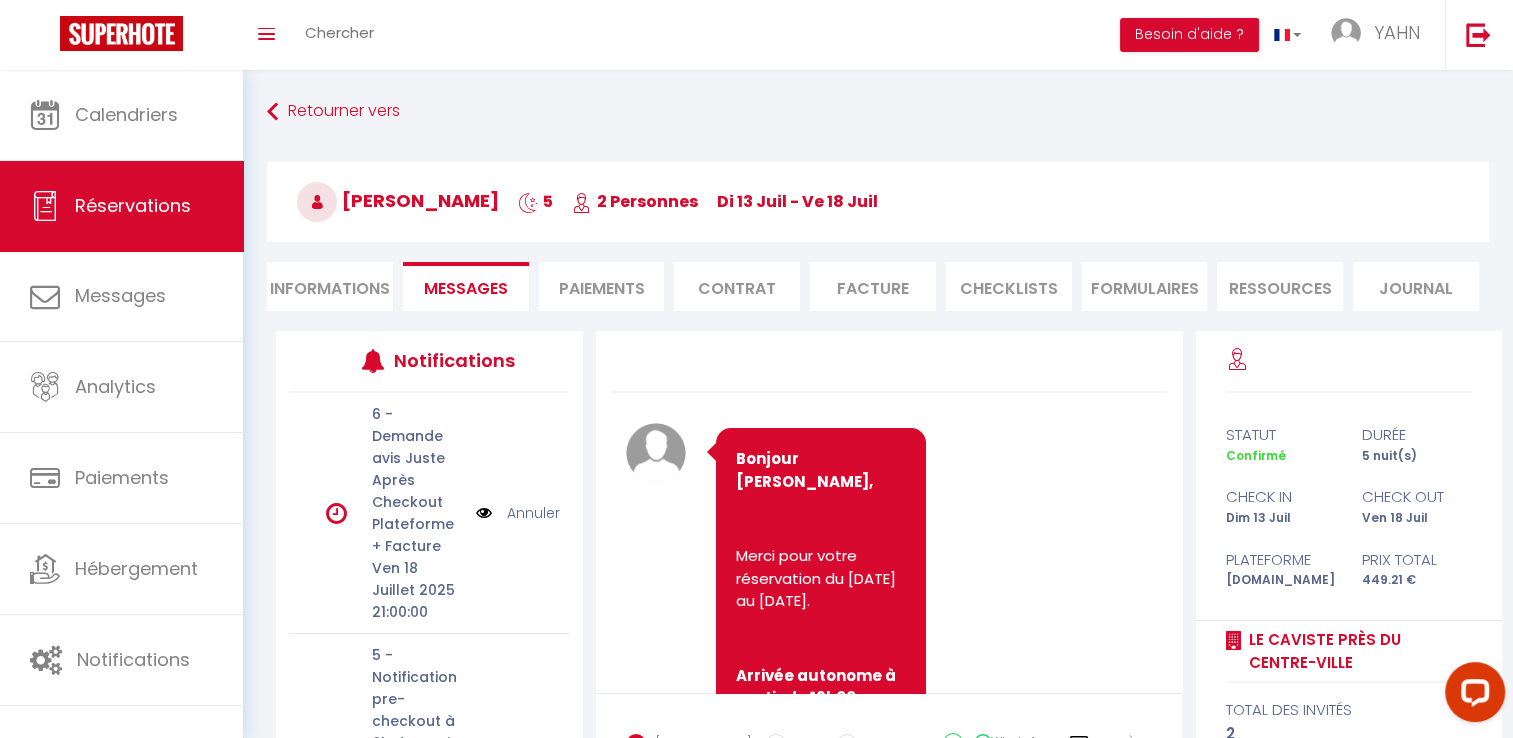 scroll, scrollTop: 1850, scrollLeft: 0, axis: vertical 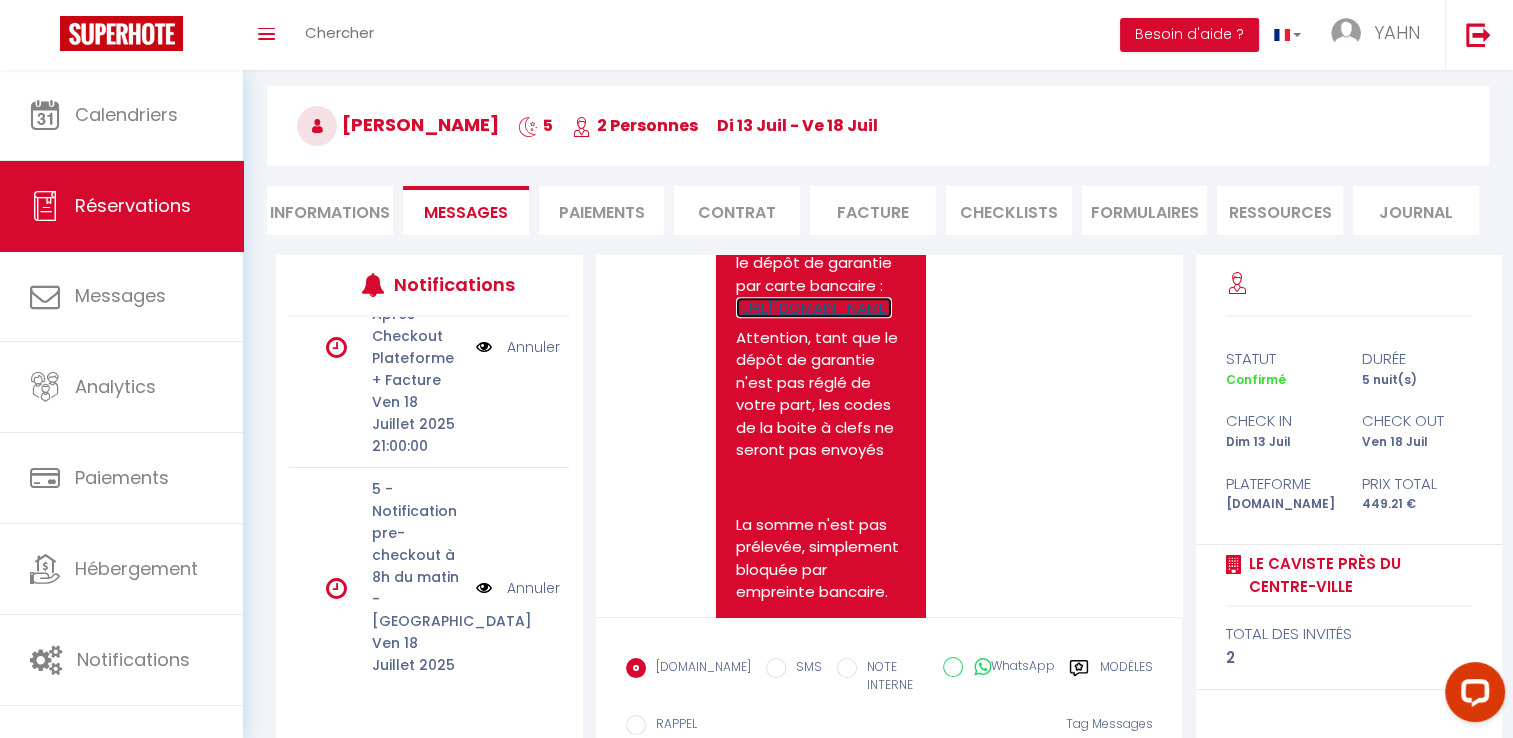 click on "[URL][DOMAIN_NAME]" at bounding box center (814, 307) 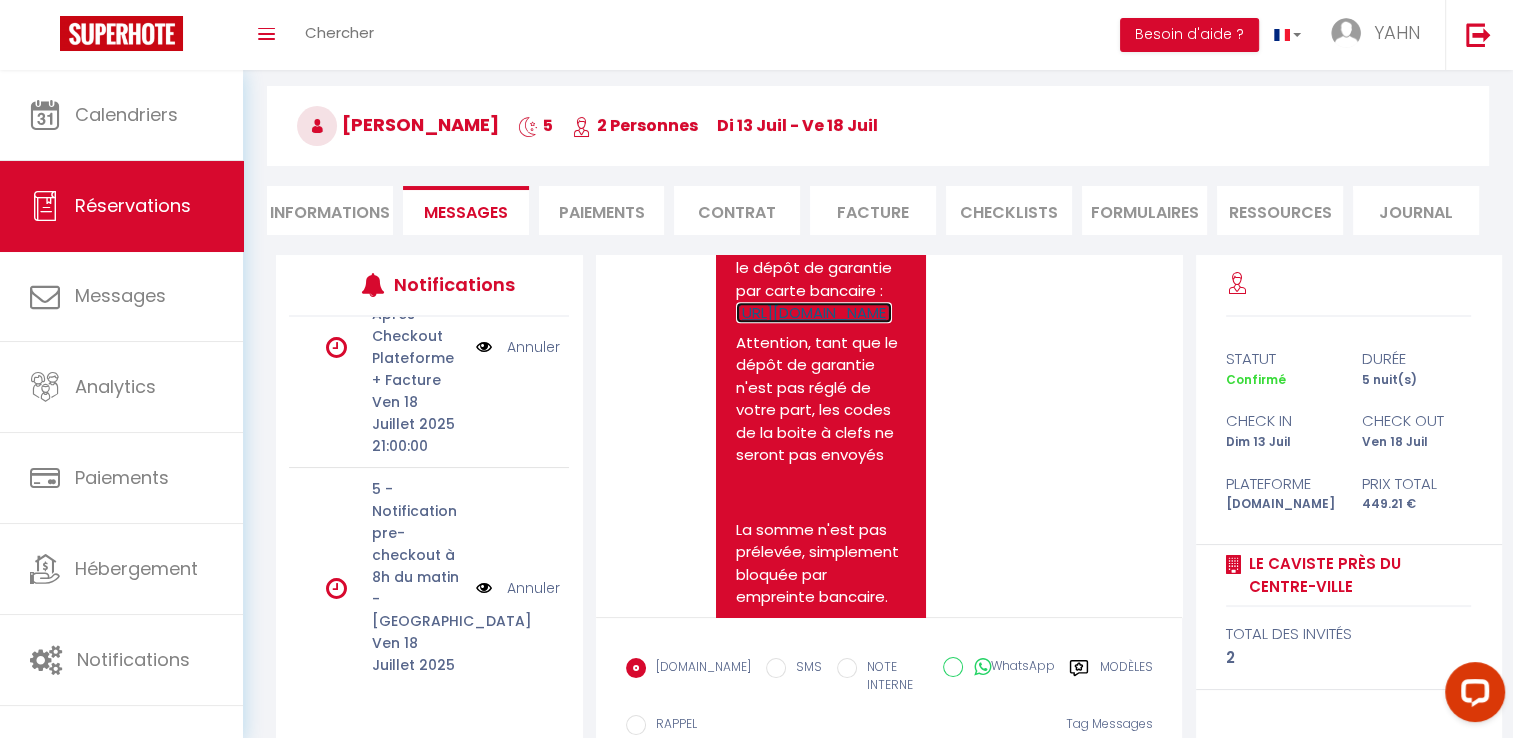 scroll, scrollTop: 1415, scrollLeft: 0, axis: vertical 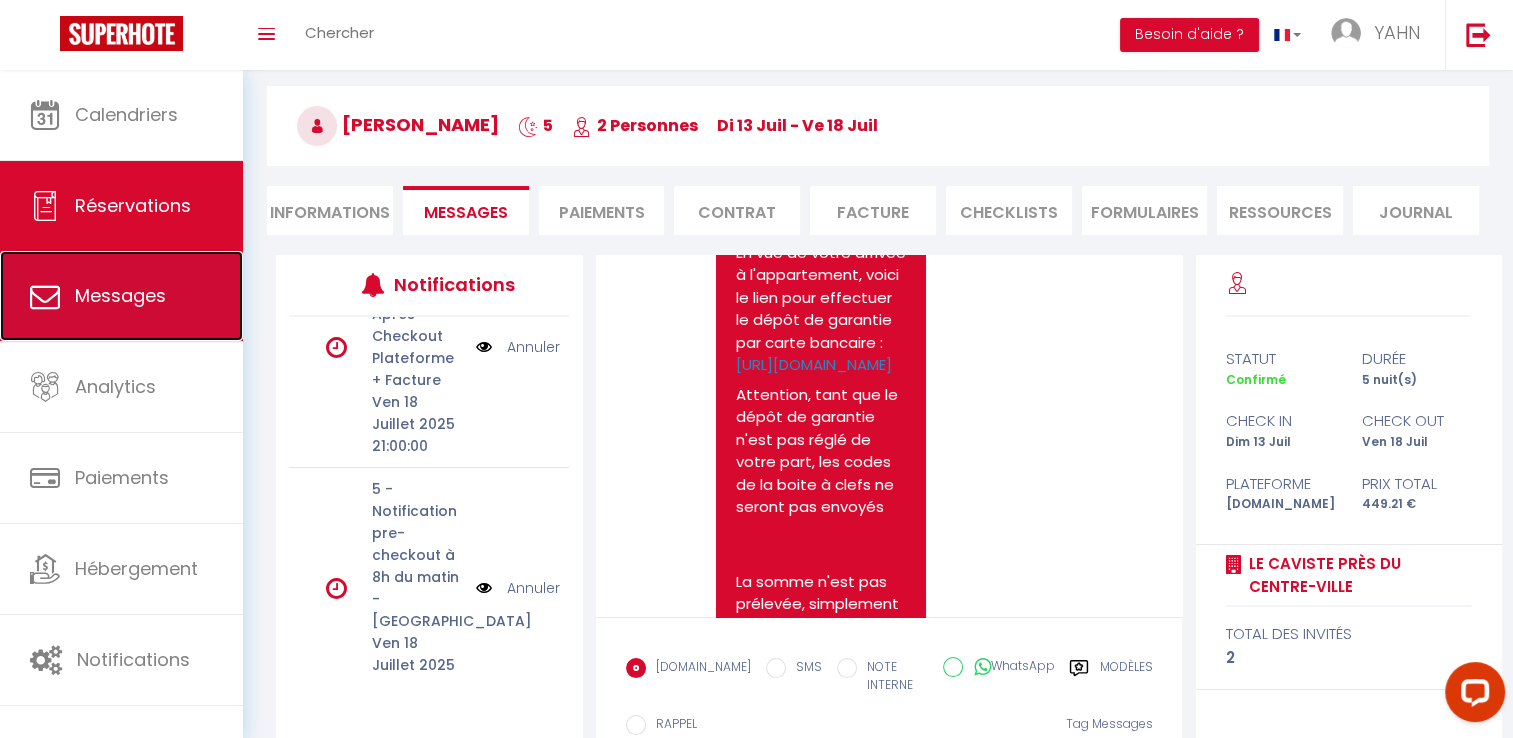 click on "Messages" at bounding box center [121, 296] 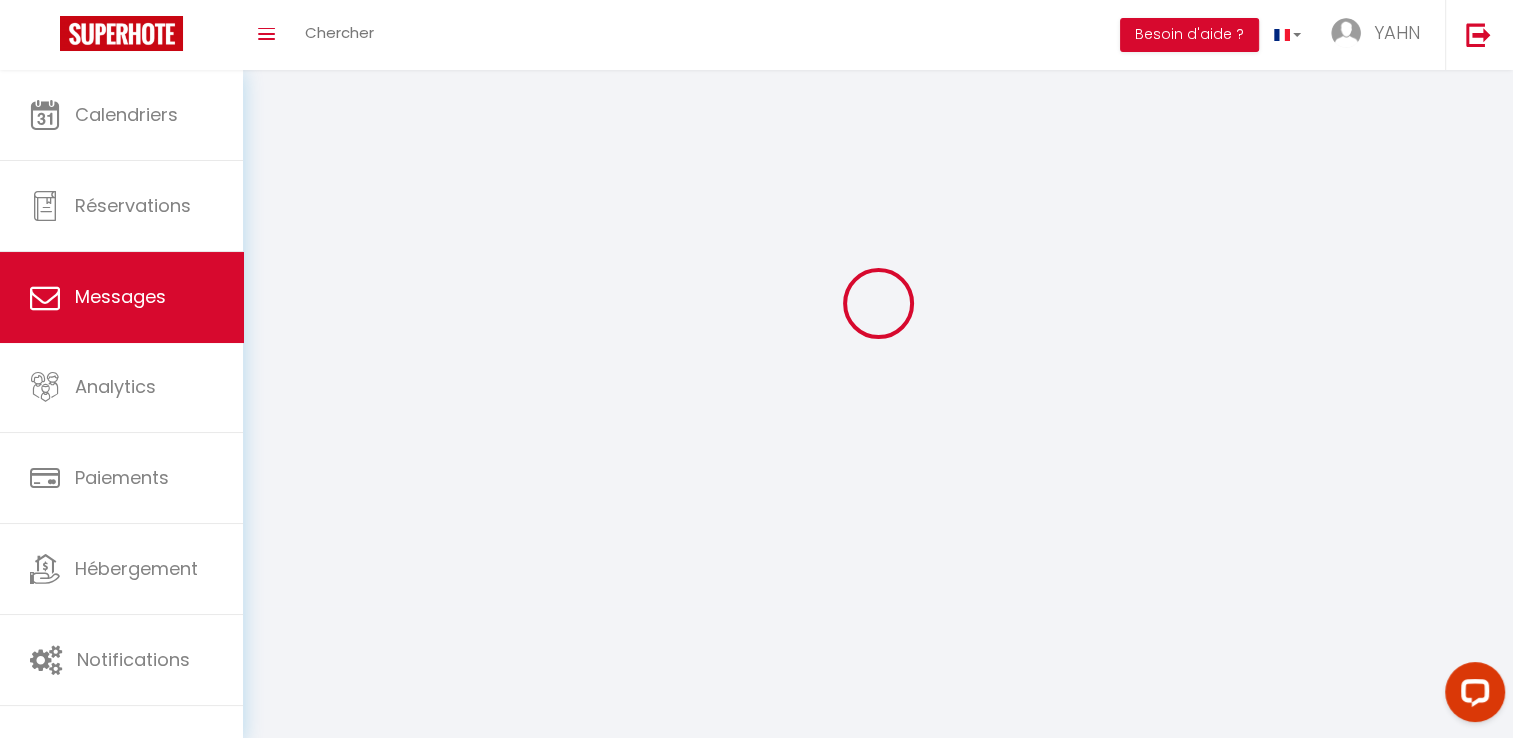 scroll, scrollTop: 0, scrollLeft: 0, axis: both 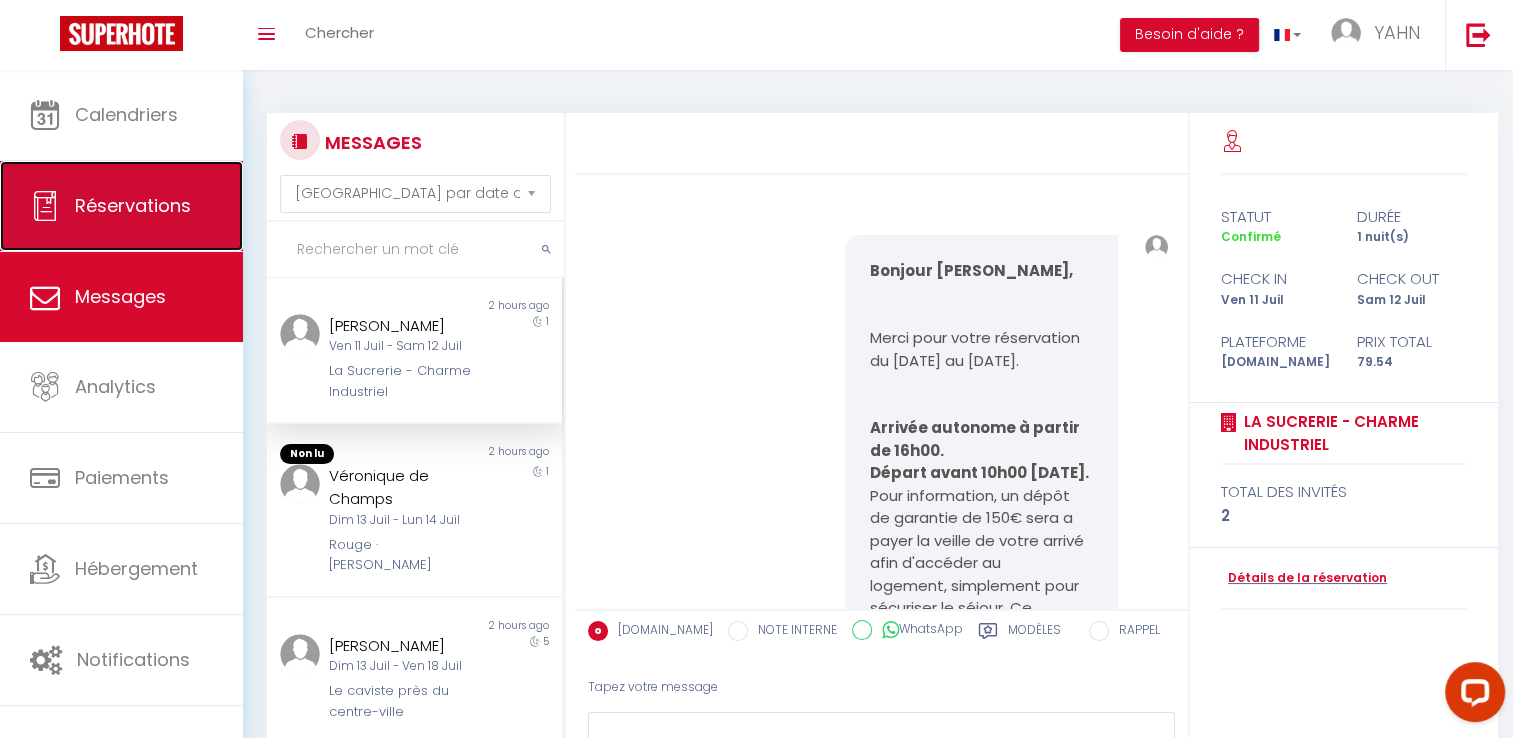 click on "Réservations" at bounding box center [133, 205] 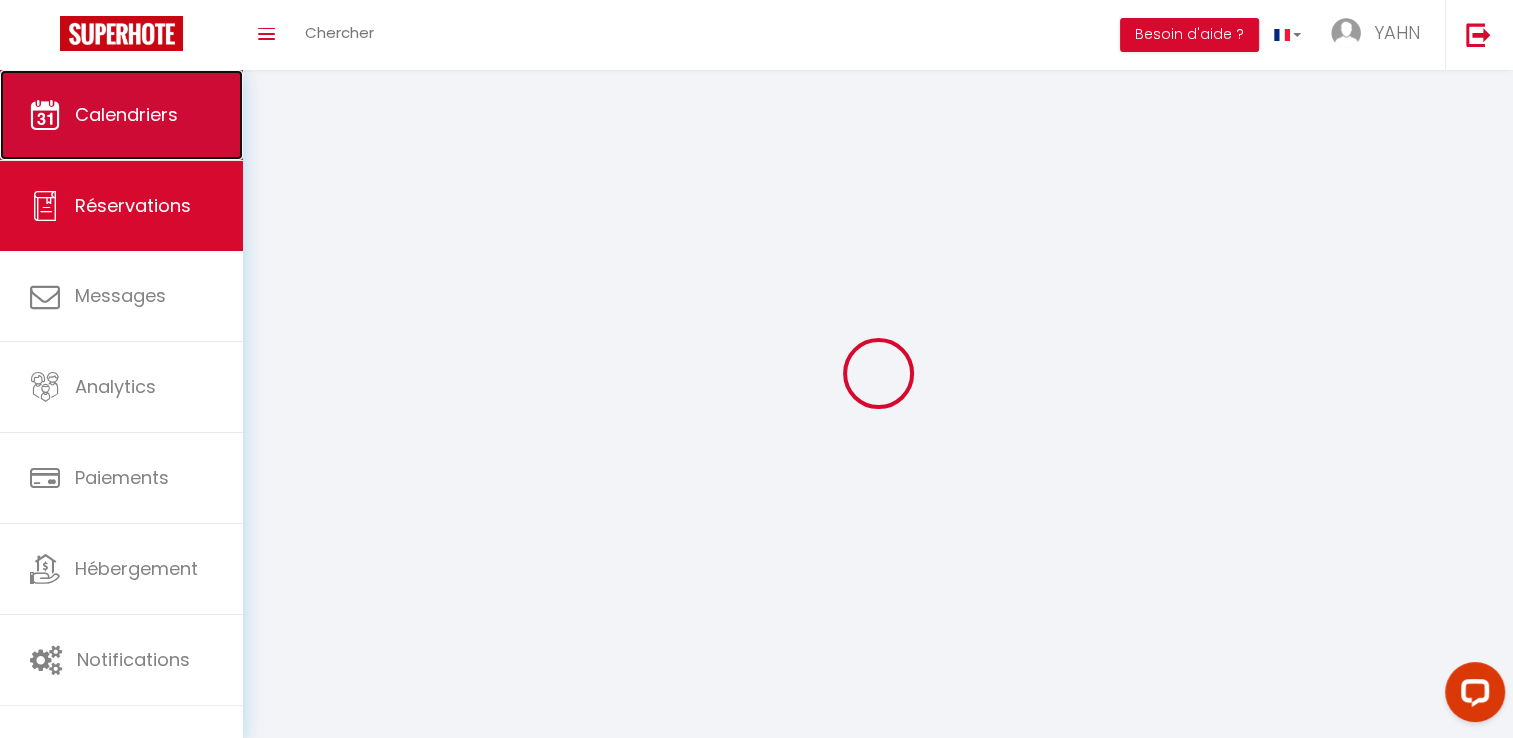 click on "Calendriers" at bounding box center (126, 114) 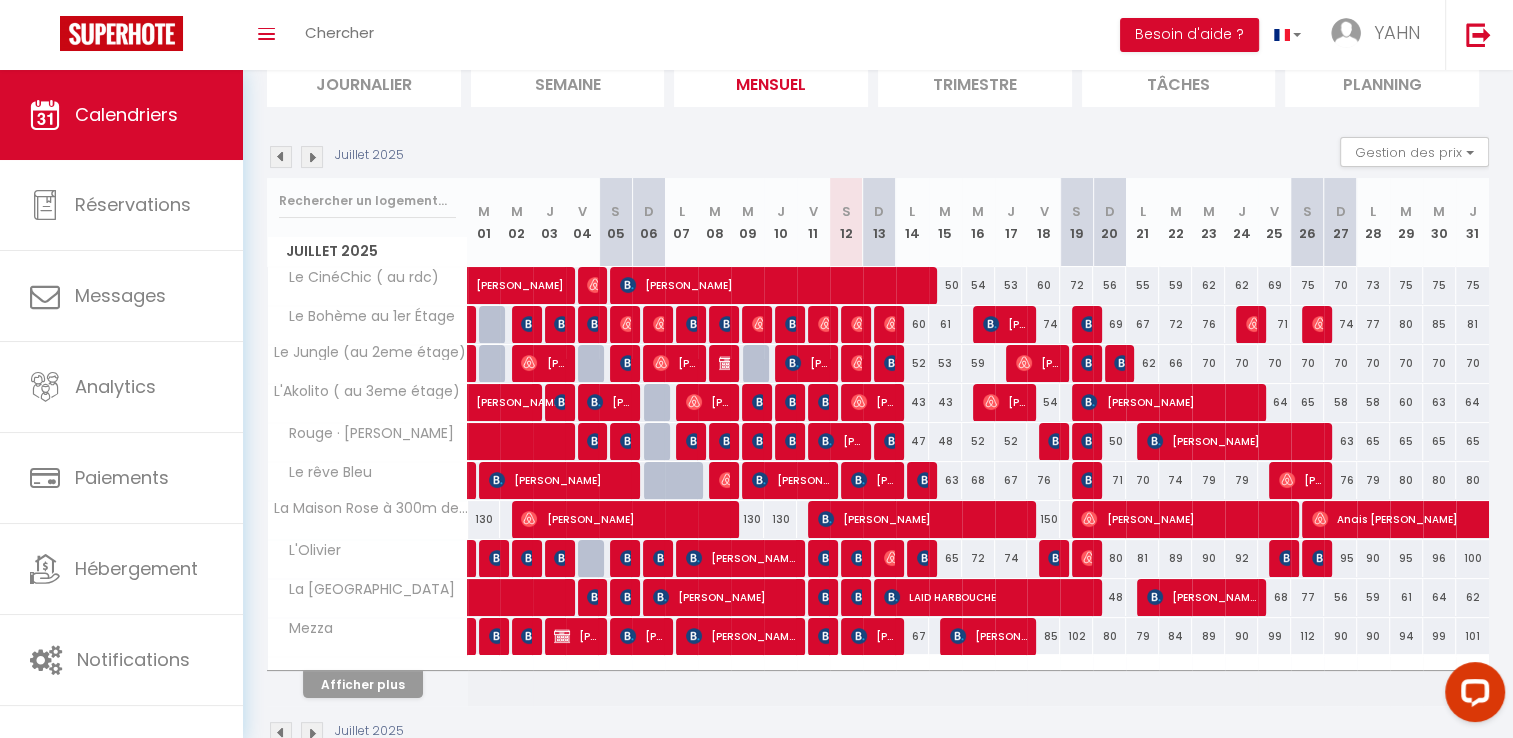 scroll, scrollTop: 151, scrollLeft: 0, axis: vertical 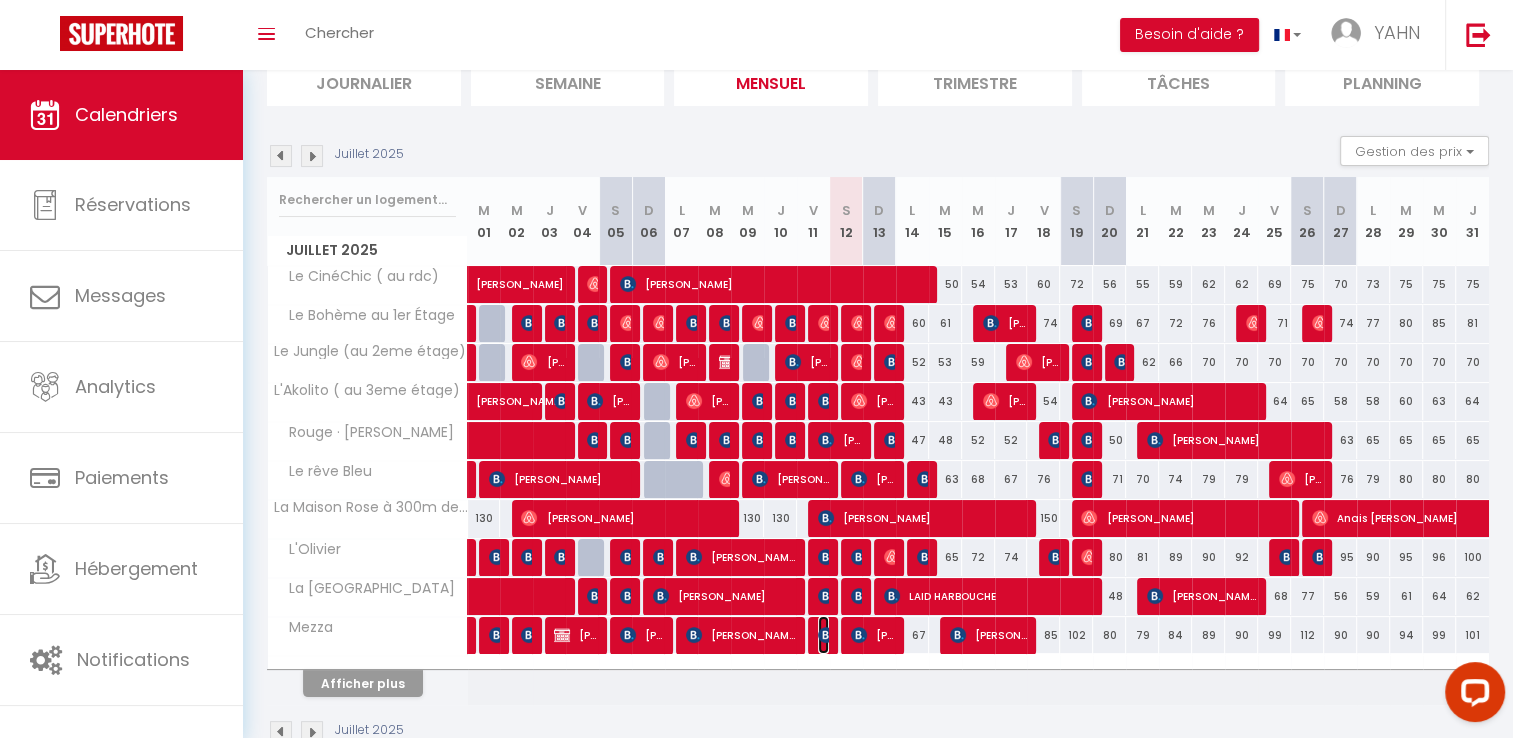 click at bounding box center (826, 635) 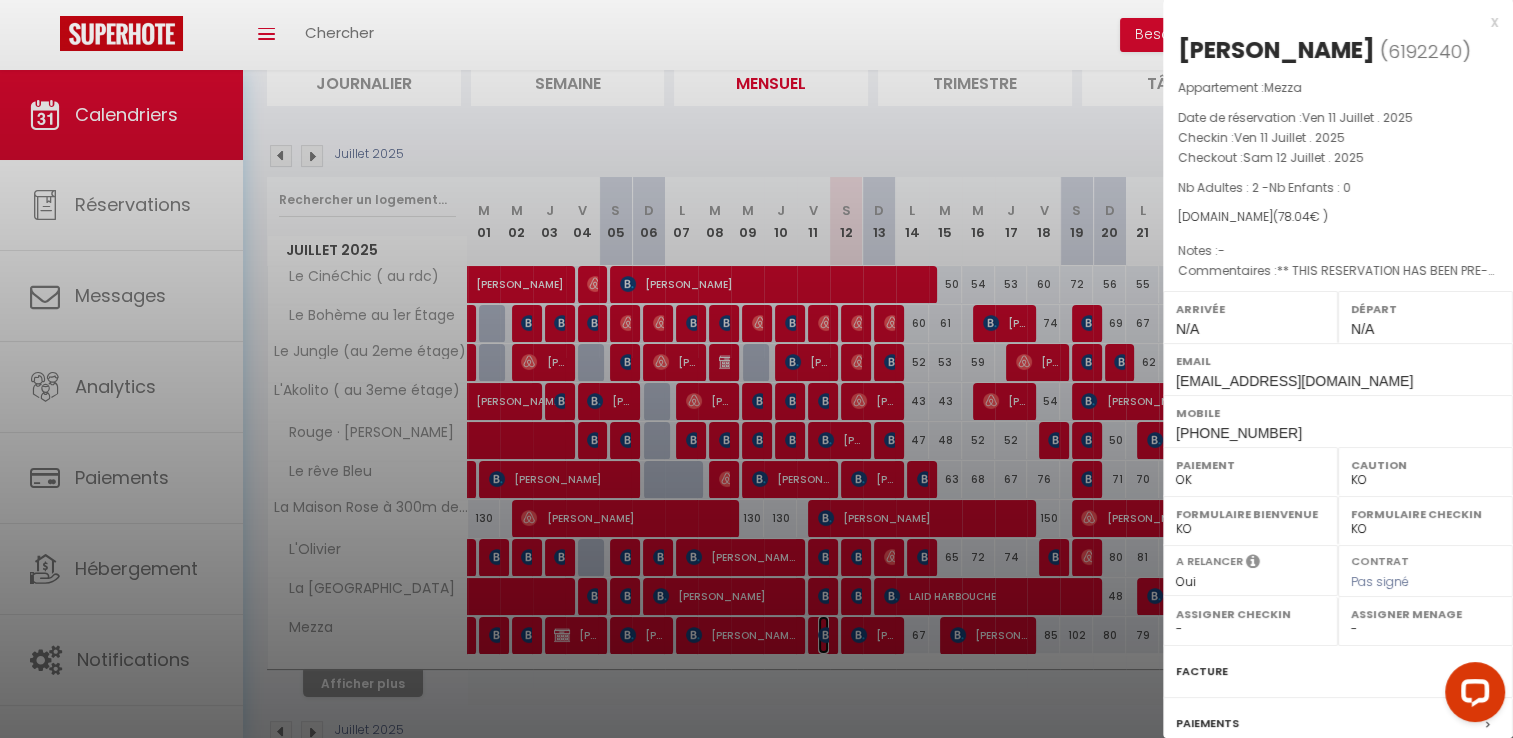 scroll, scrollTop: 190, scrollLeft: 0, axis: vertical 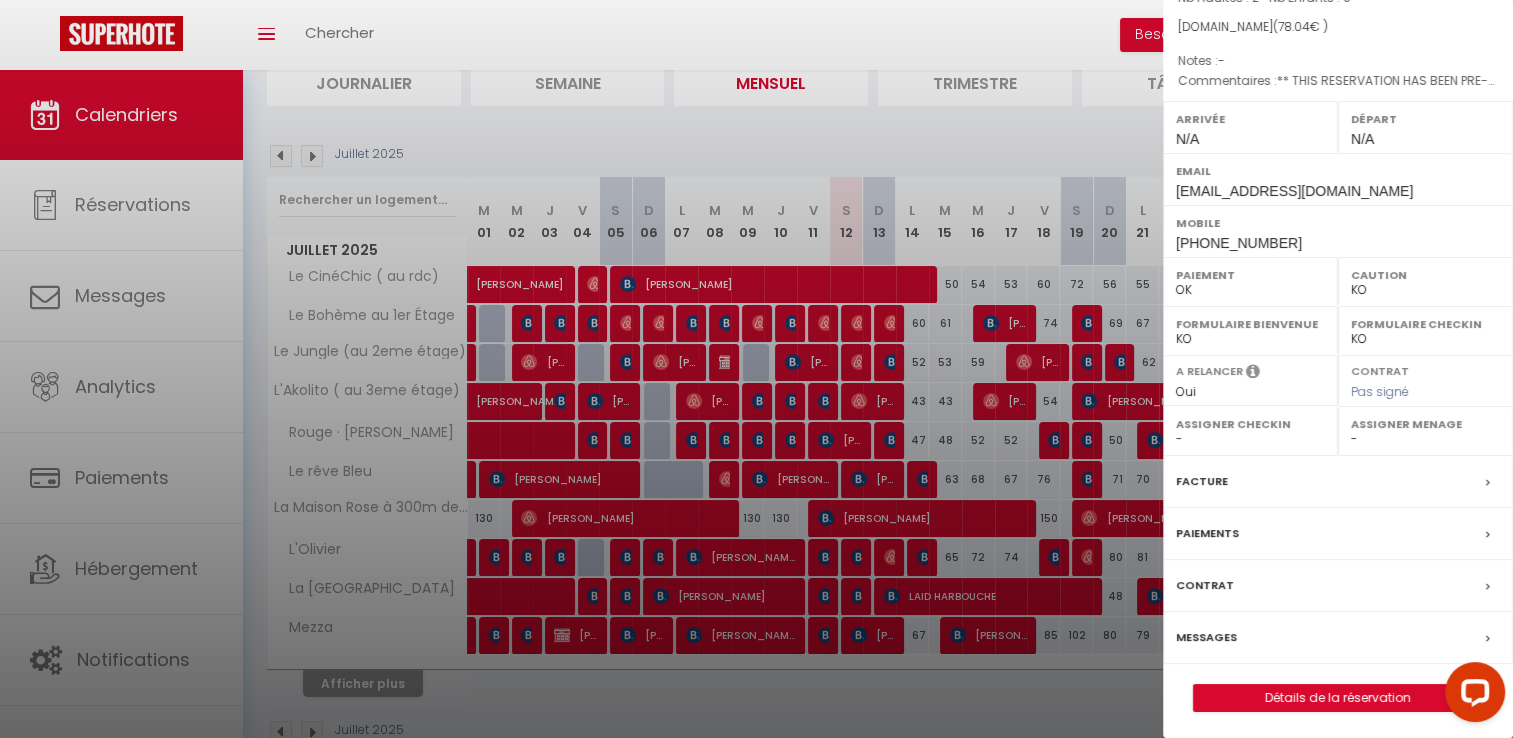 click on "Messages" at bounding box center [1338, 638] 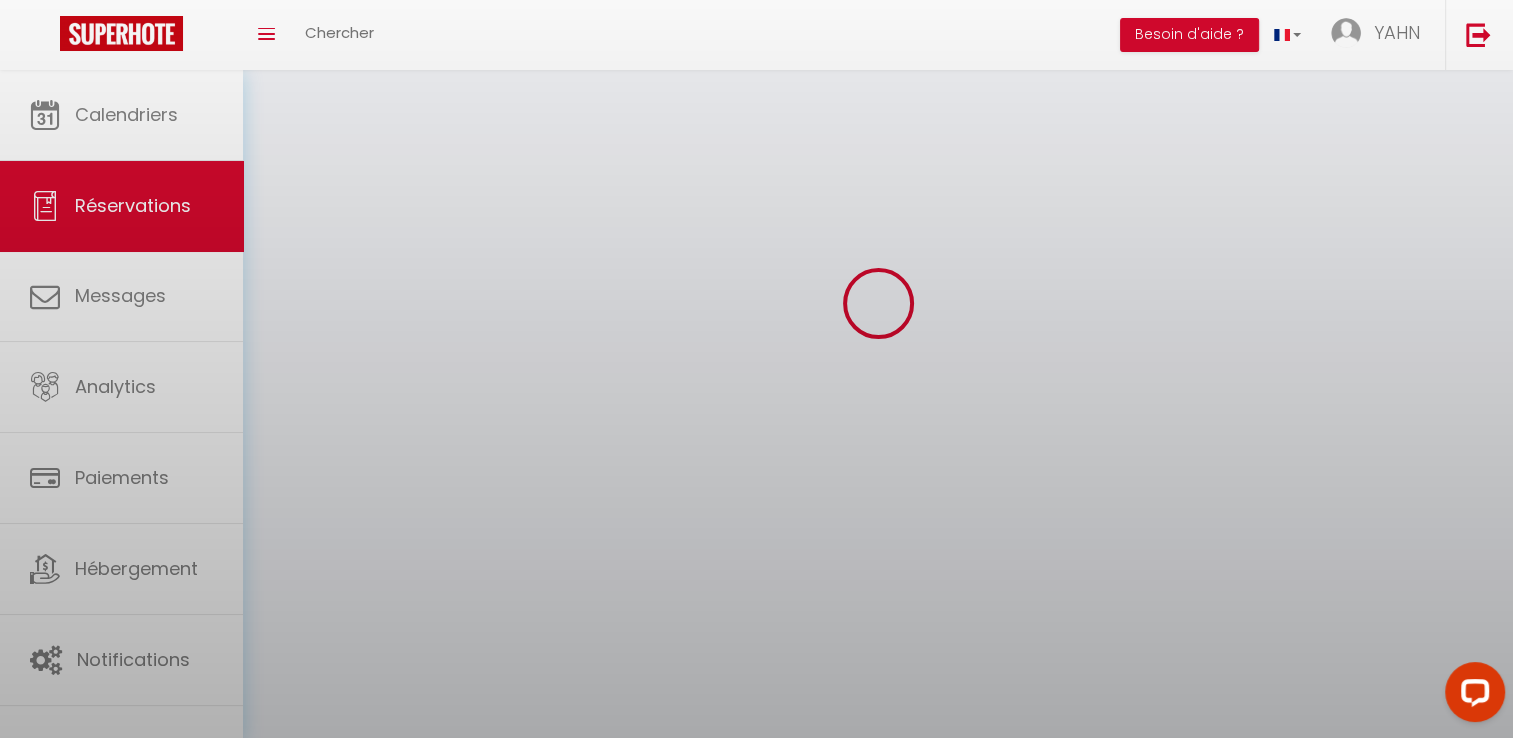 scroll, scrollTop: 0, scrollLeft: 0, axis: both 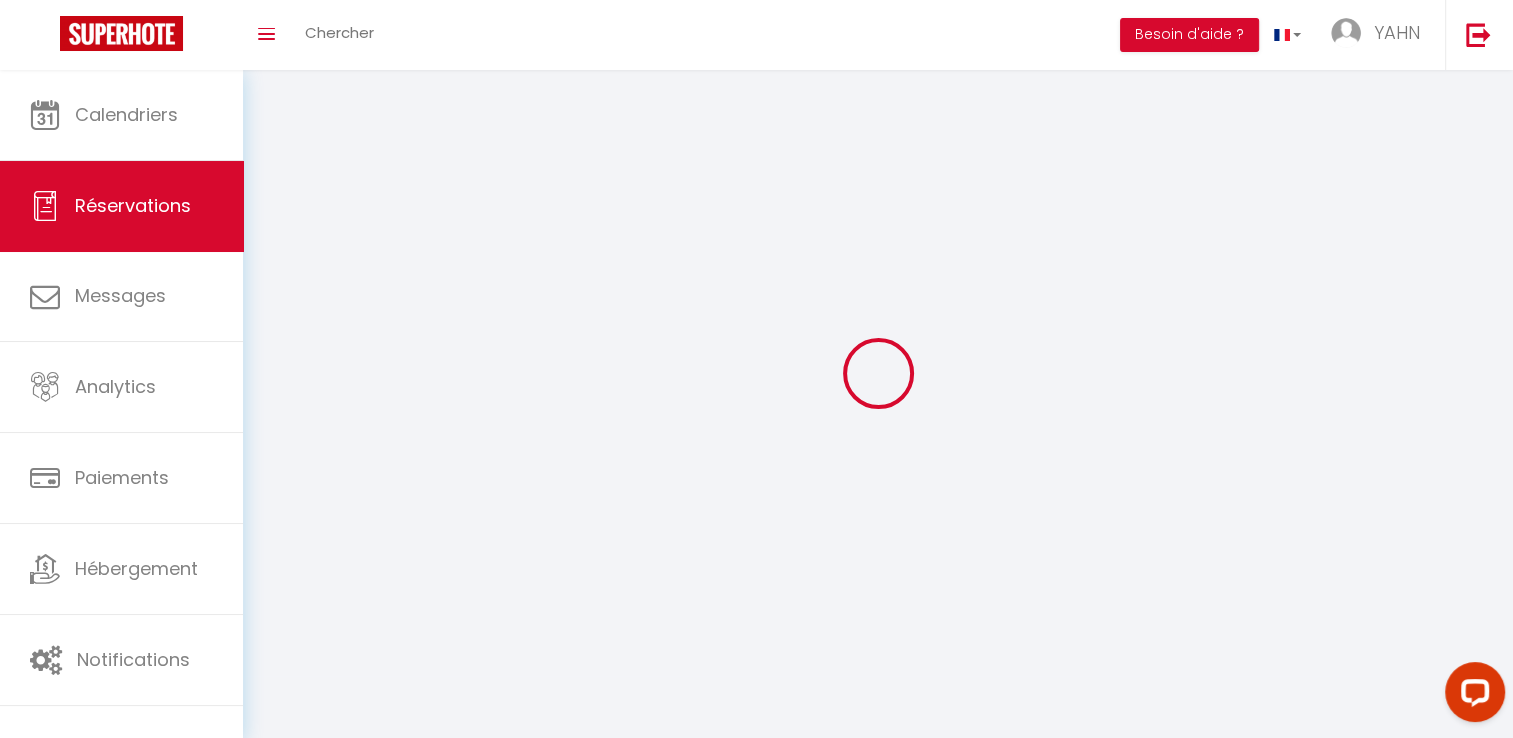 select 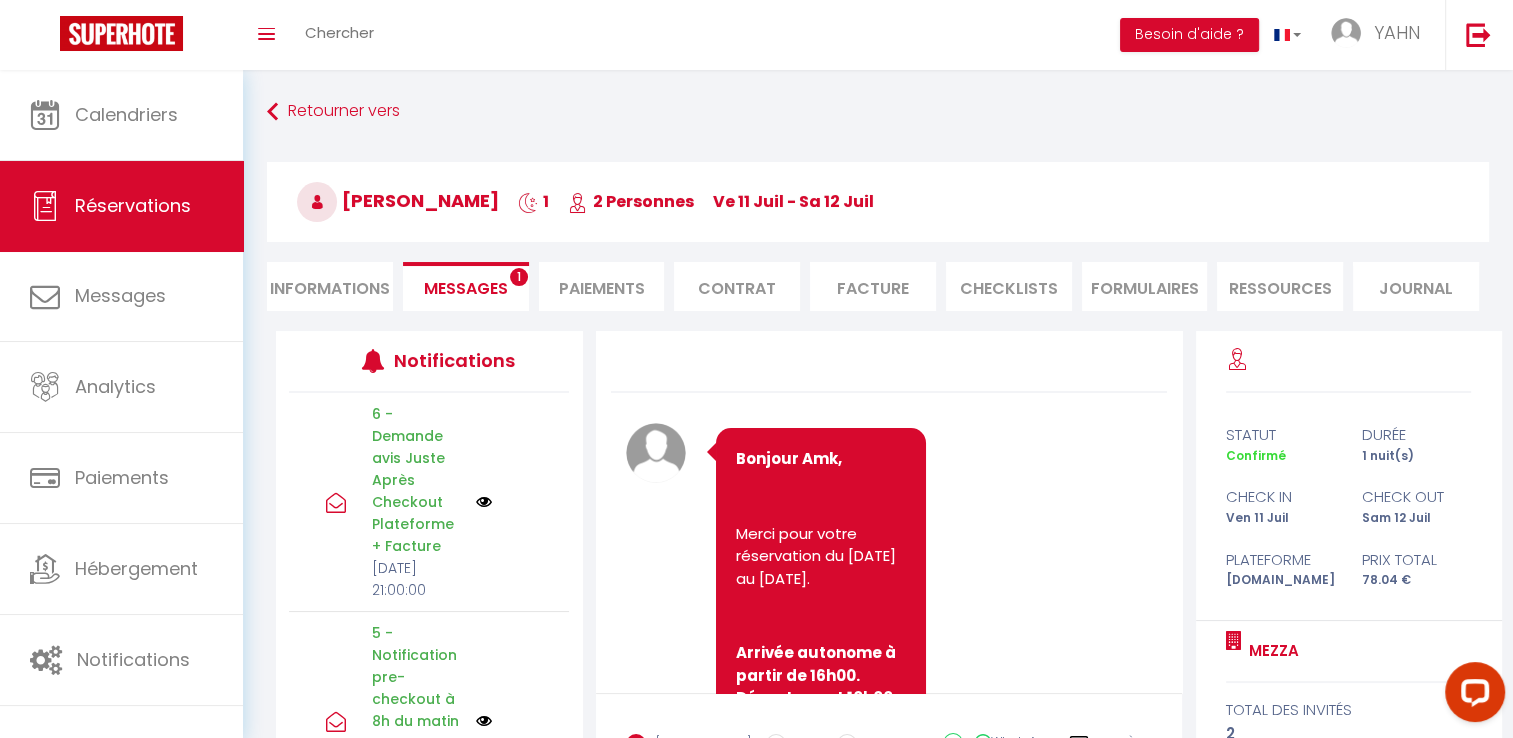 scroll, scrollTop: 1876, scrollLeft: 0, axis: vertical 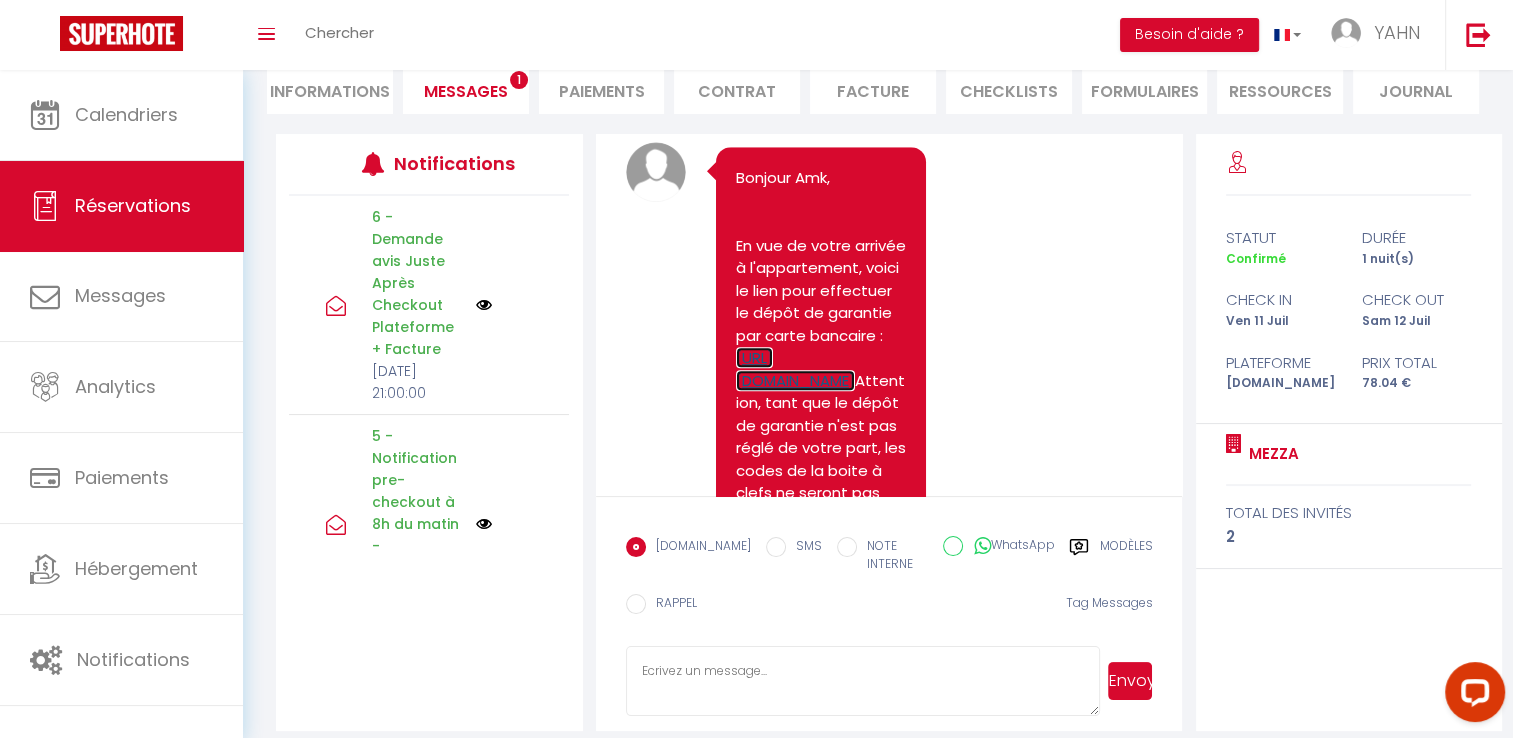 click on "[URL][DOMAIN_NAME]" at bounding box center (795, 369) 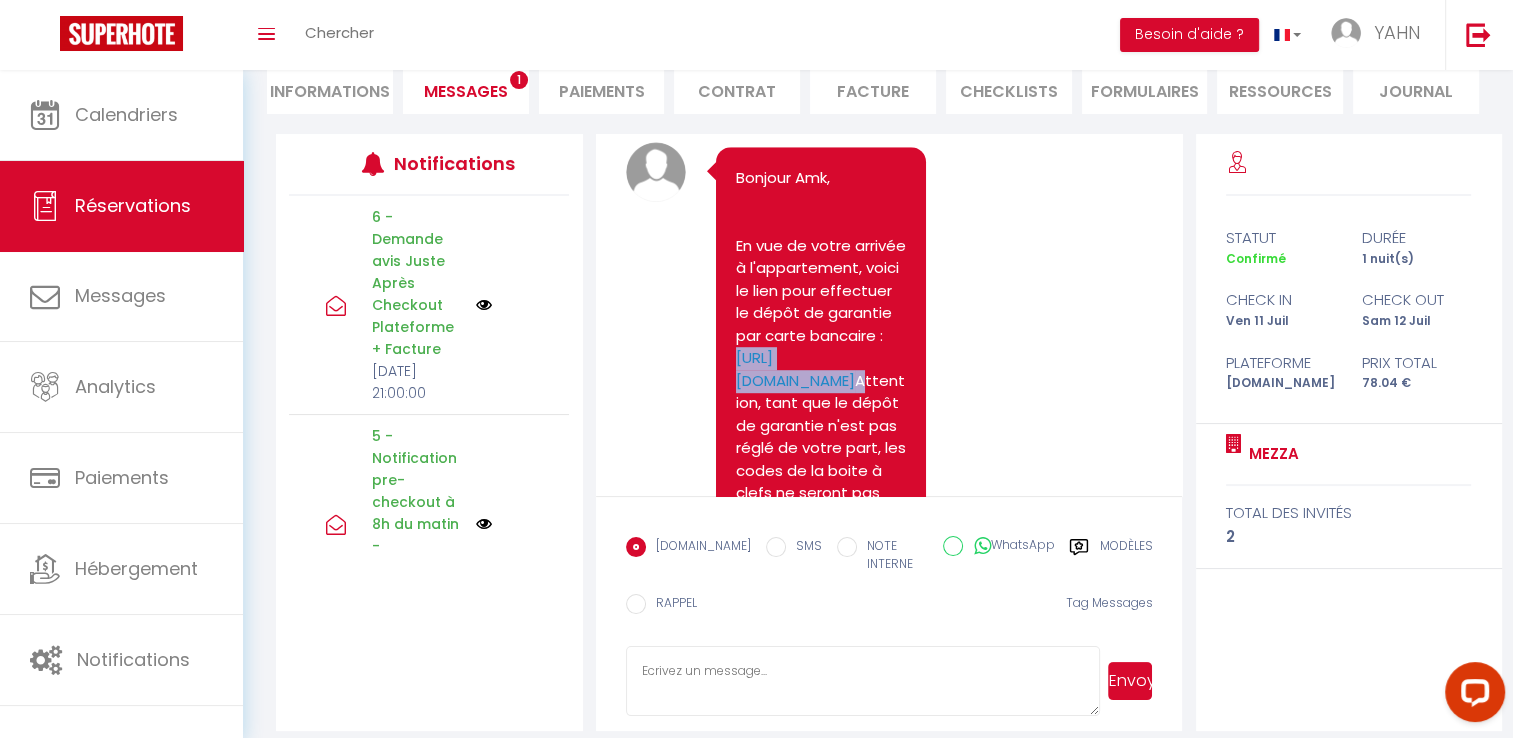 drag, startPoint x: 804, startPoint y: 469, endPoint x: 734, endPoint y: 424, distance: 83.21658 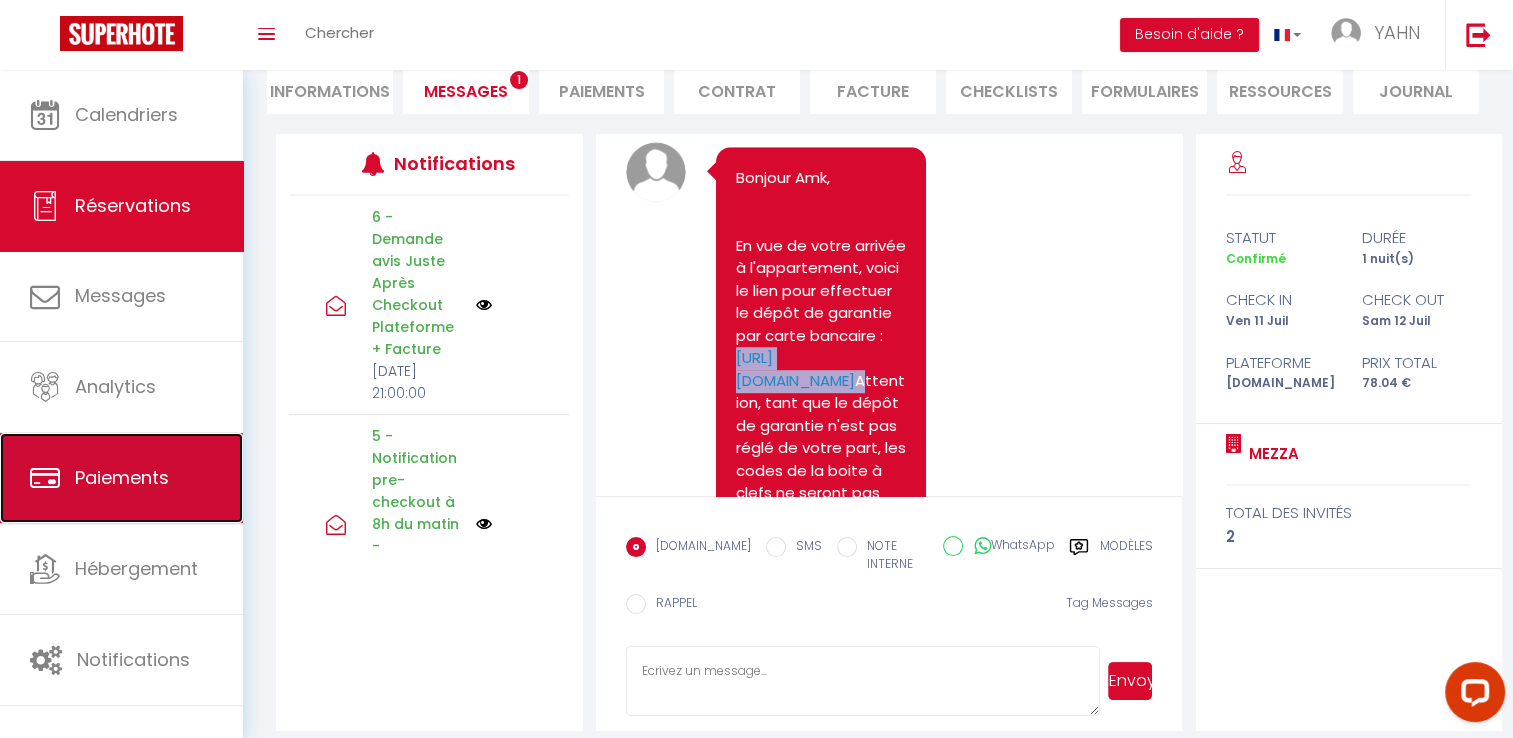 click on "Paiements" at bounding box center [122, 477] 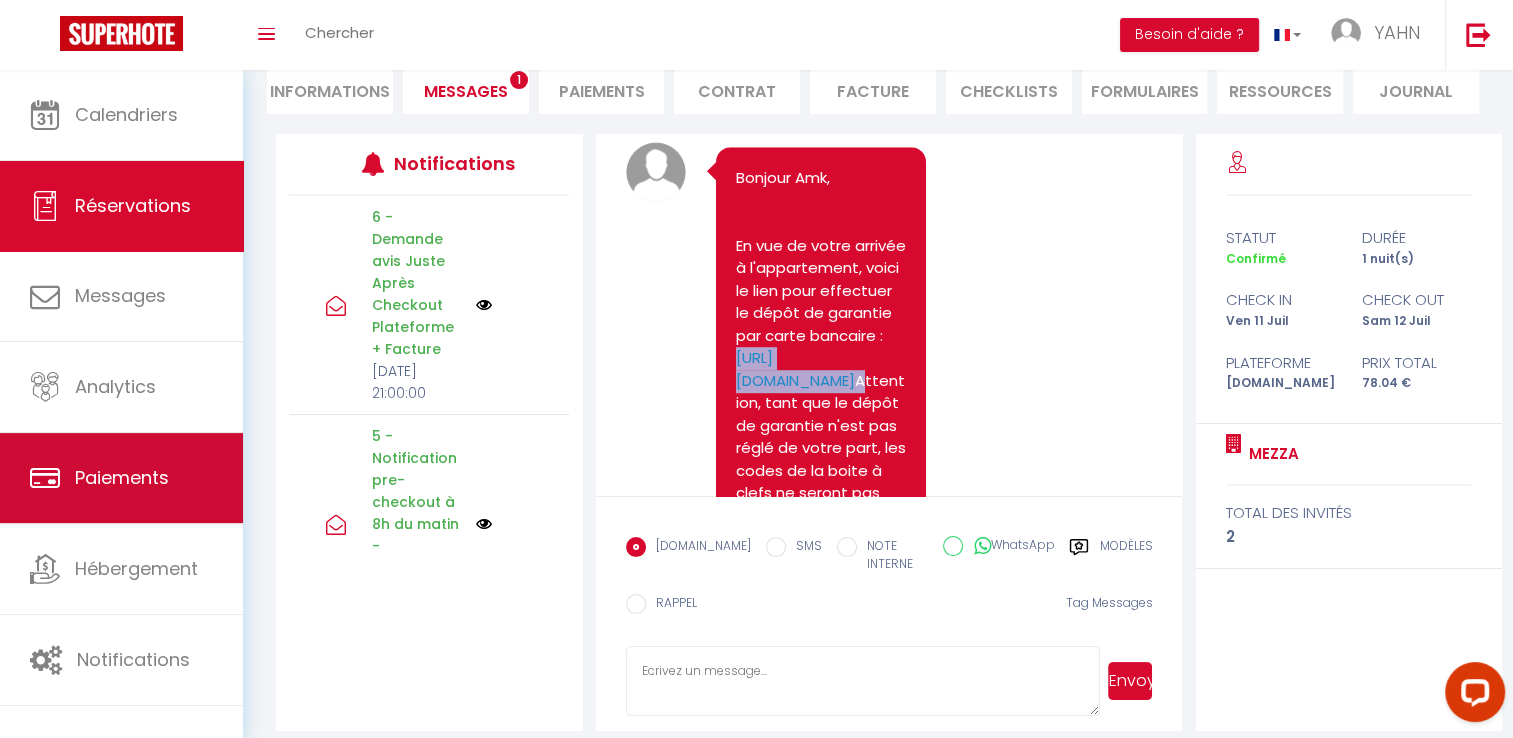 scroll, scrollTop: 0, scrollLeft: 0, axis: both 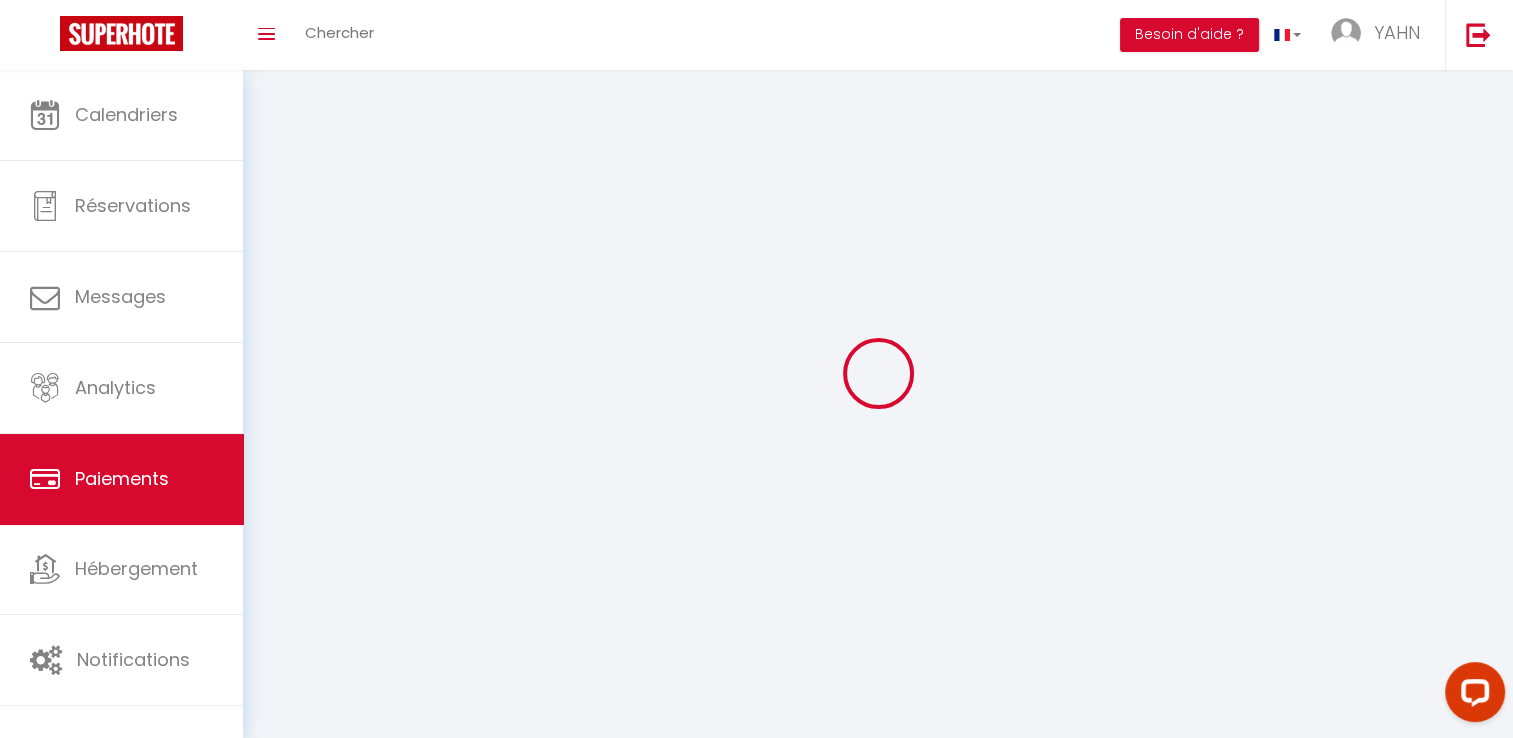 select on "2" 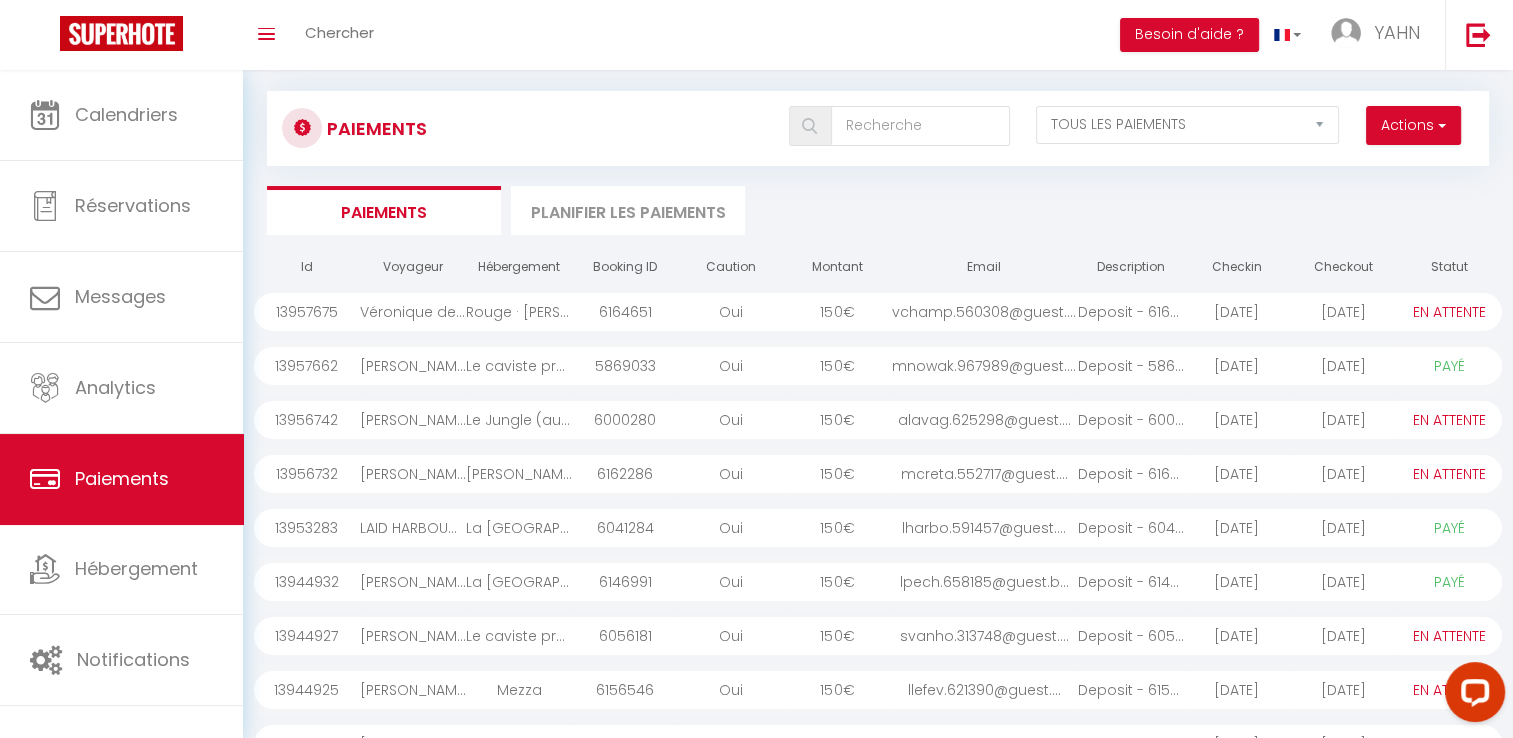 scroll, scrollTop: 24, scrollLeft: 0, axis: vertical 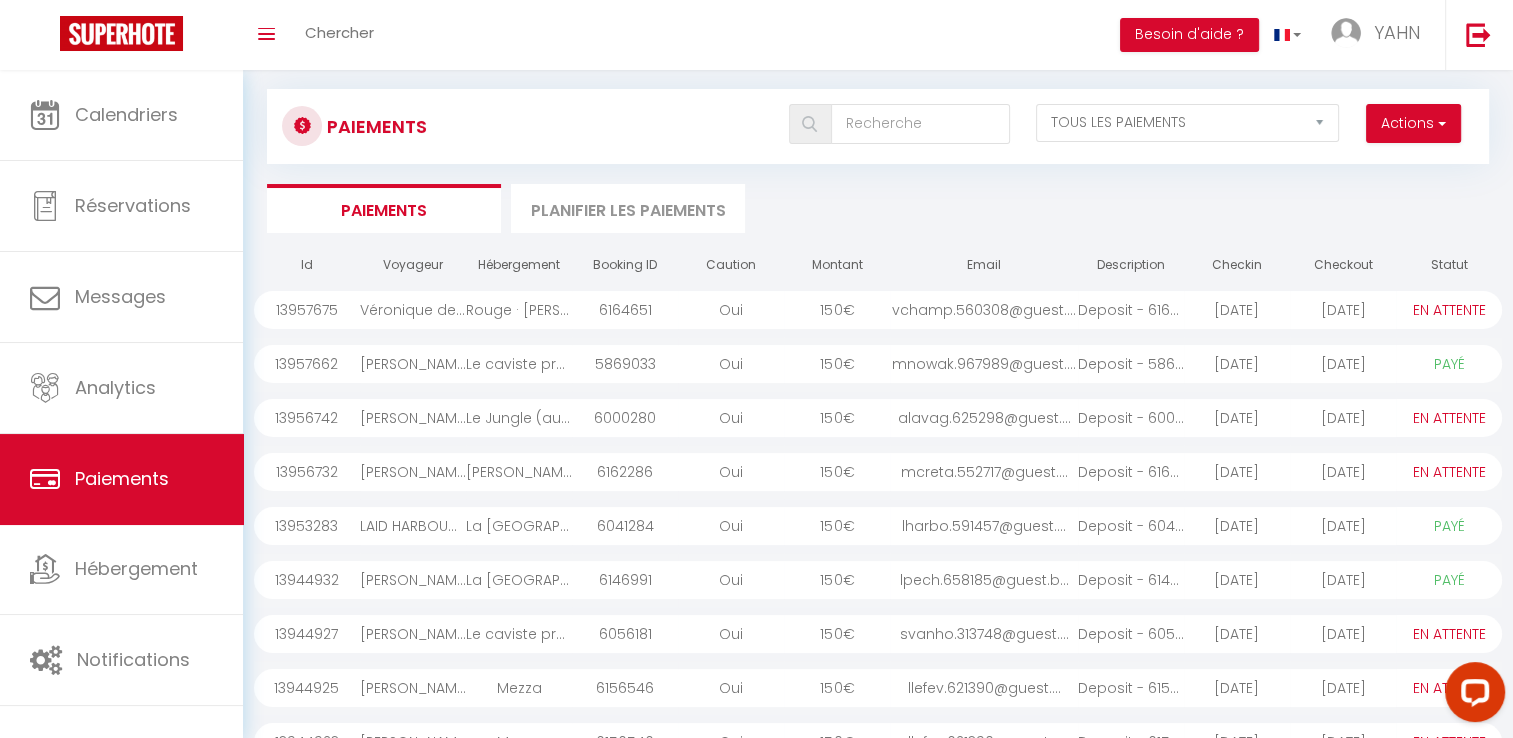 click on "Oui" at bounding box center (731, 310) 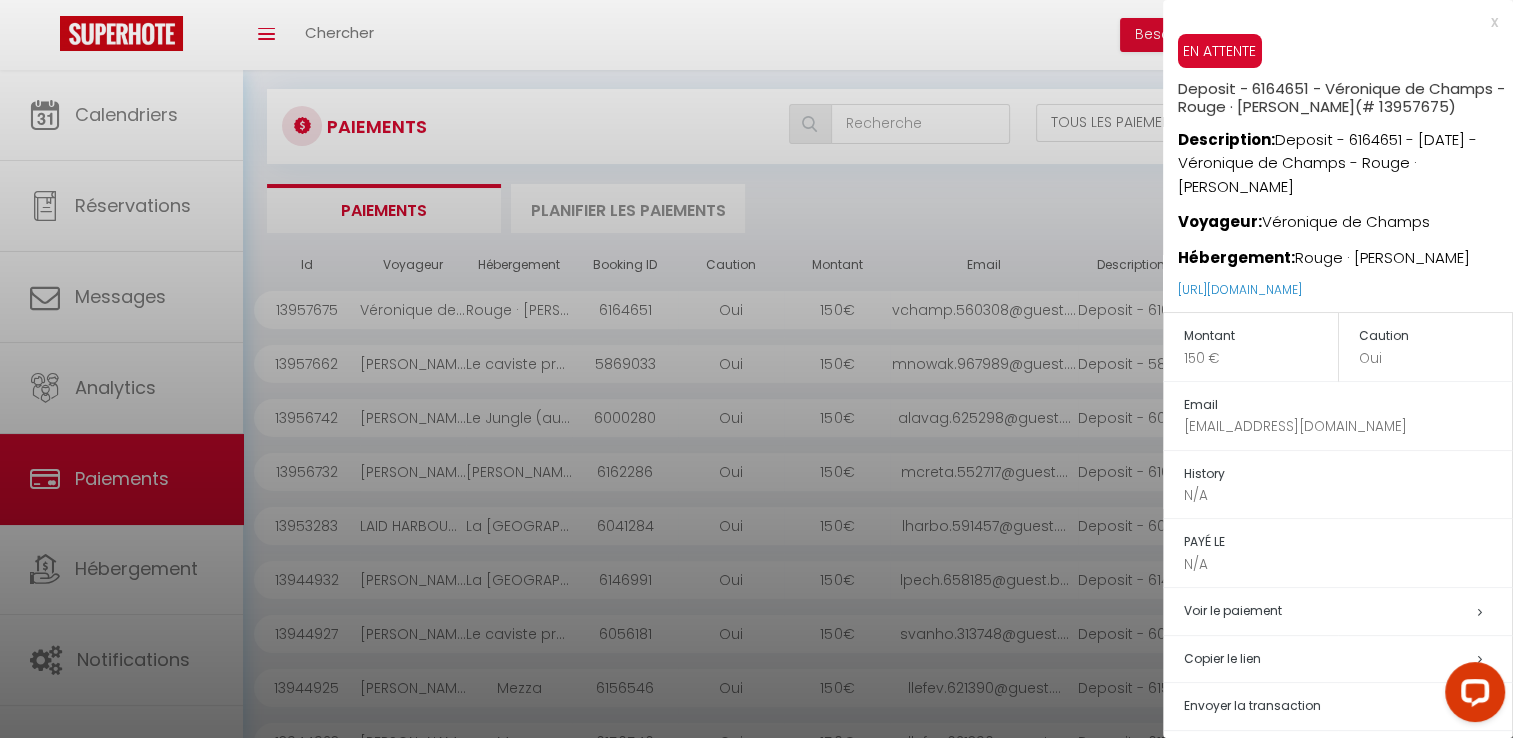 click at bounding box center (756, 369) 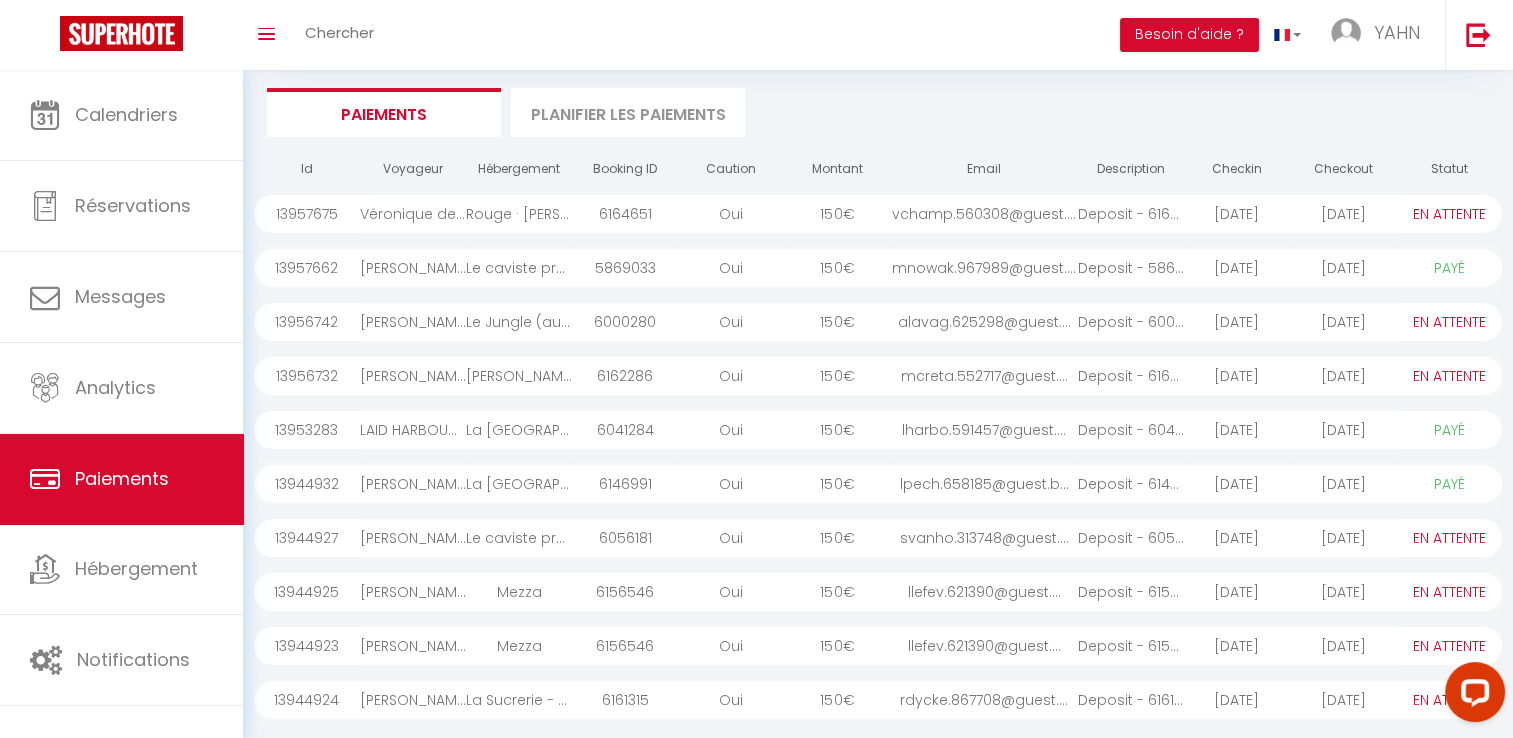 scroll, scrollTop: 106, scrollLeft: 0, axis: vertical 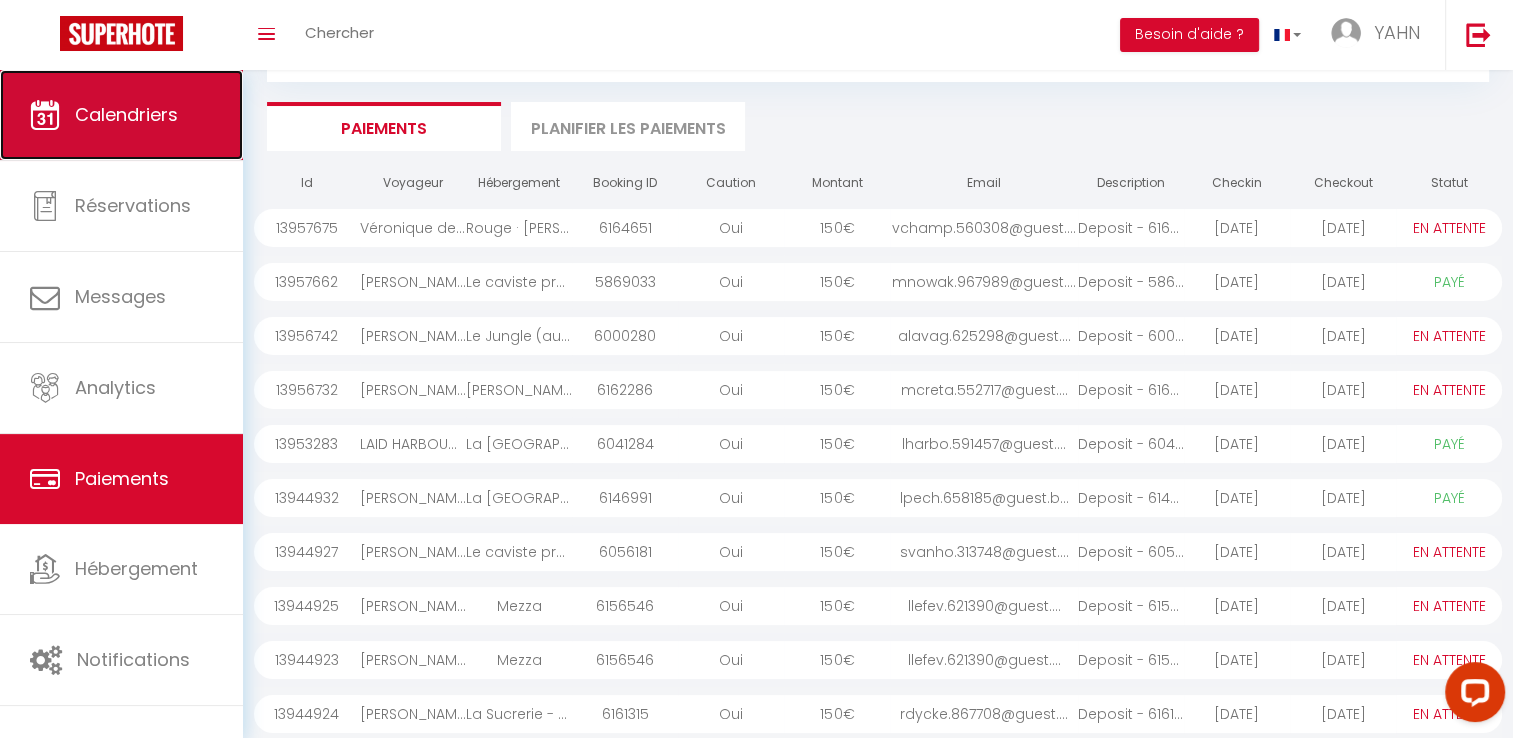 click on "Calendriers" at bounding box center [121, 115] 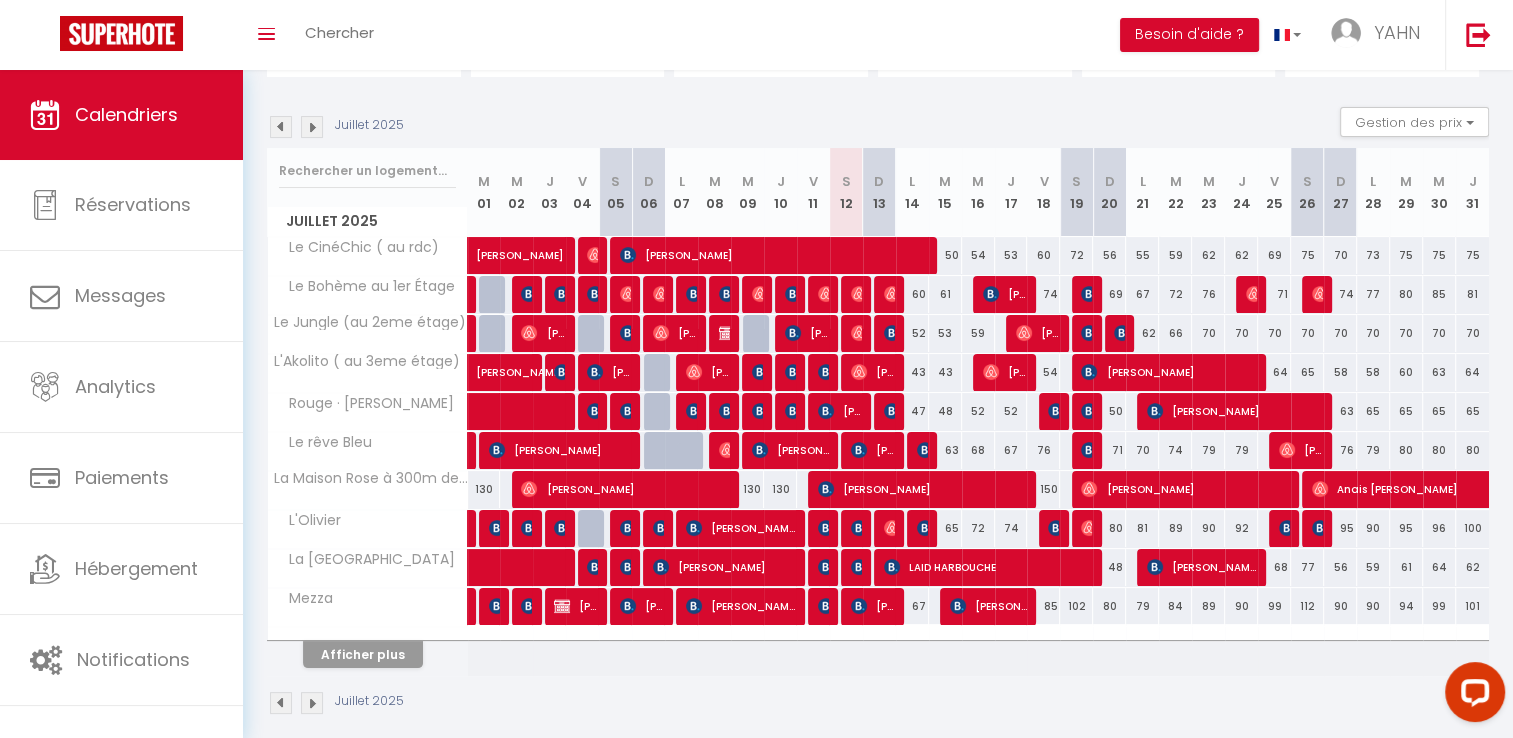 scroll, scrollTop: 183, scrollLeft: 0, axis: vertical 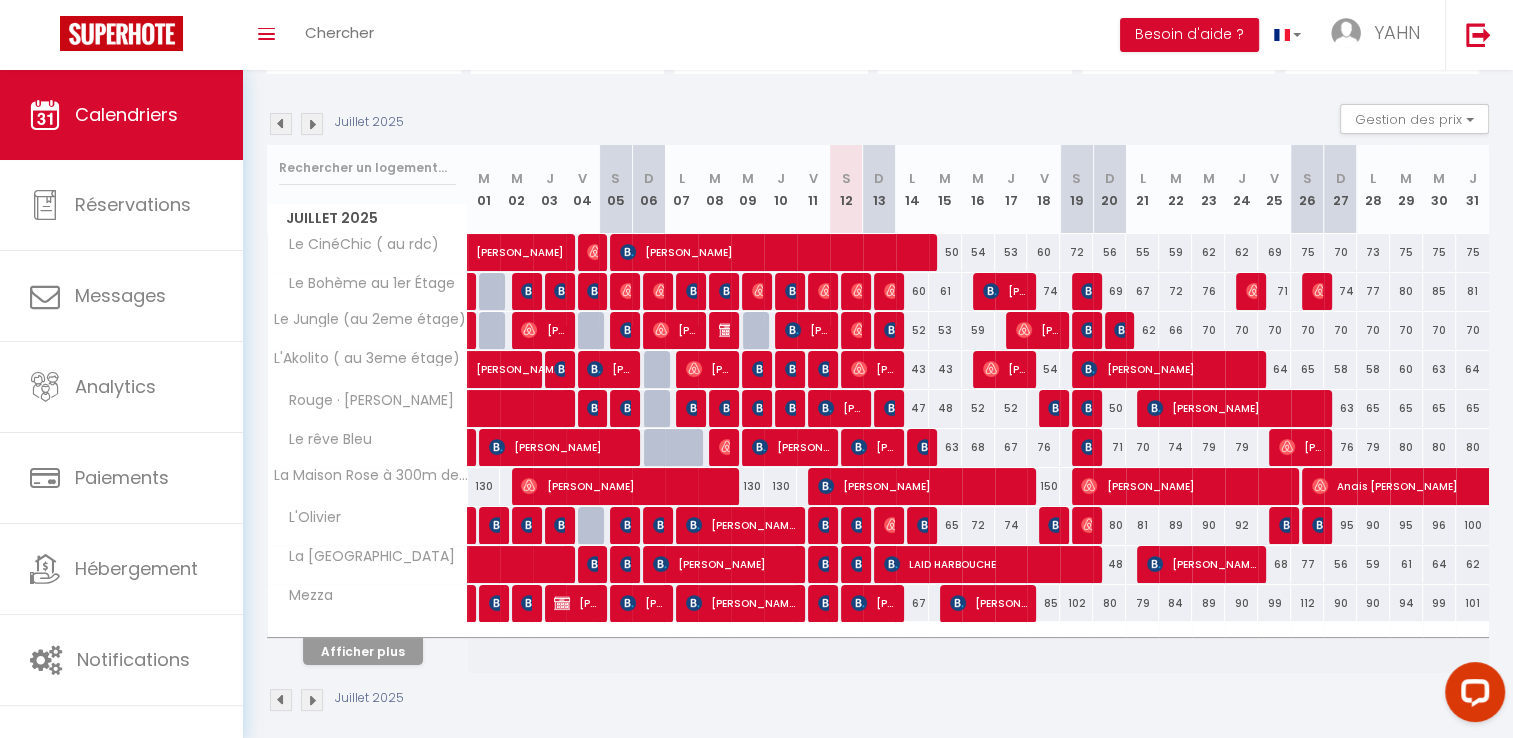 click on "62" at bounding box center (1208, 252) 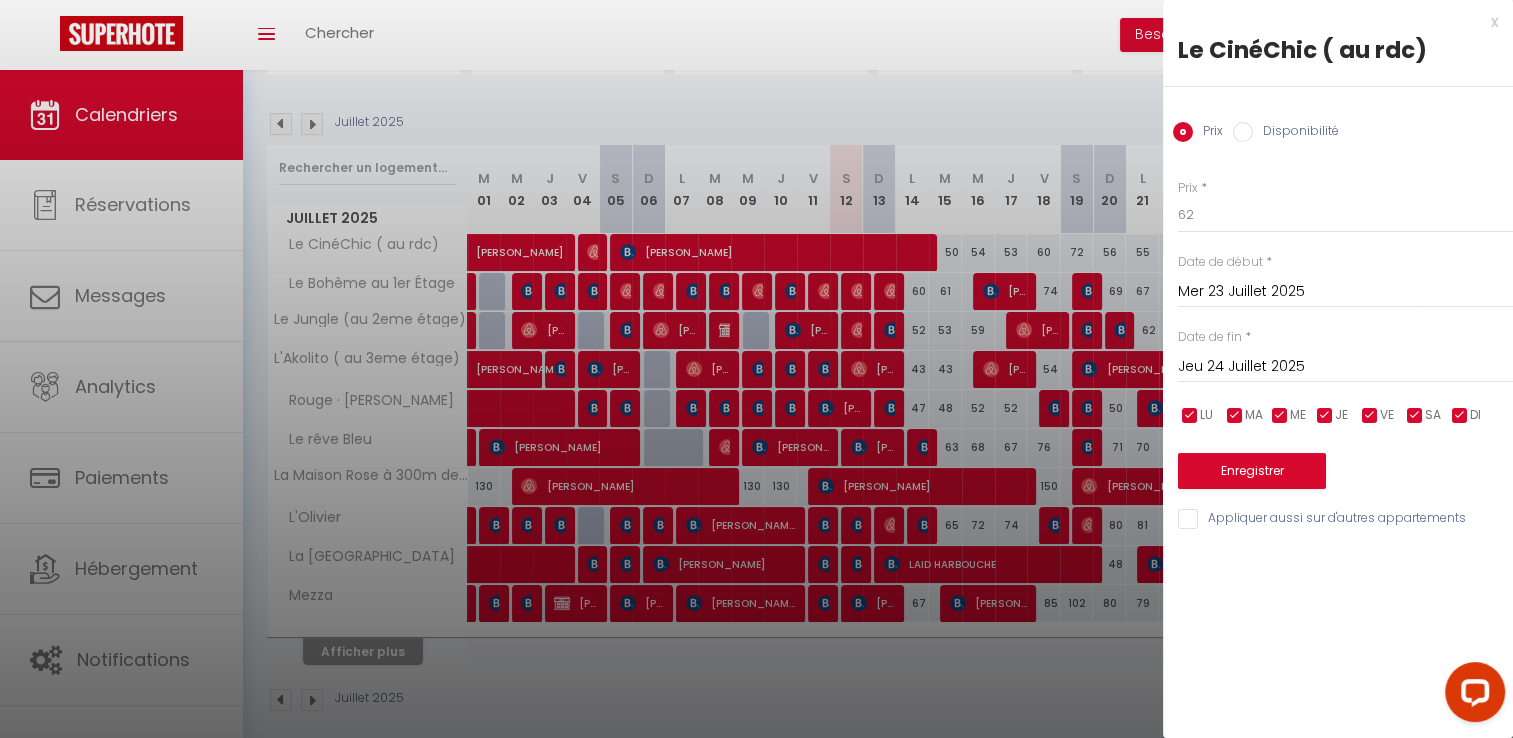 click on "Prix
*   62
Statut
*
Disponible
Indisponible
Date de début
*     [DATE]         <   [DATE]   >   Dim Lun Mar Mer Jeu Ven Sam   1 2 3 4 5 6 7 8 9 10 11 12 13 14 15 16 17 18 19 20 21 22 23 24 25 26 27 28 29 30 31     <   2025   >   [PERSON_NAME] Mars Avril Mai Juin Juillet Août Septembre Octobre Novembre Décembre     <   [DATE] - [DATE]   >   2020 2021 2022 2023 2024 2025 2026 2027 2028 2029
Date de fin
*     [DATE]         <   [DATE]   >   Dim Lun Mar Mer Jeu Ven Sam   1 2 3 4 5 6 7 8 9 10 11 12 13 14 15 16 17 18 19 20 21 22 23 24 25 26 27 28 29 30 31     <   2025   >   [PERSON_NAME] Mars Avril Mai Juin Juillet Août Septembre Octobre Novembre Décembre     <   [DATE] - [DATE]   >   2020" at bounding box center [1338, 343] 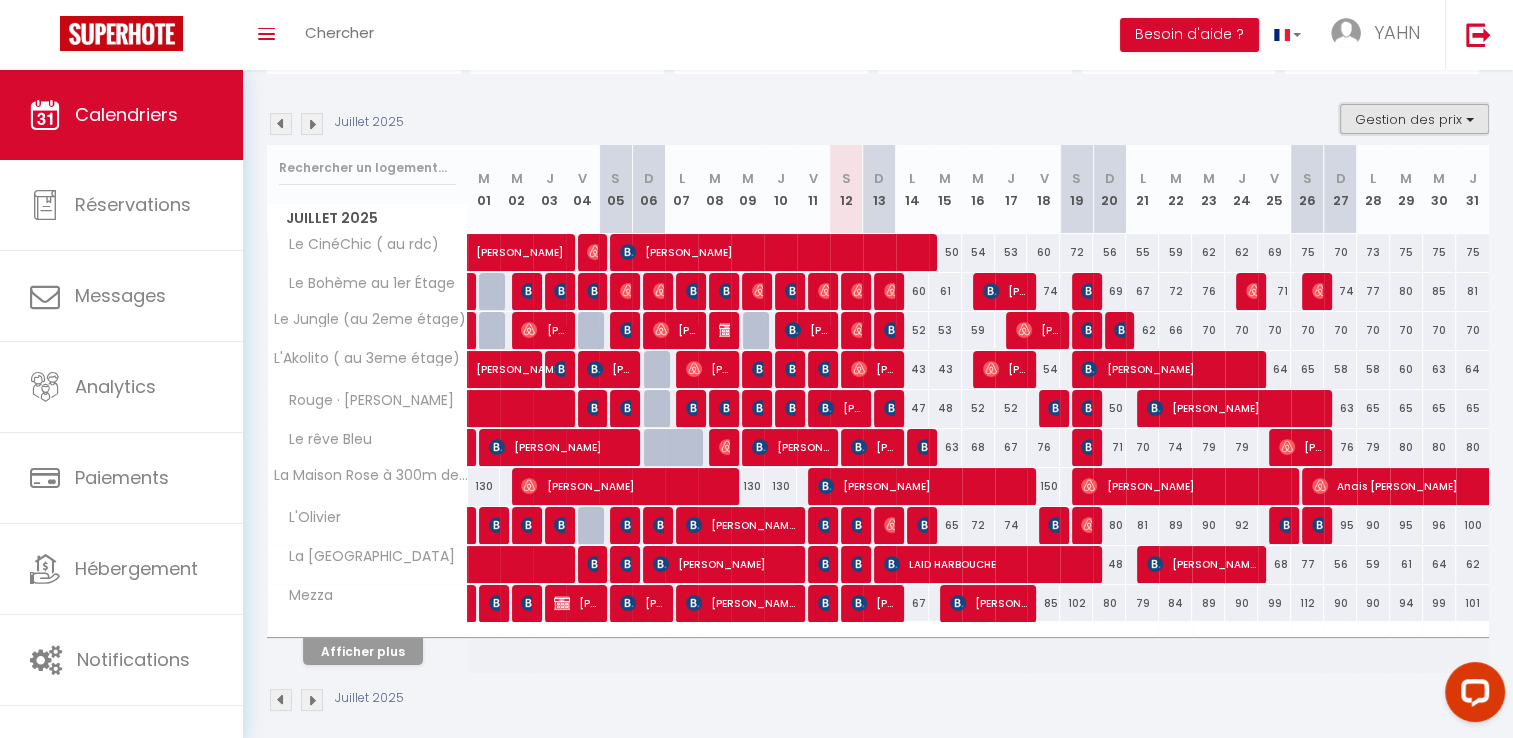 click on "Gestion des prix" at bounding box center [1414, 119] 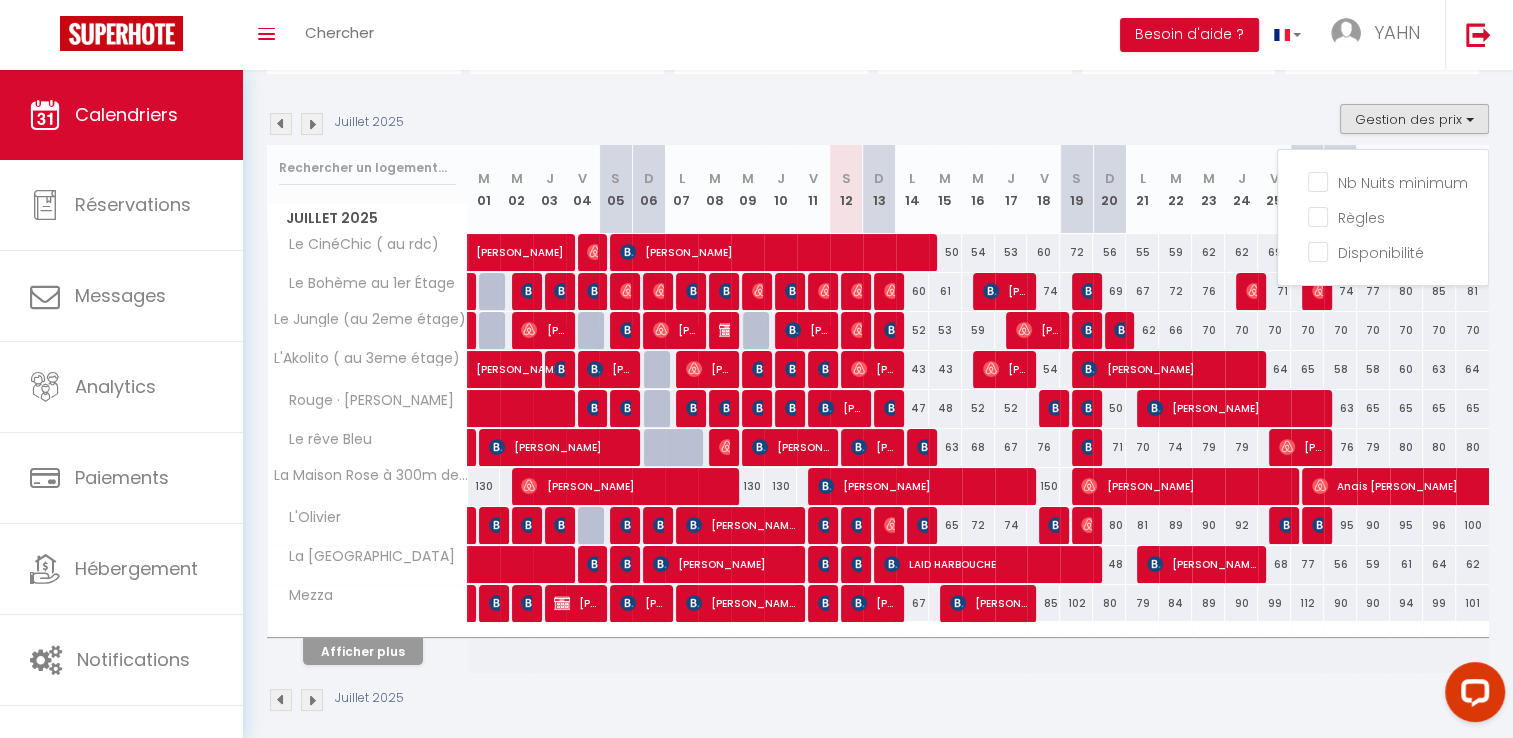 click on "Gestion des prix
Nb Nuits minimum   Règles   Disponibilité" at bounding box center (1408, 124) 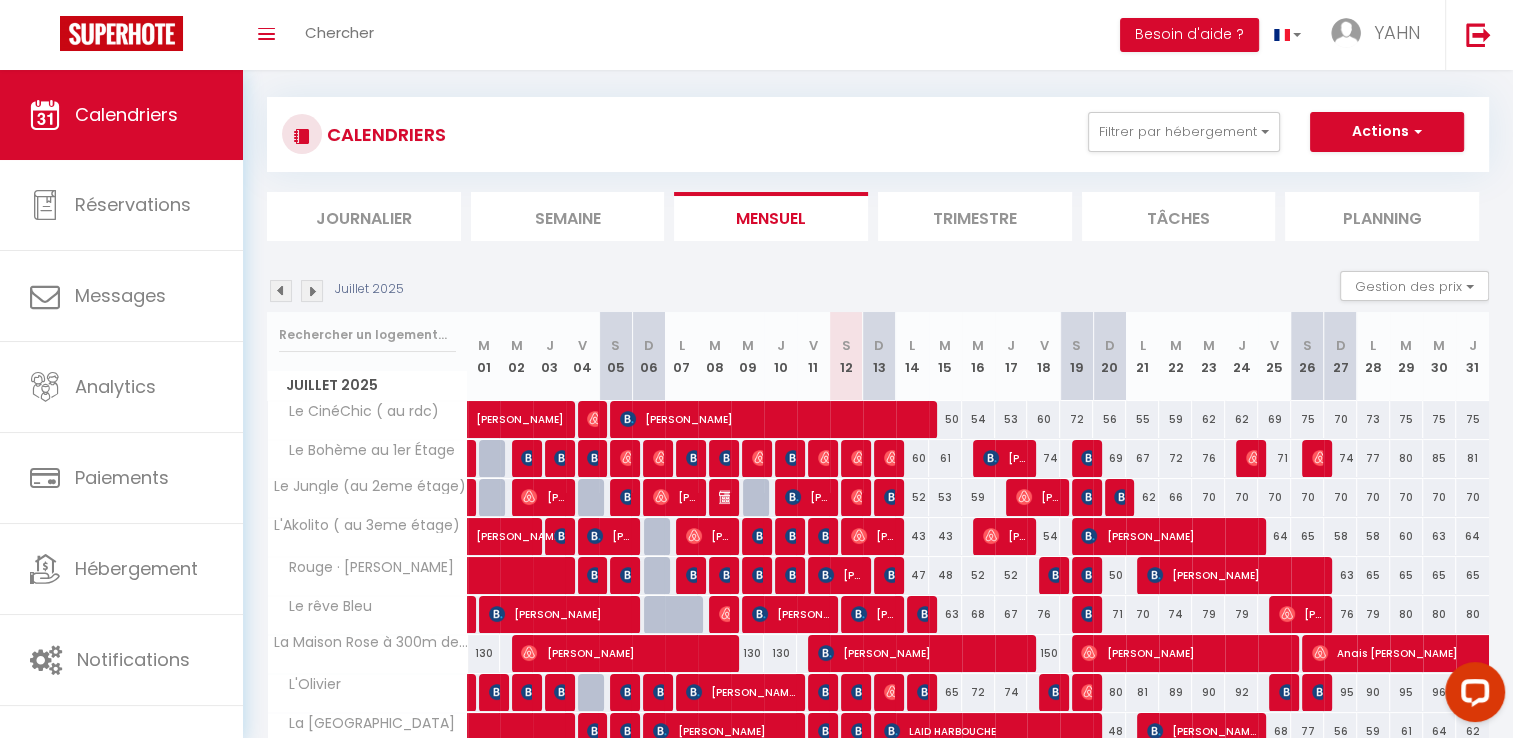 scroll, scrollTop: 8, scrollLeft: 0, axis: vertical 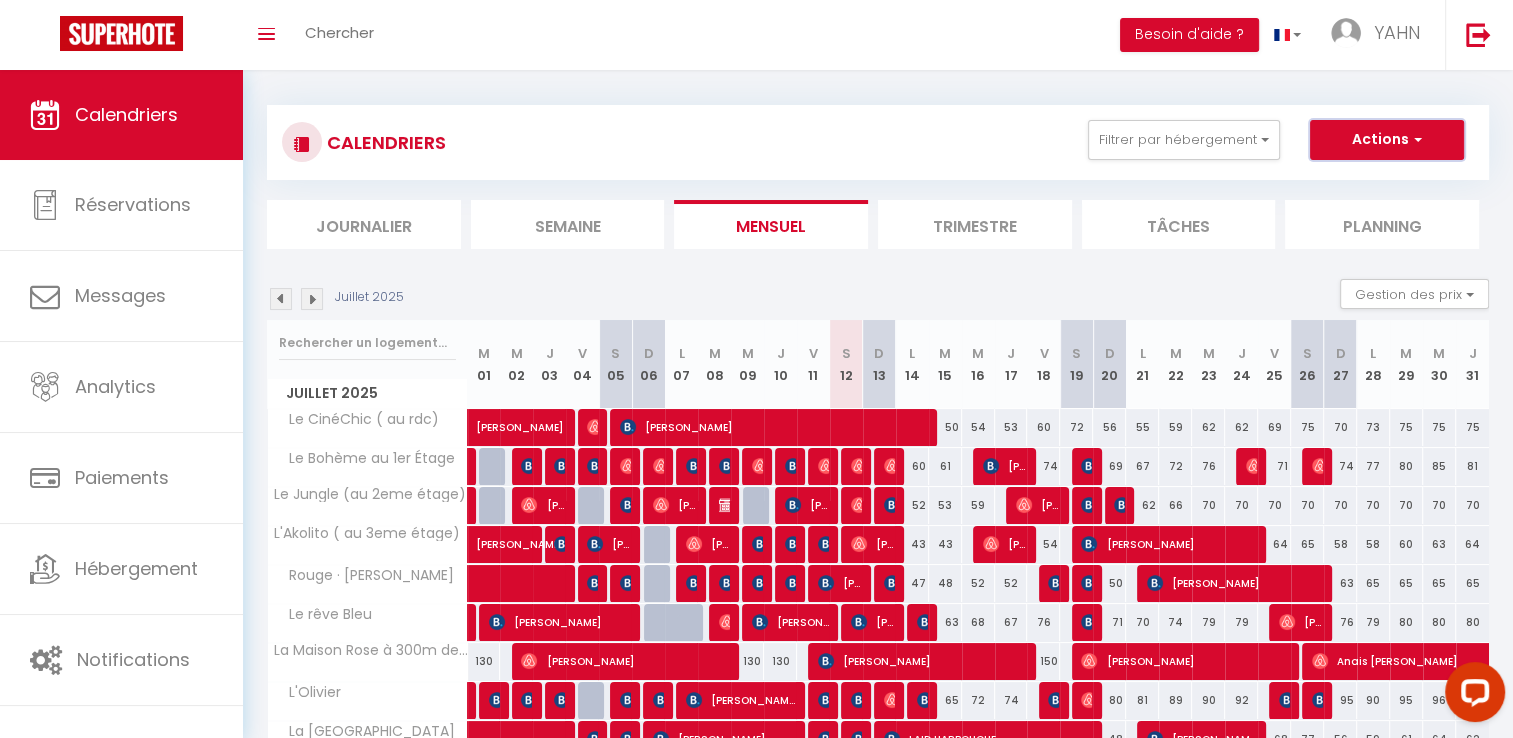 click on "Actions" at bounding box center [1387, 140] 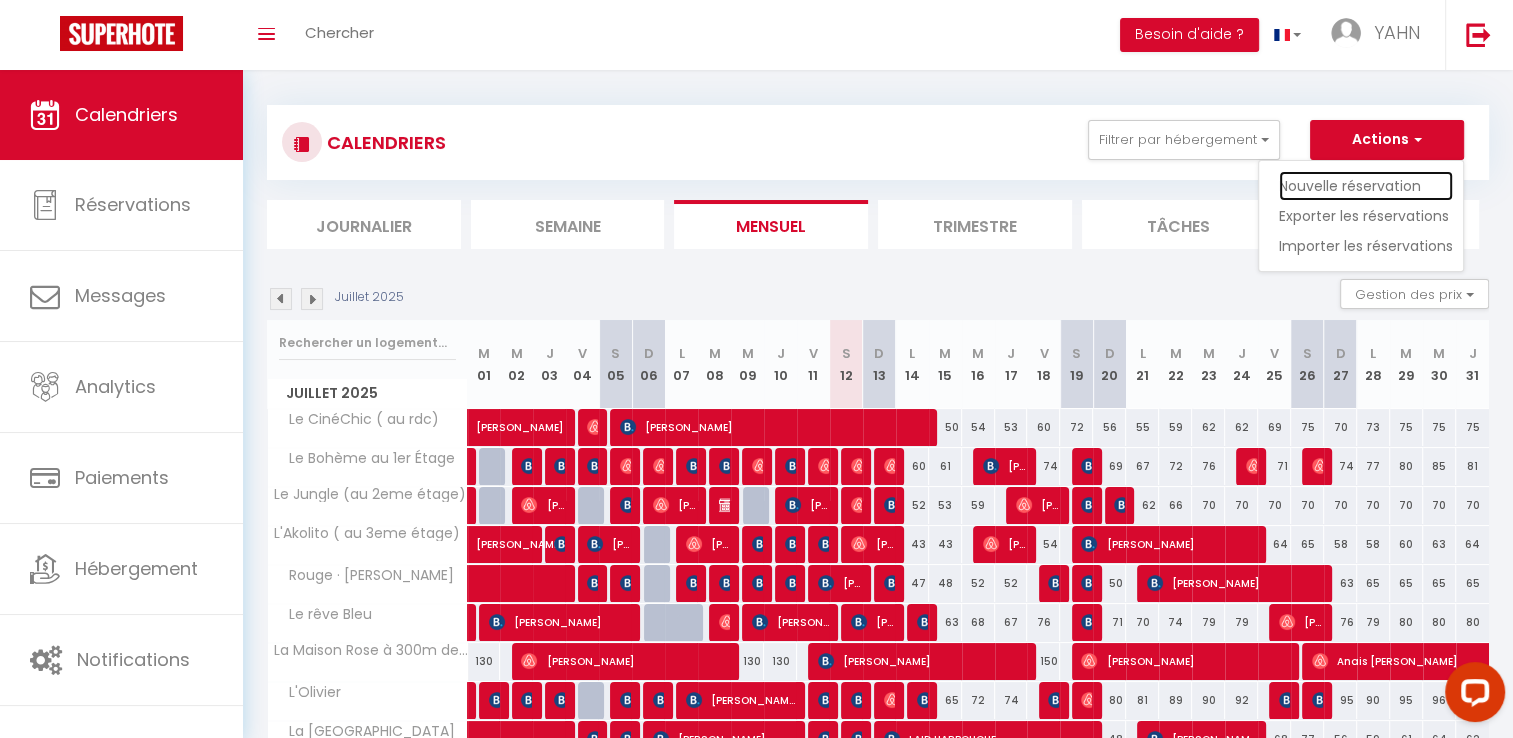 click on "Nouvelle réservation" at bounding box center [1366, 186] 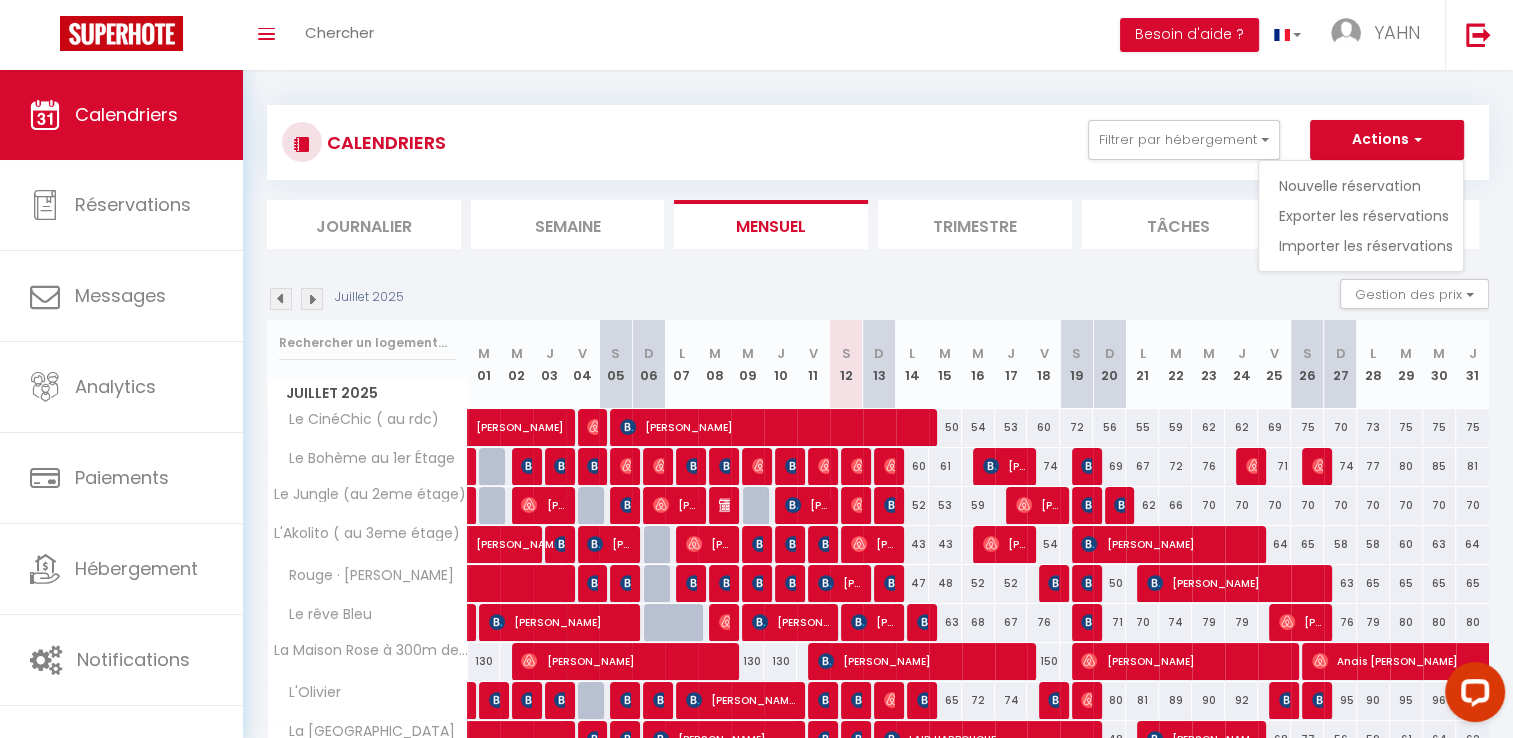 select 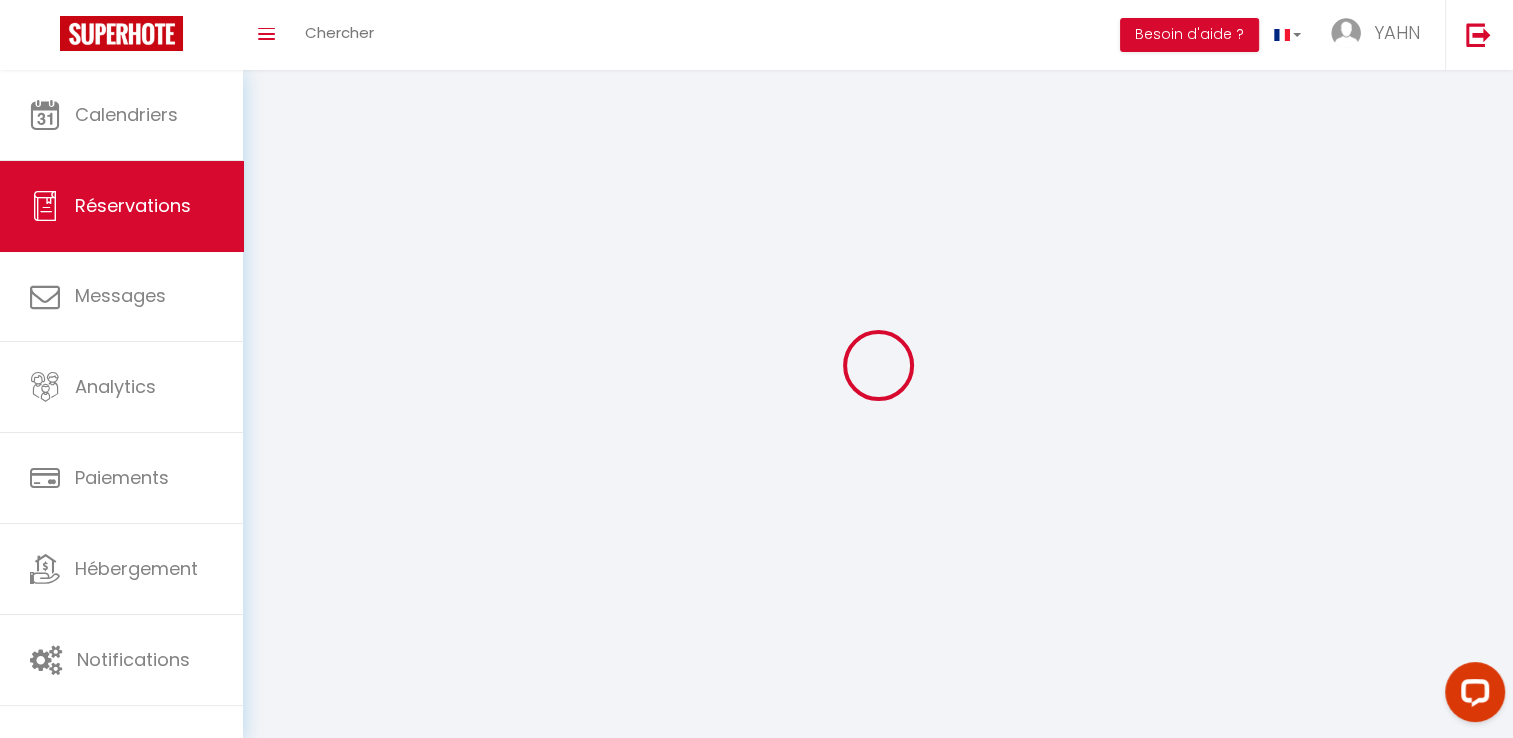select 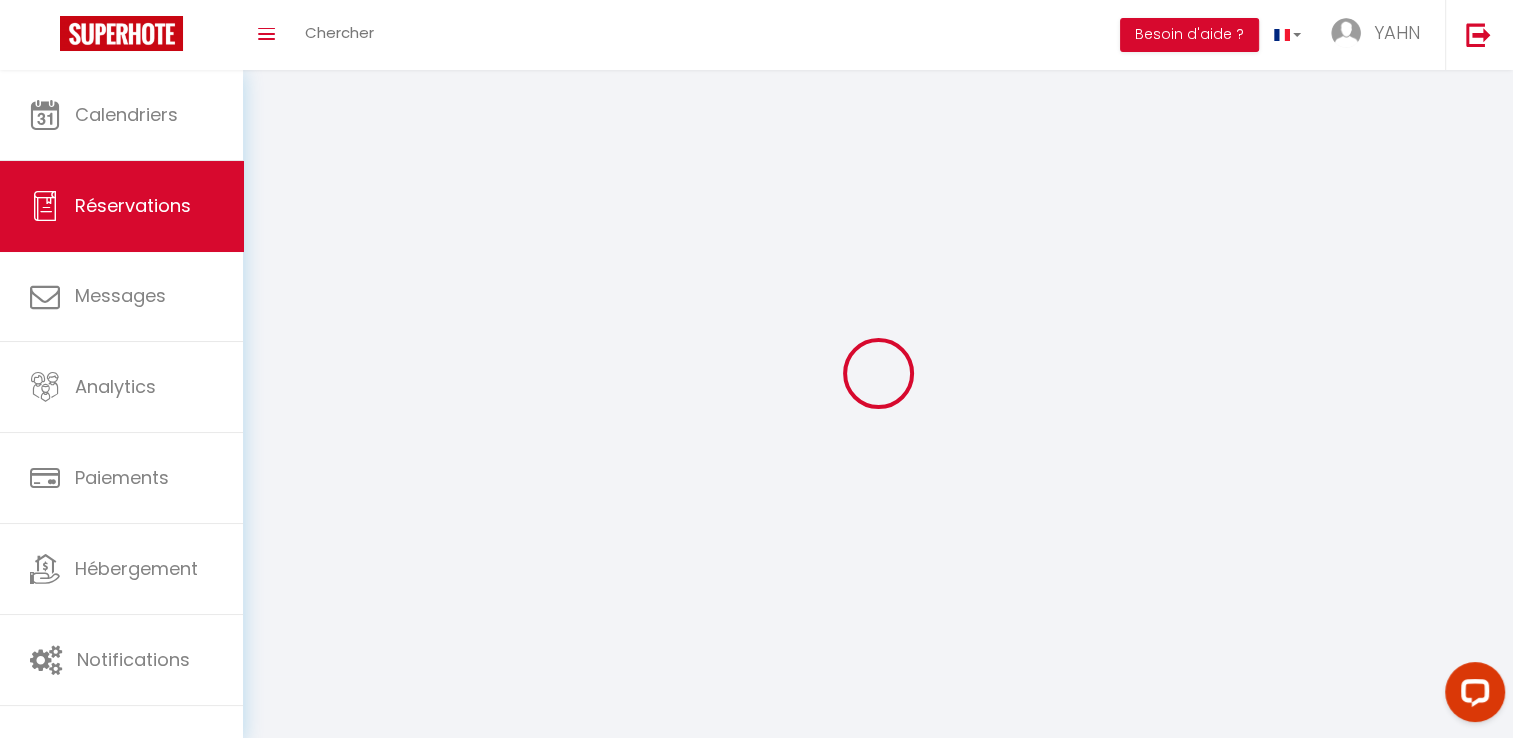 select 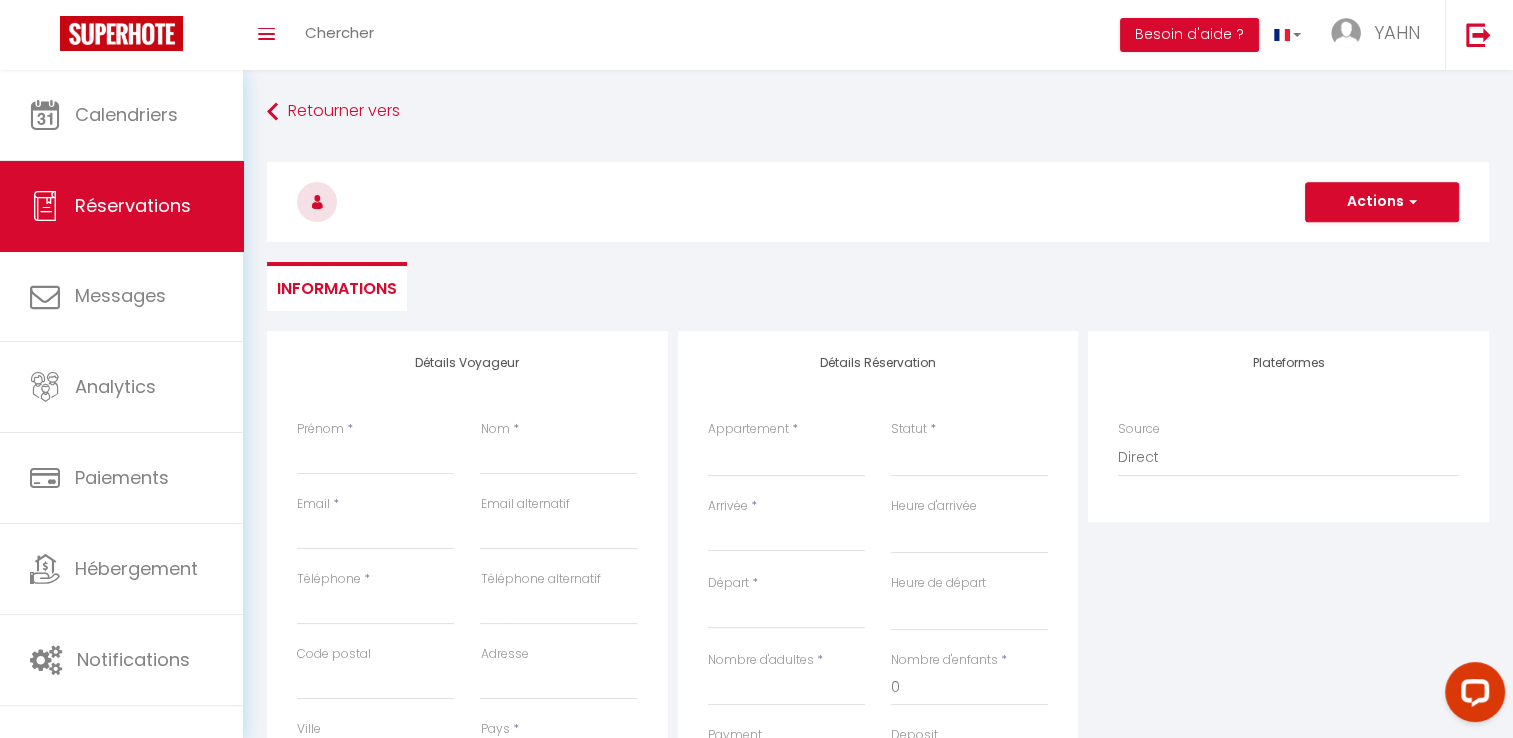 click on "Prénom   *" at bounding box center [375, 457] 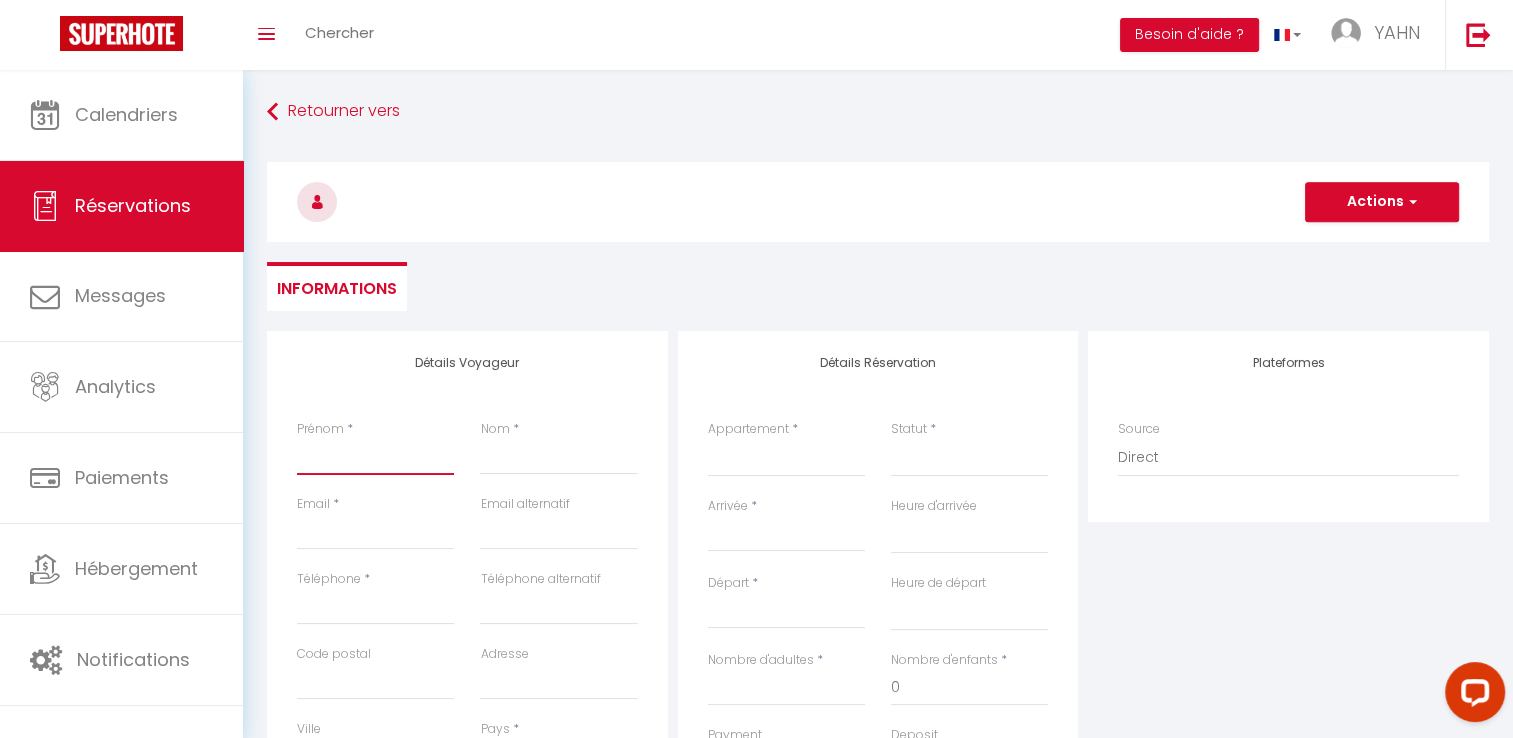 click on "Prénom" at bounding box center (375, 457) 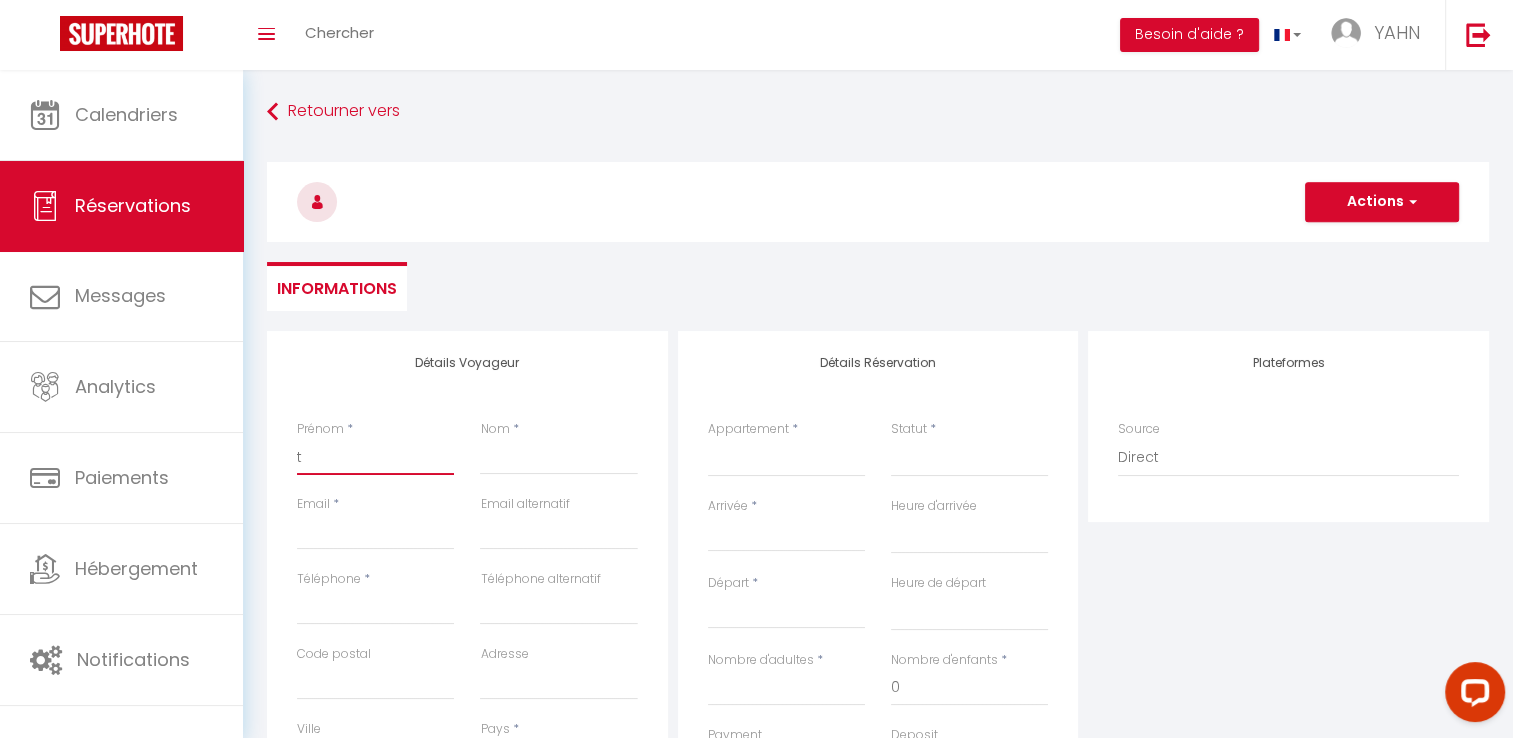 select 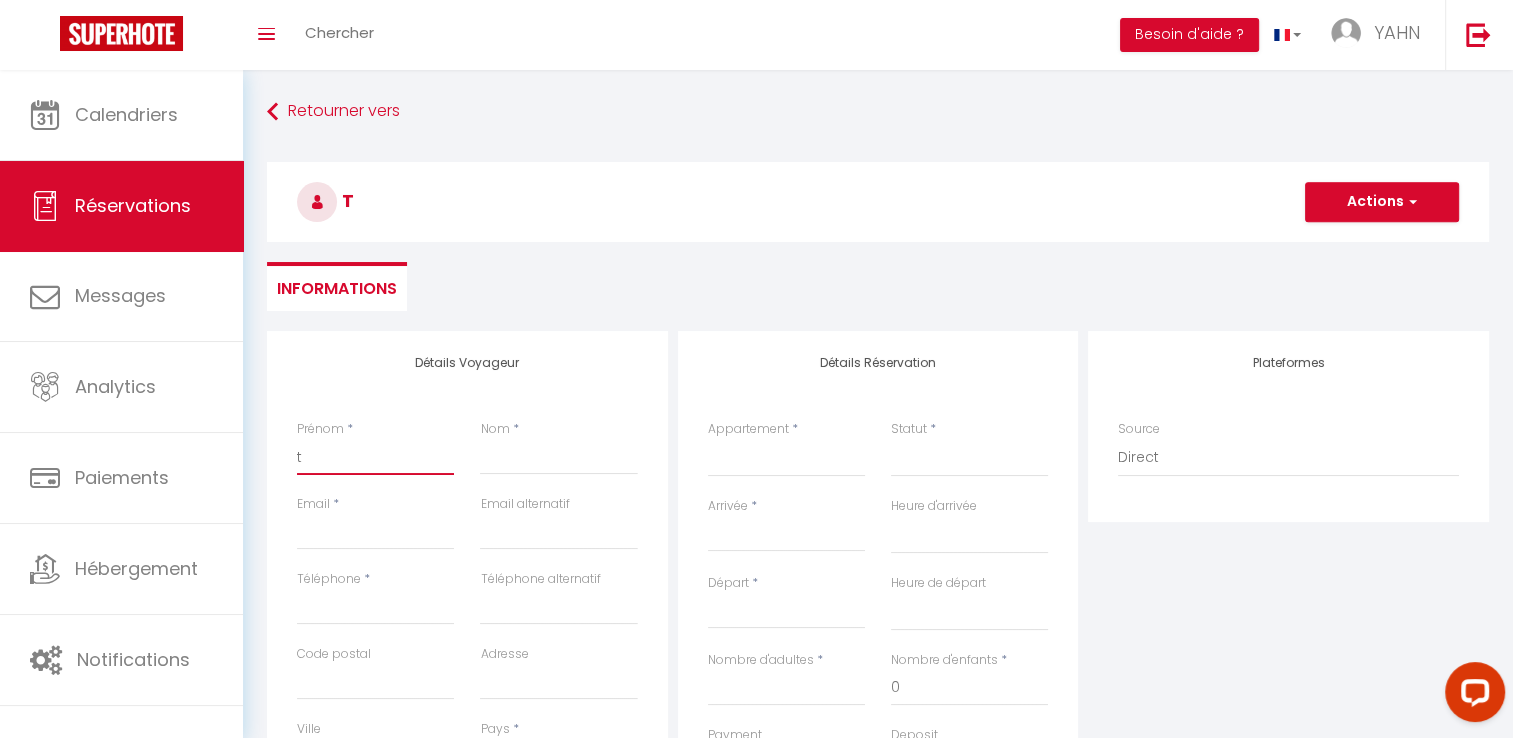 type on "te" 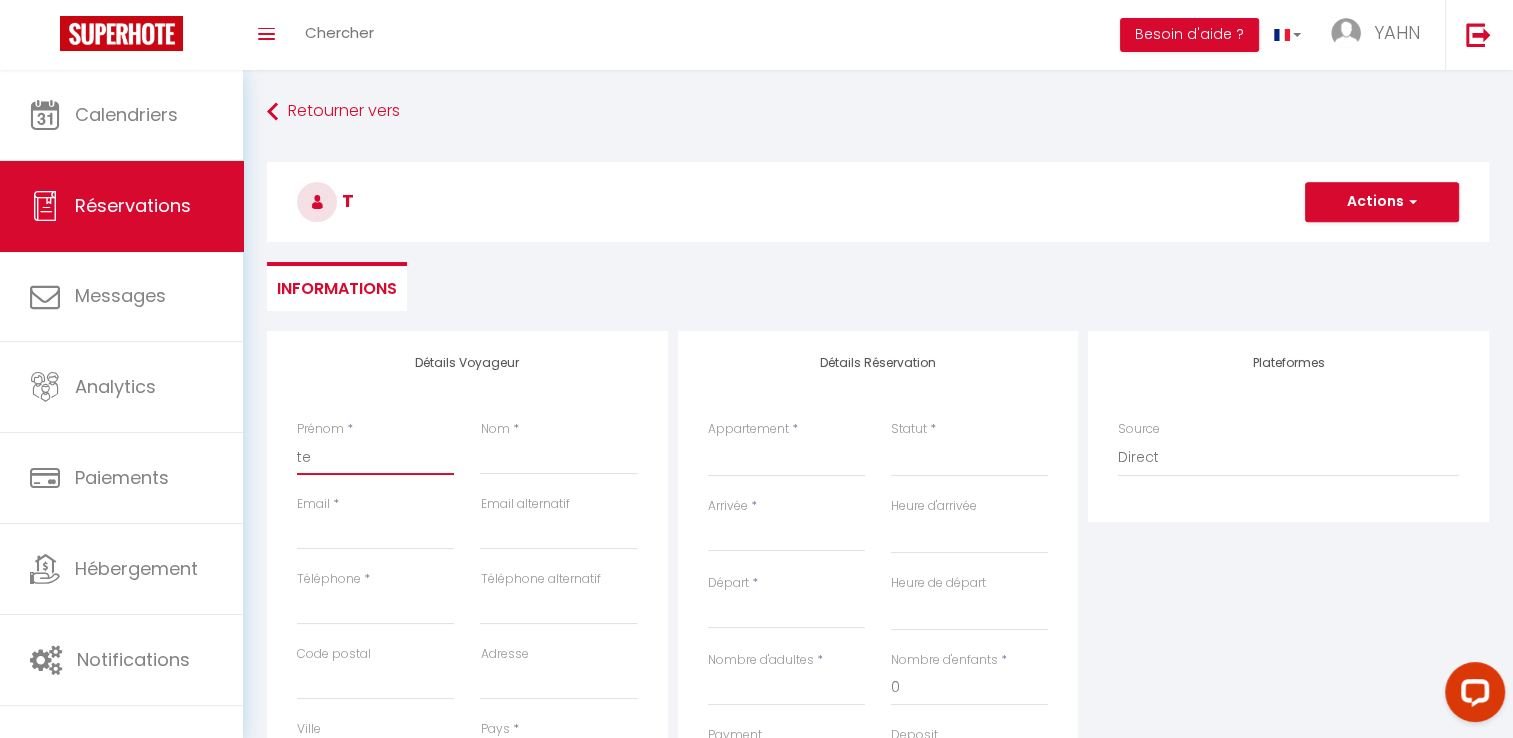 select 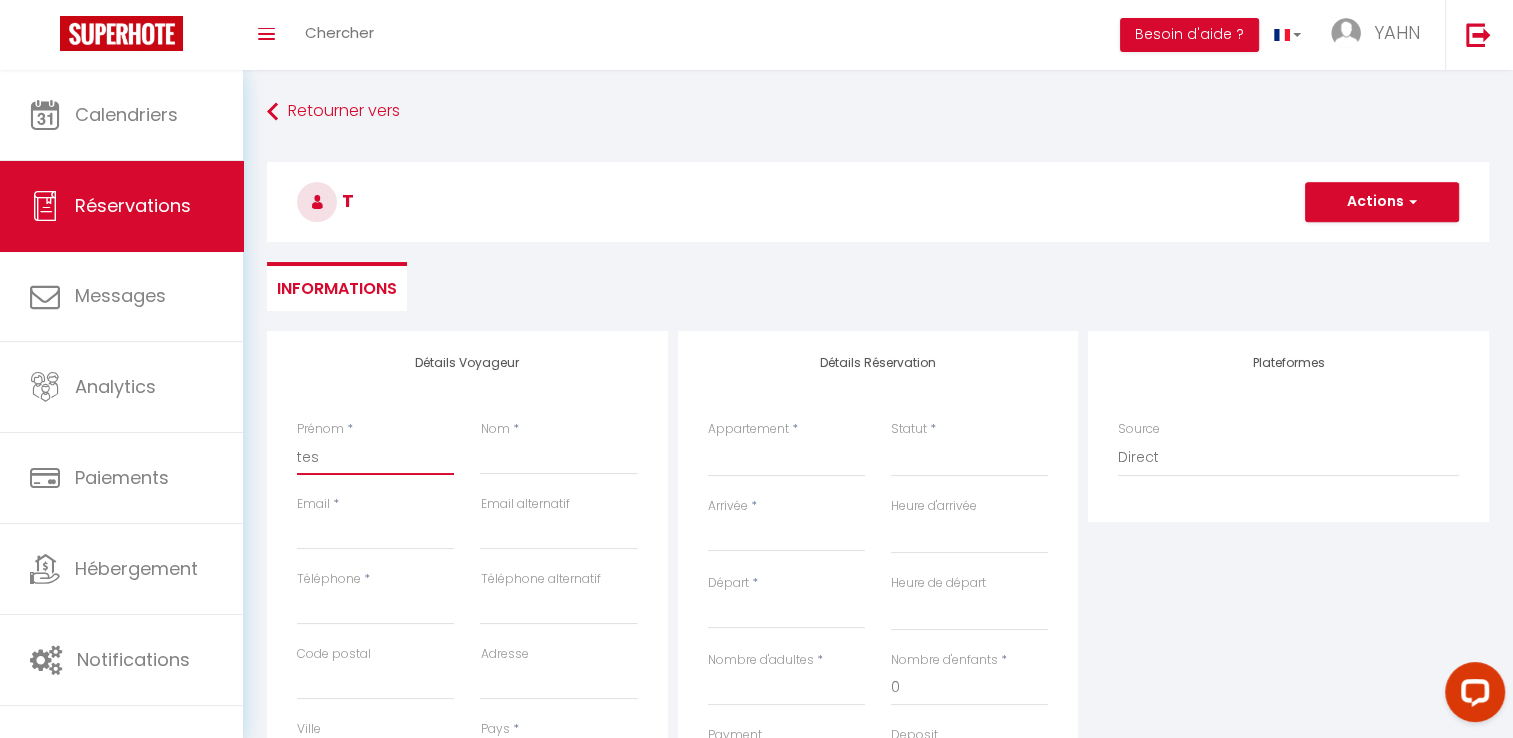 select 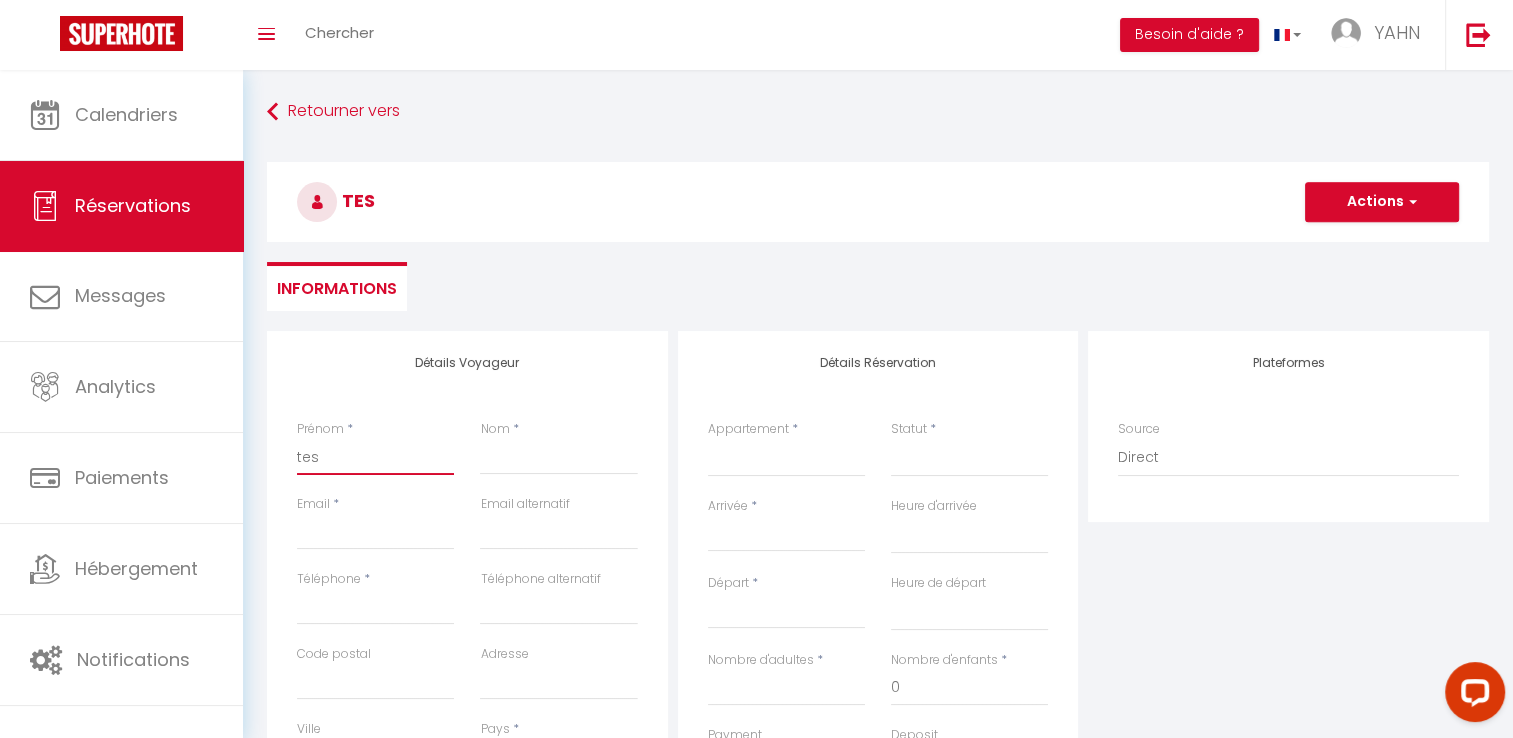 type on "test" 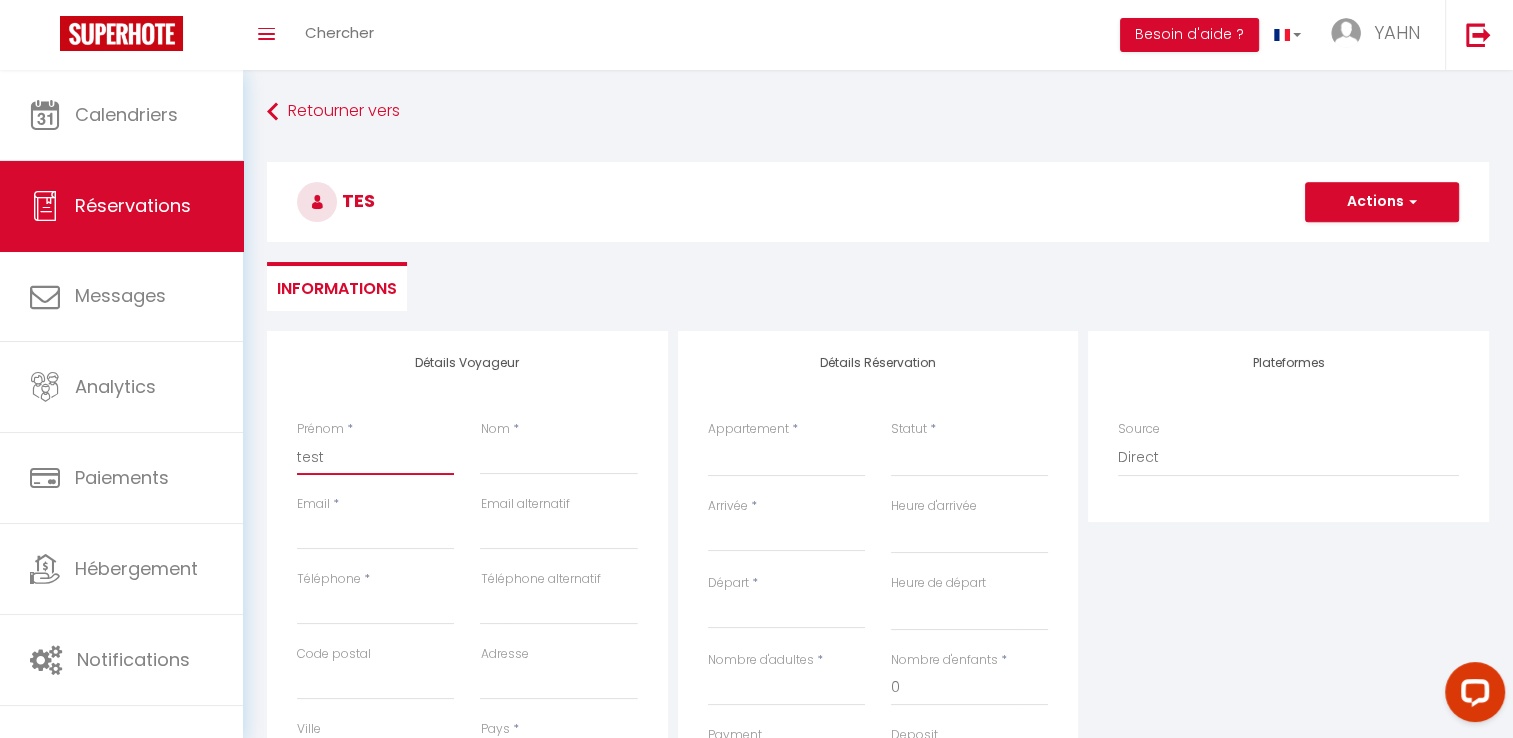 select 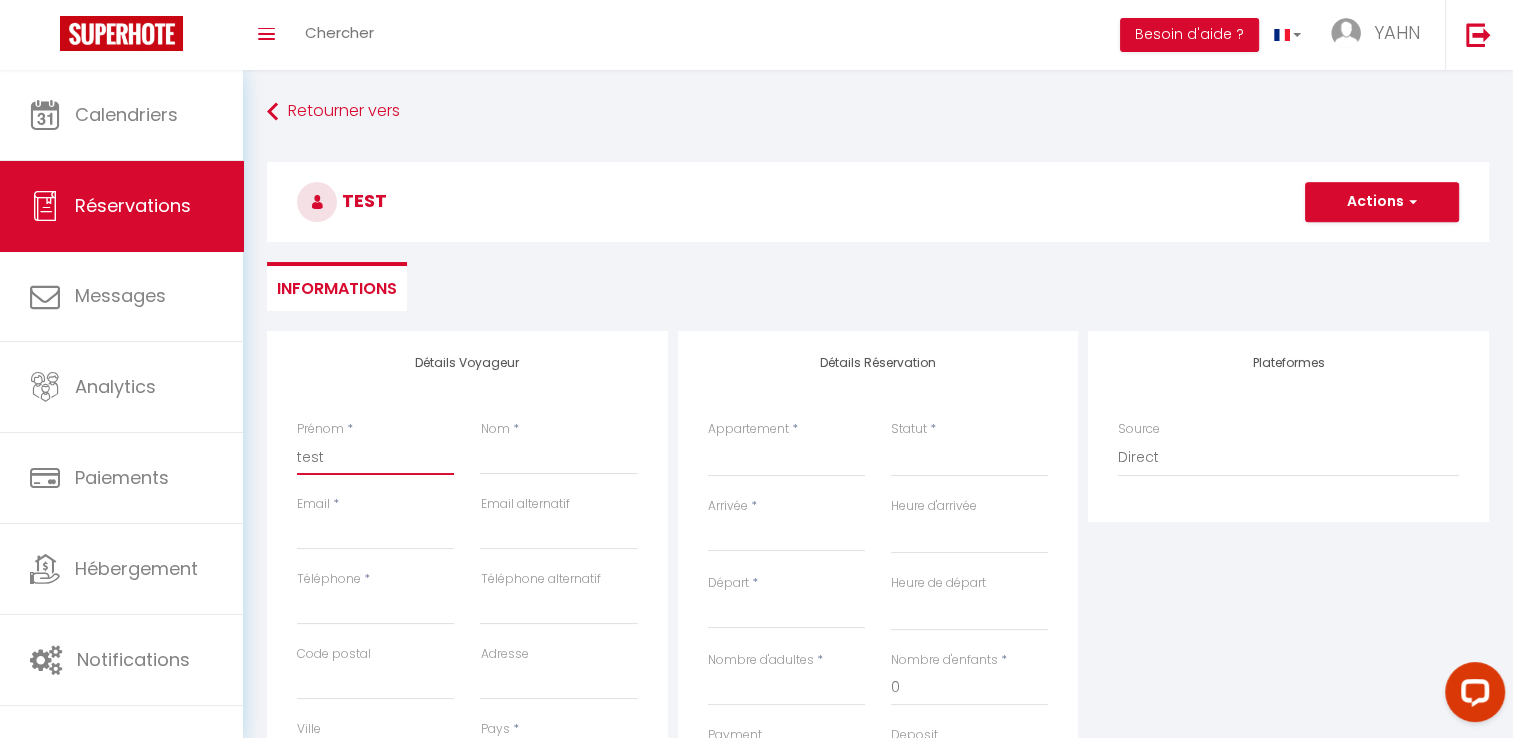 type on "test" 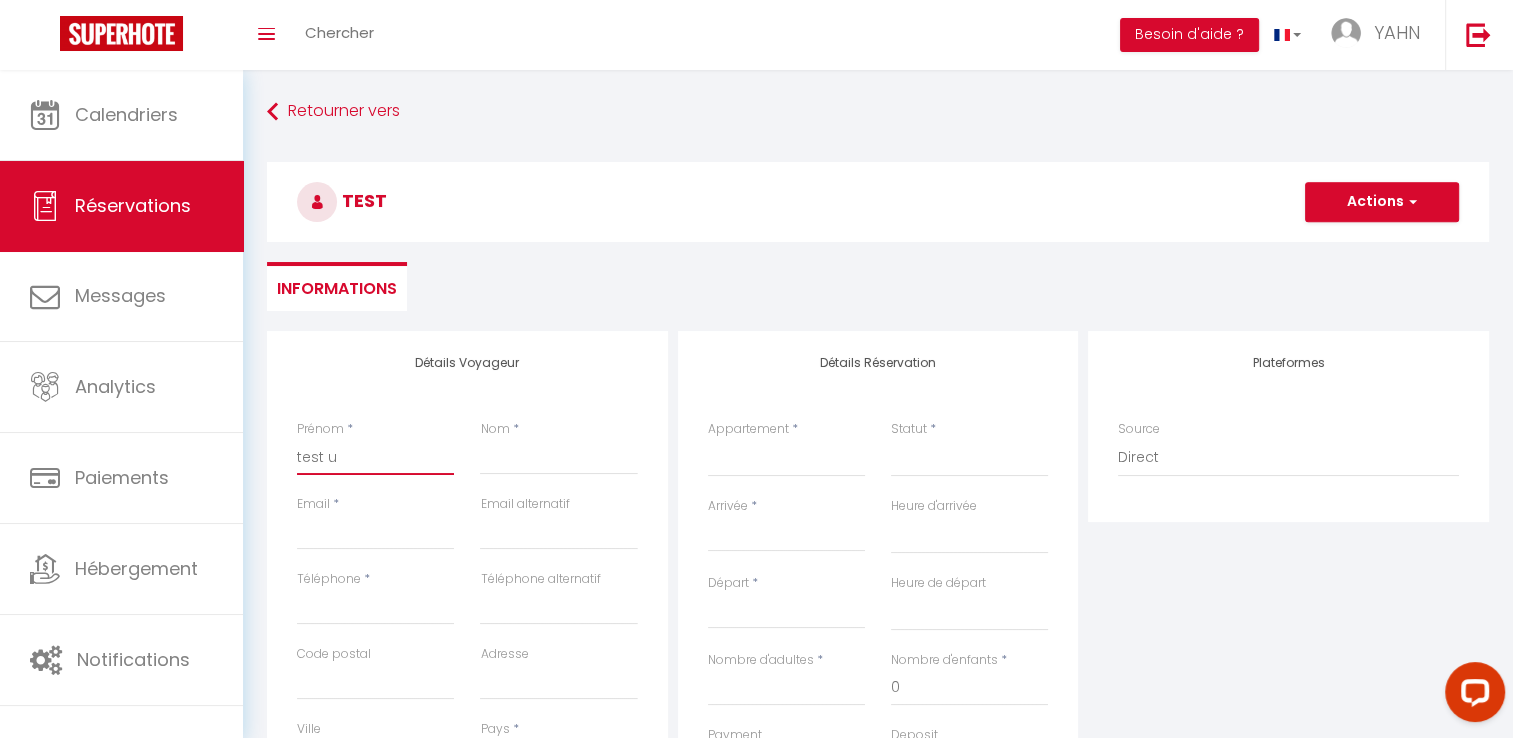 select 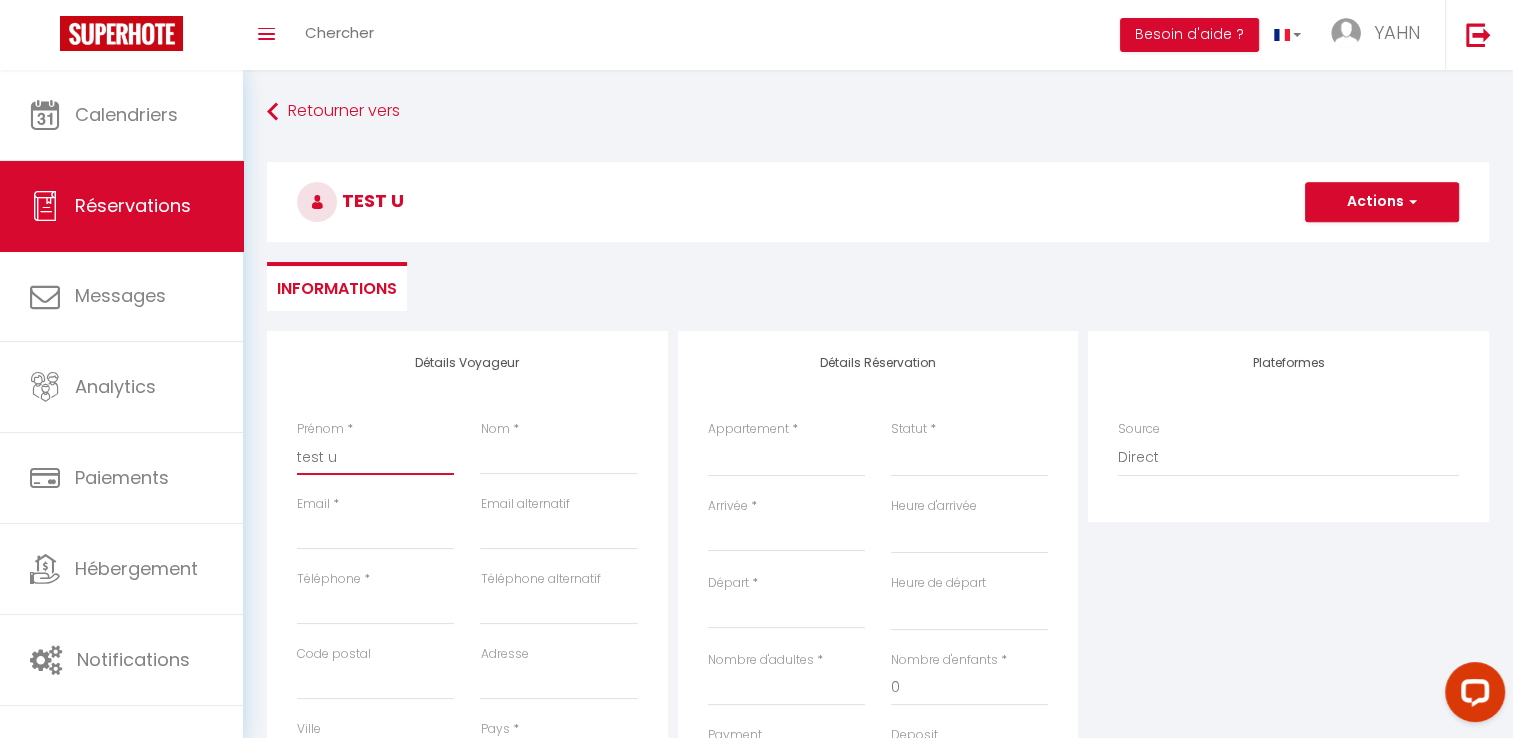 type on "test" 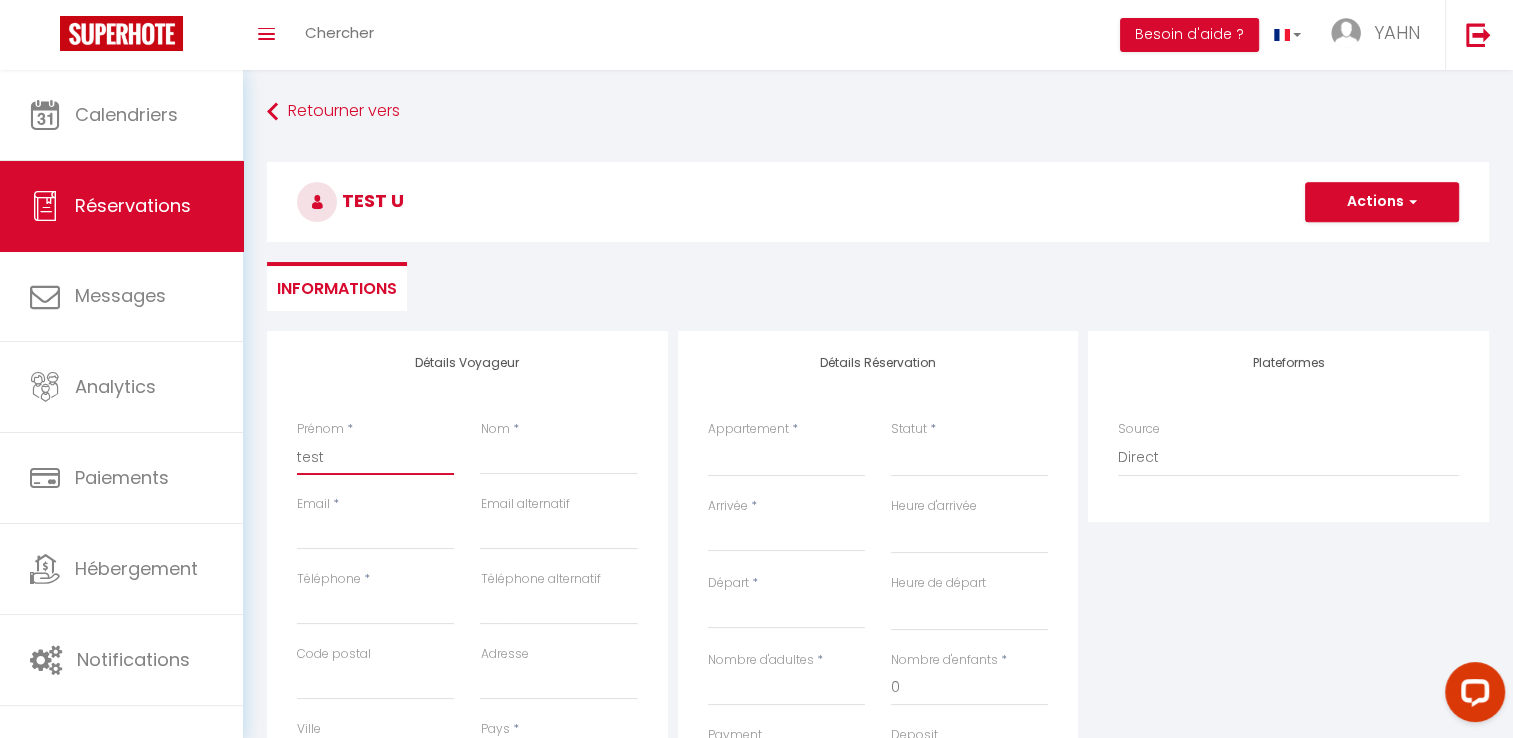 select 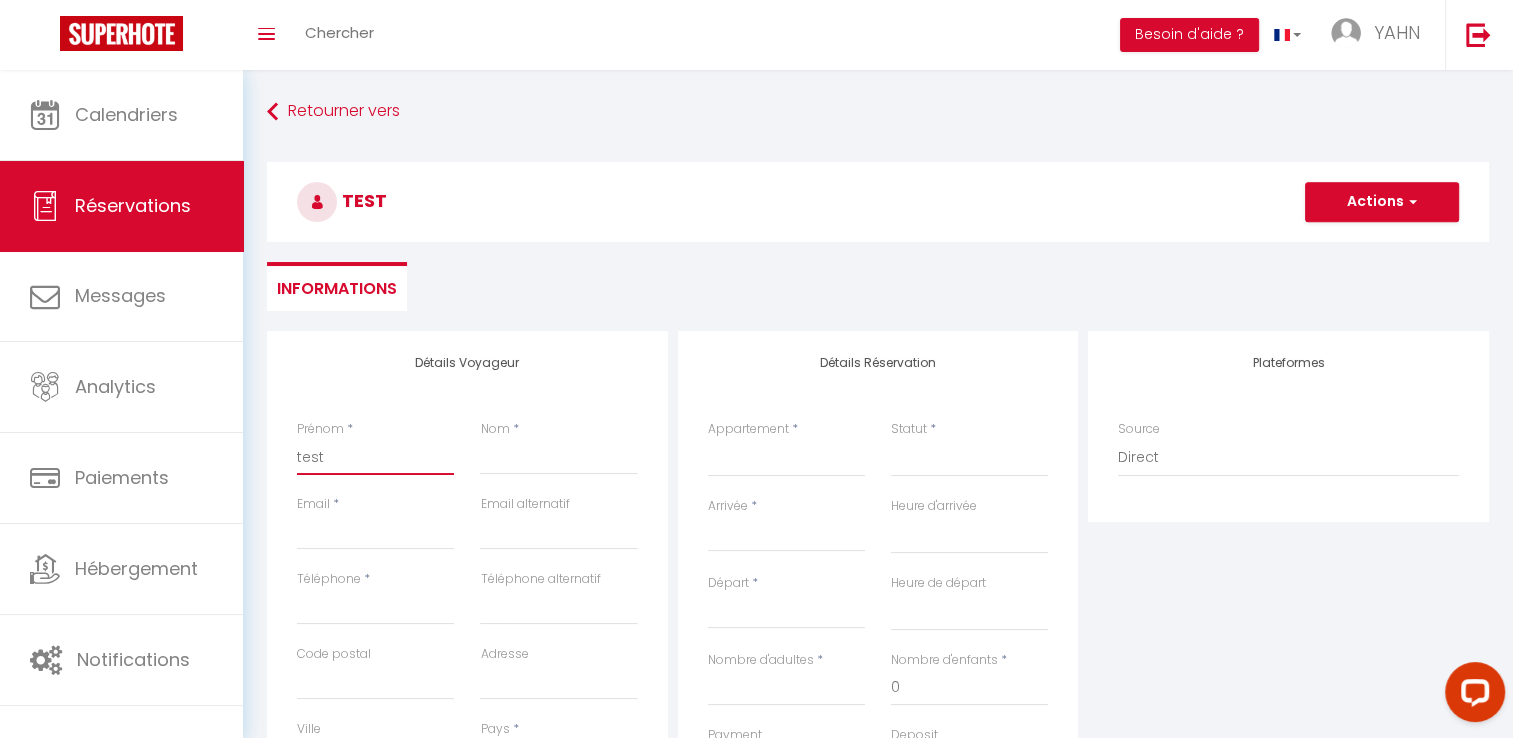 type on "test y" 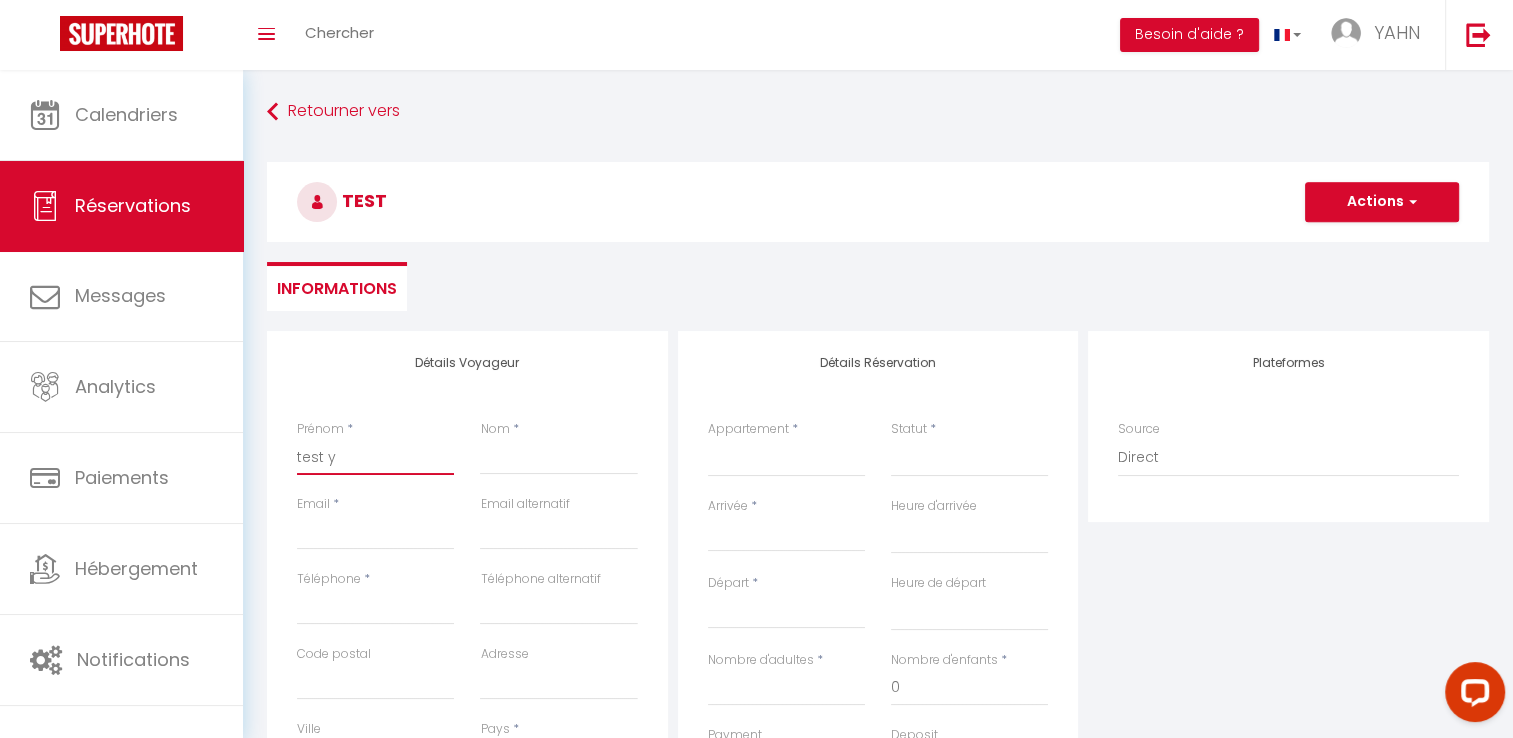 select 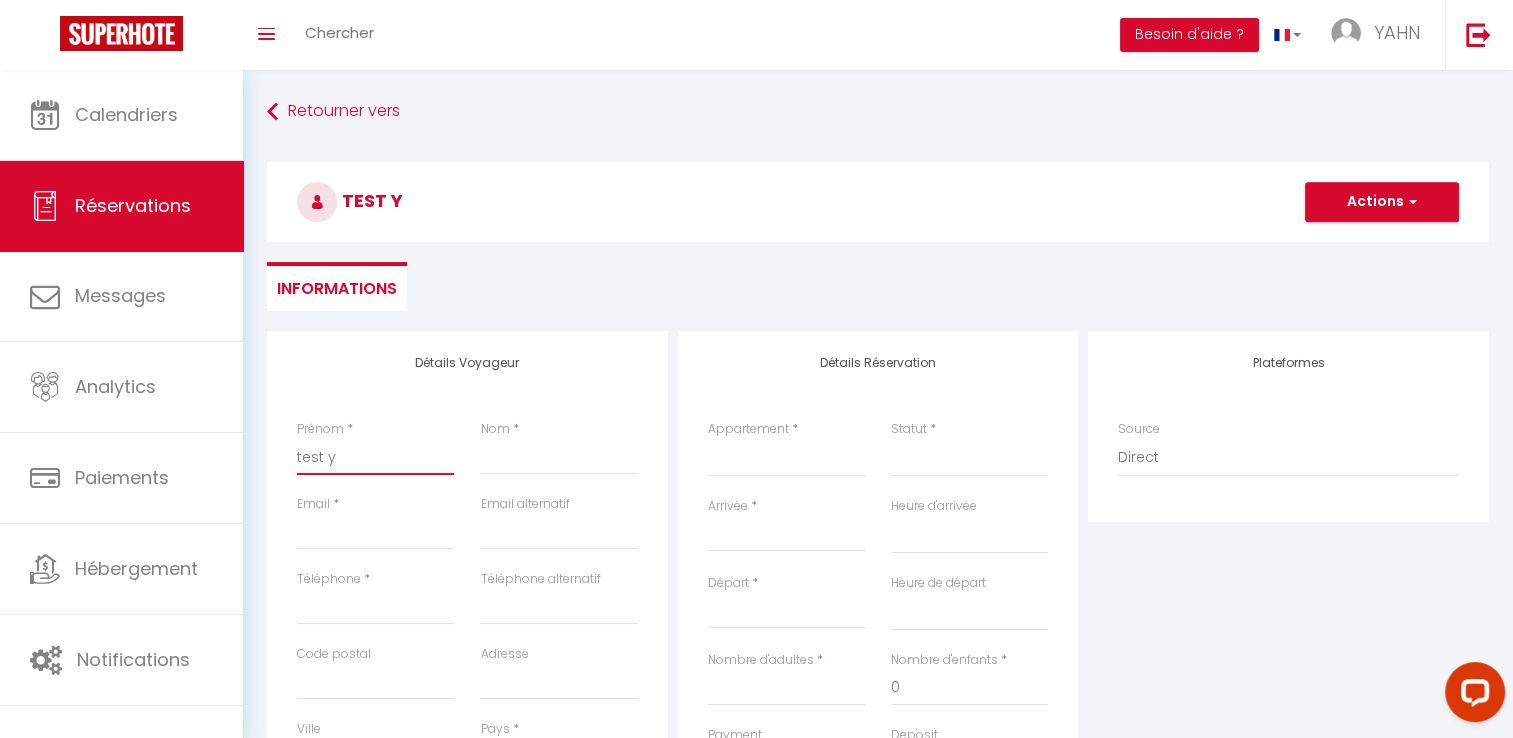 type on "test [DEMOGRAPHIC_DATA]" 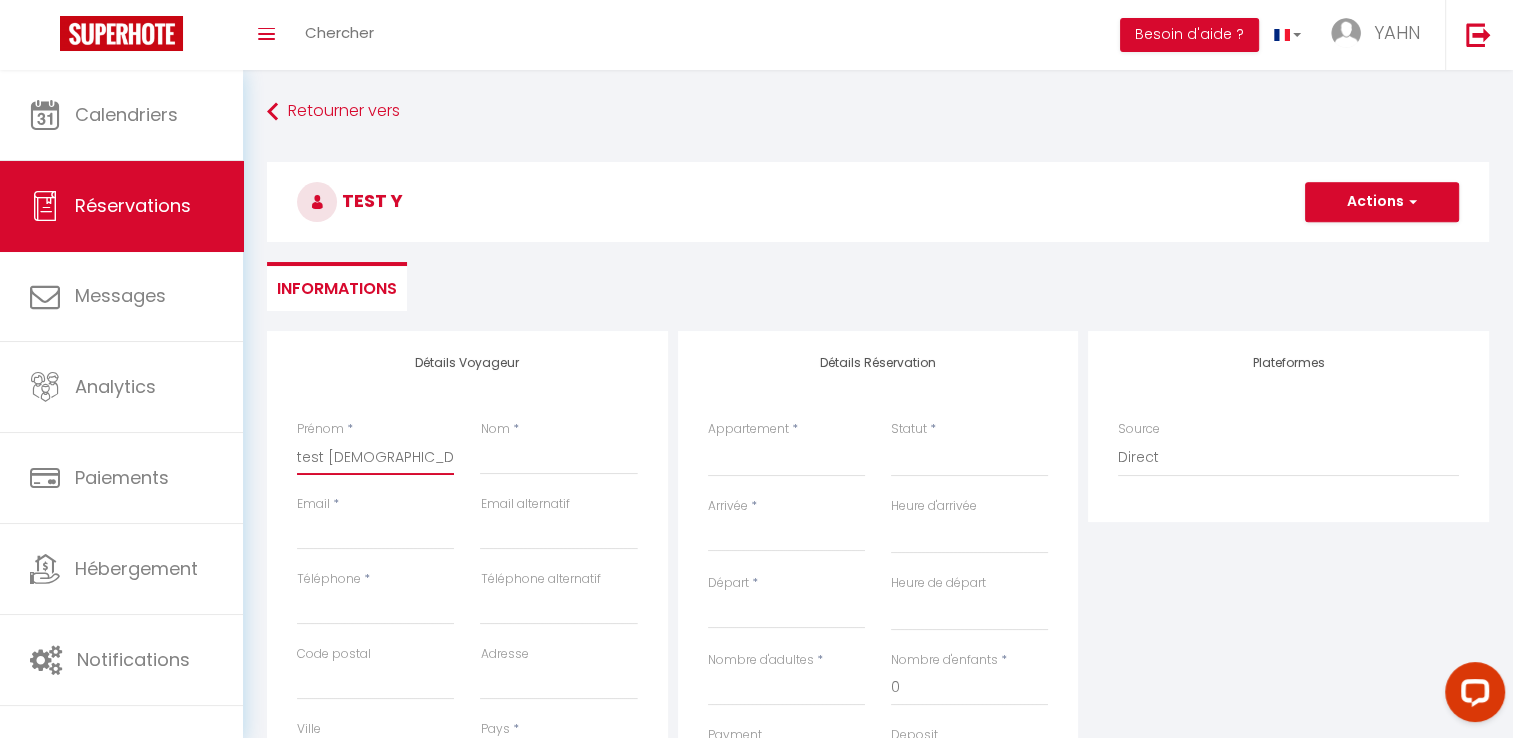 select 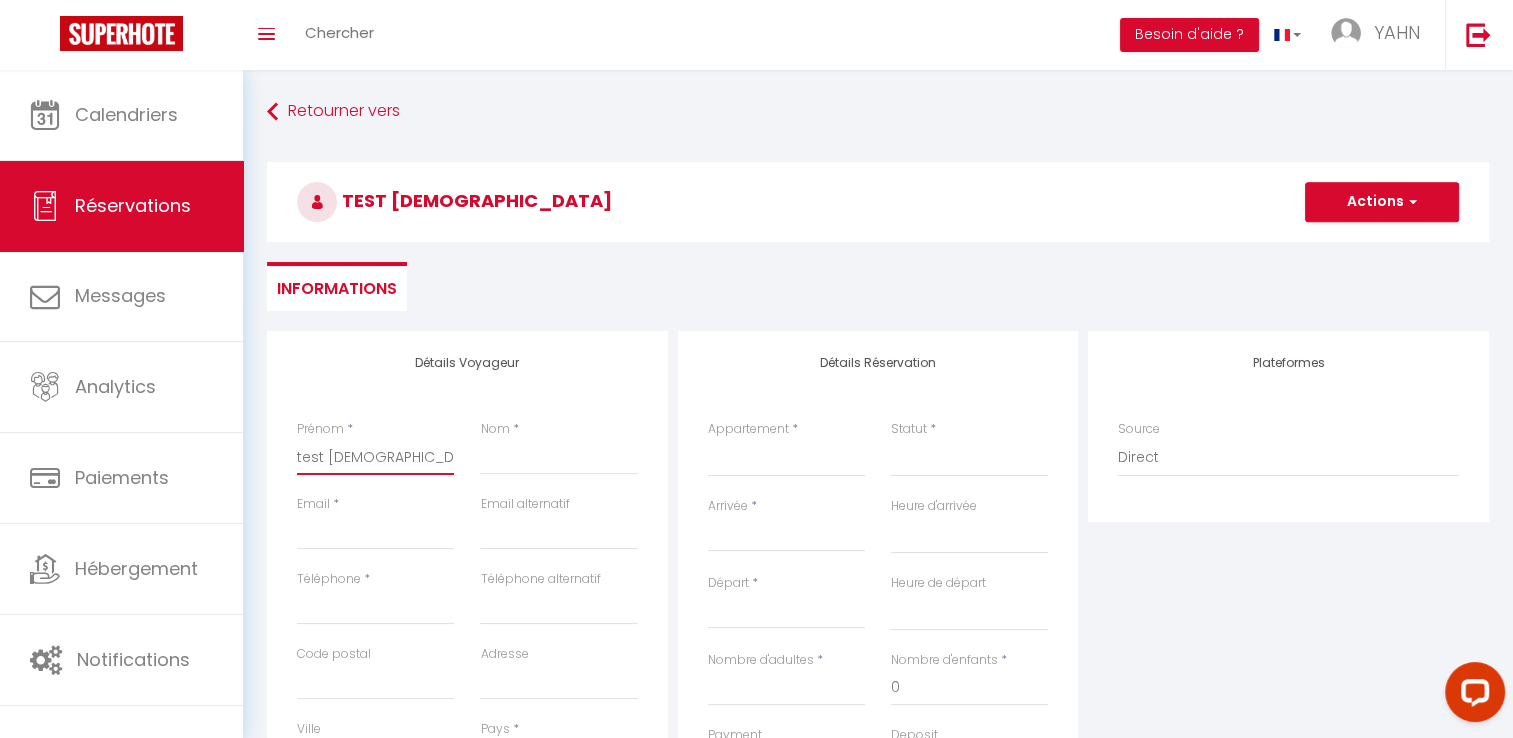 type on "test yha" 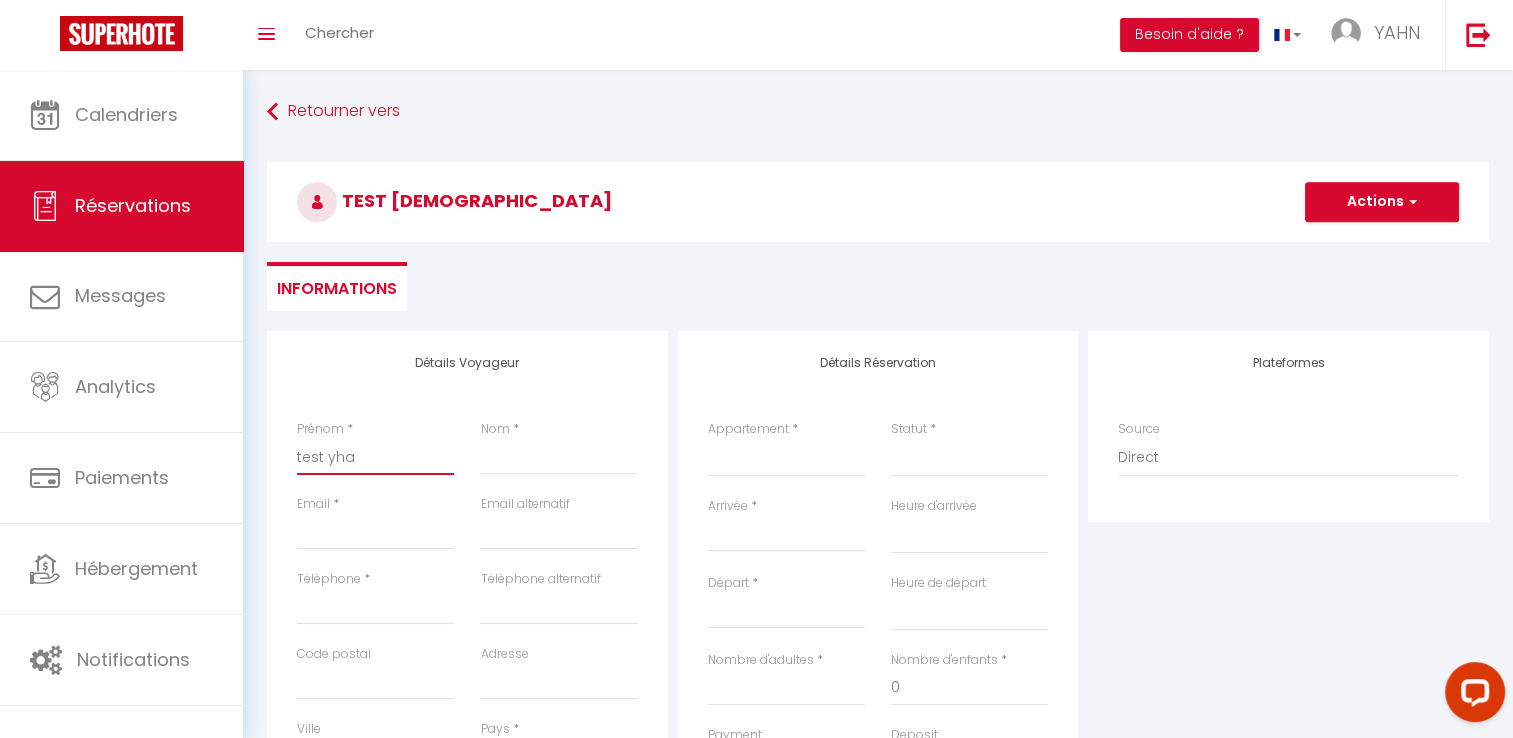 select 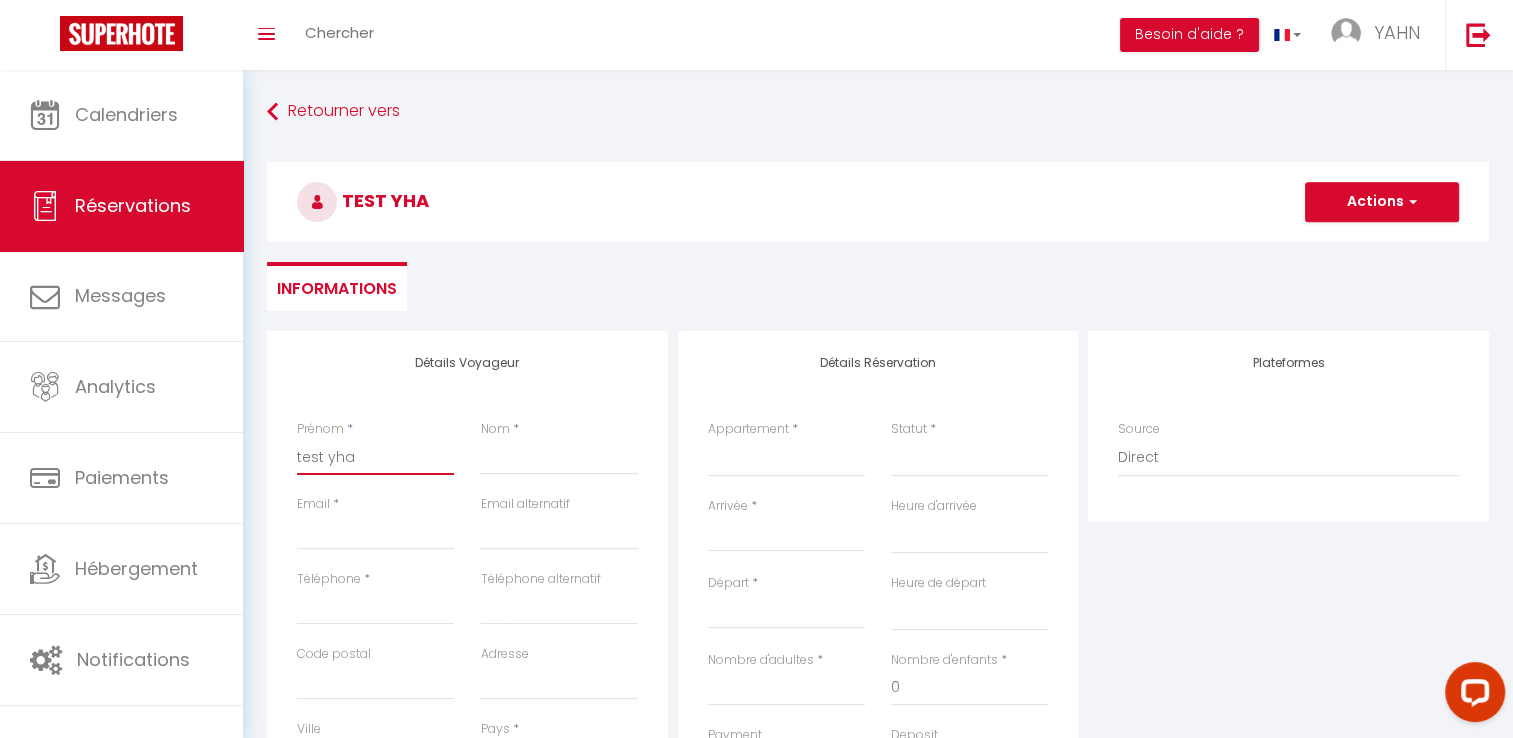 type on "test [DEMOGRAPHIC_DATA]" 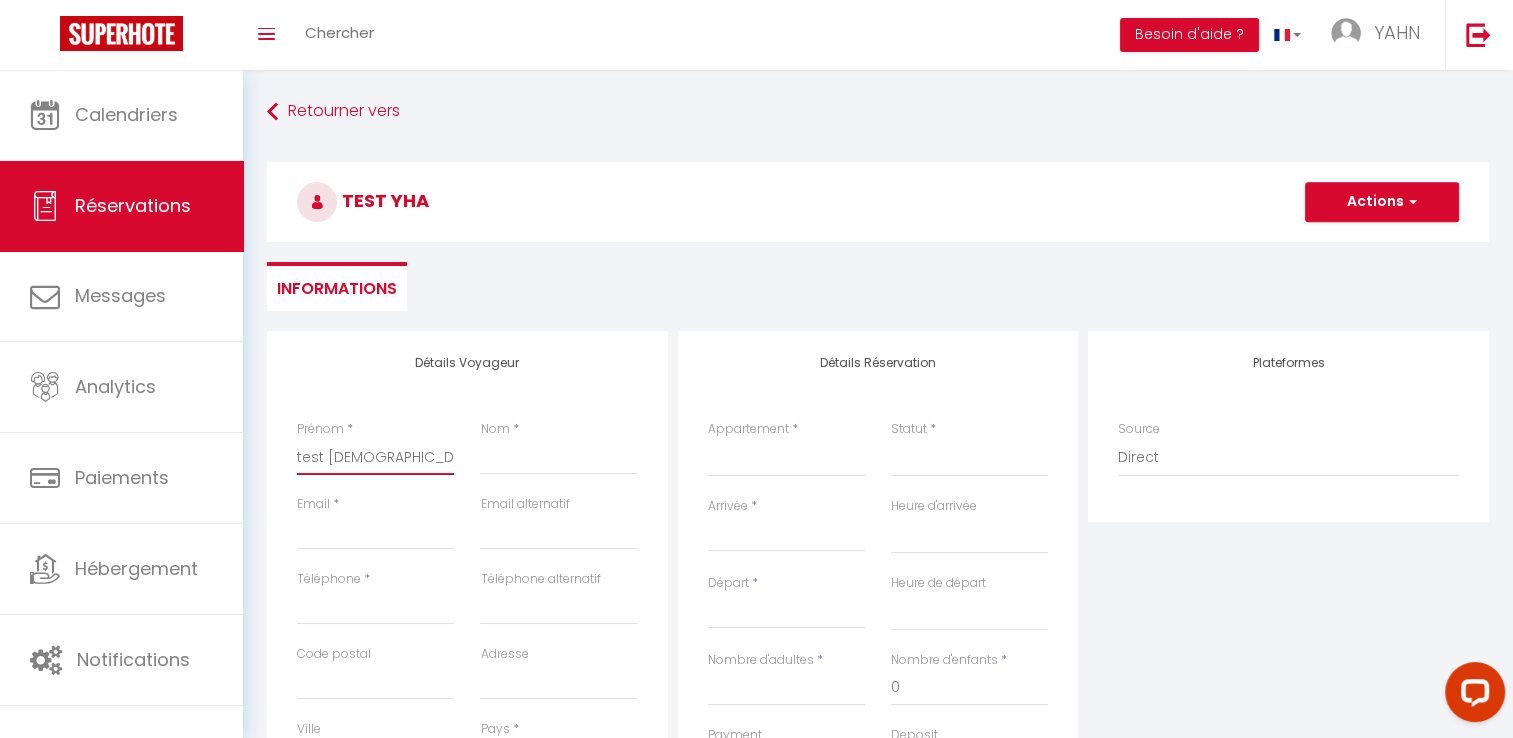 select 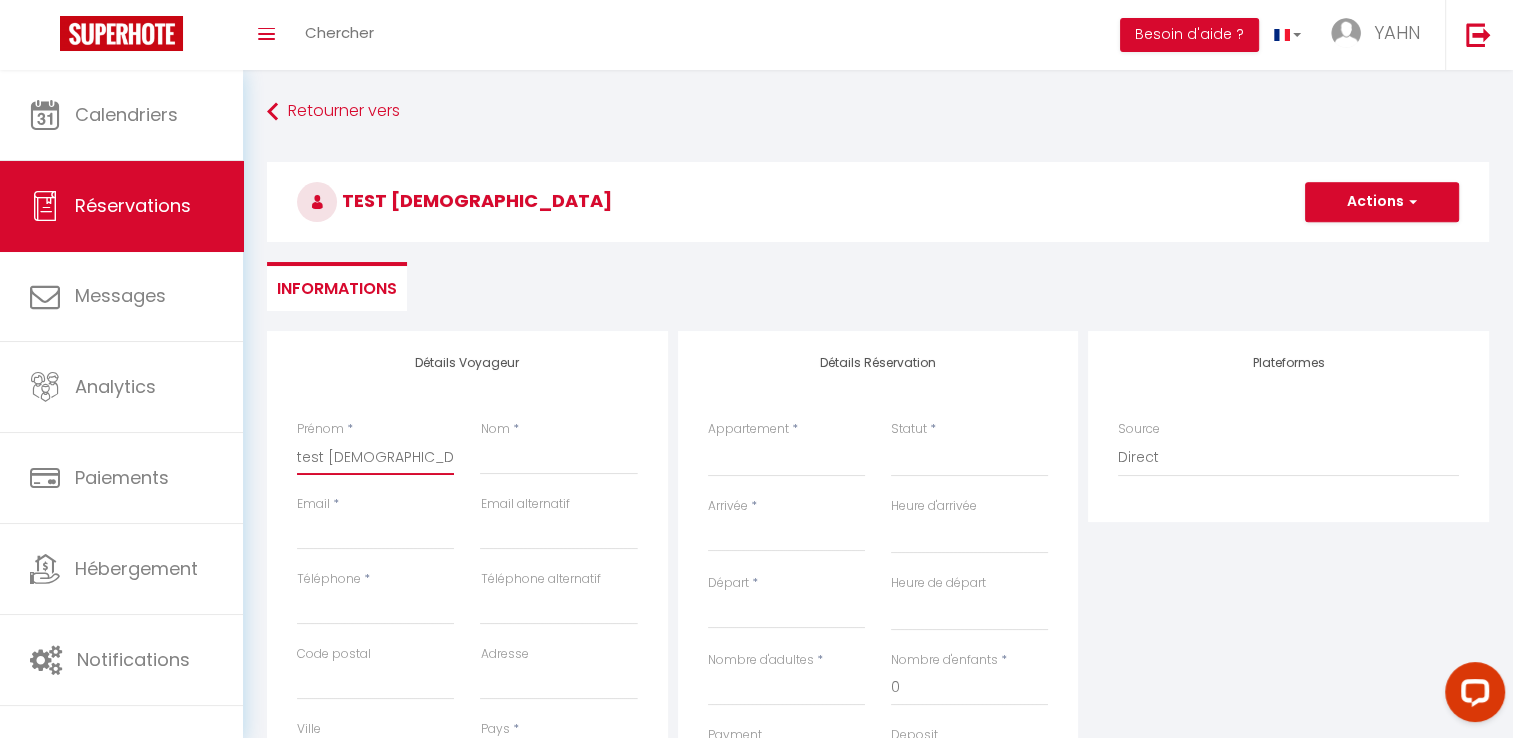 type on "test y" 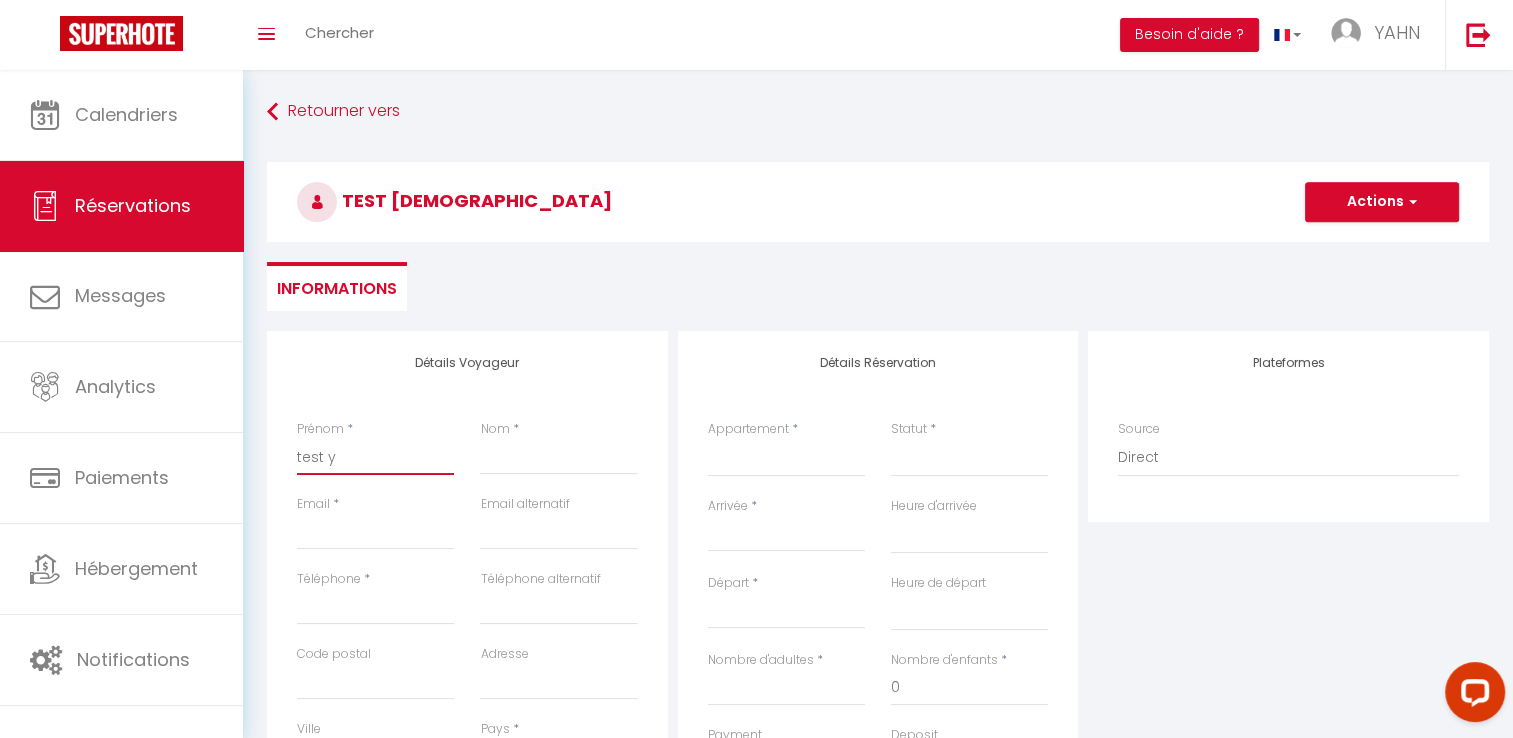 select 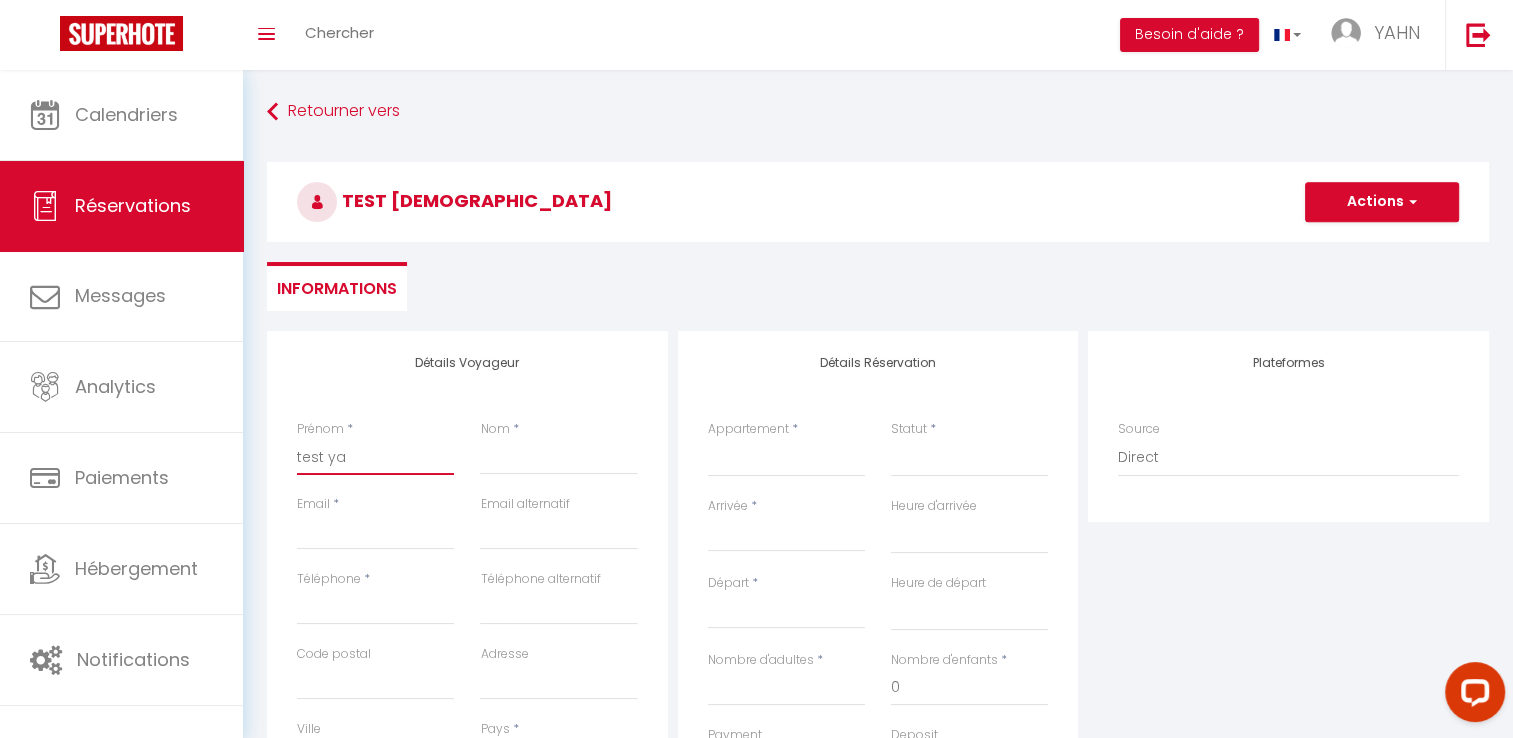 select 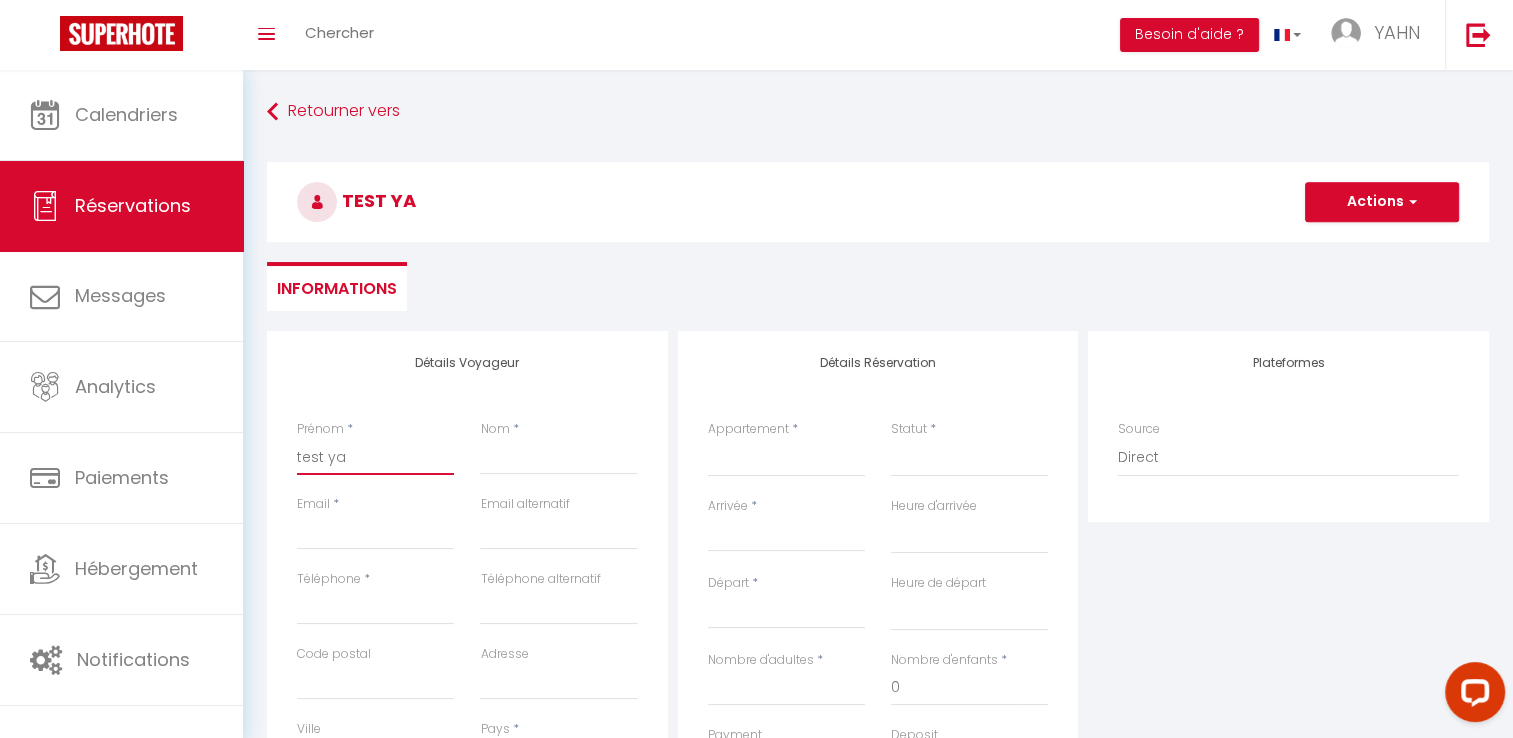 type 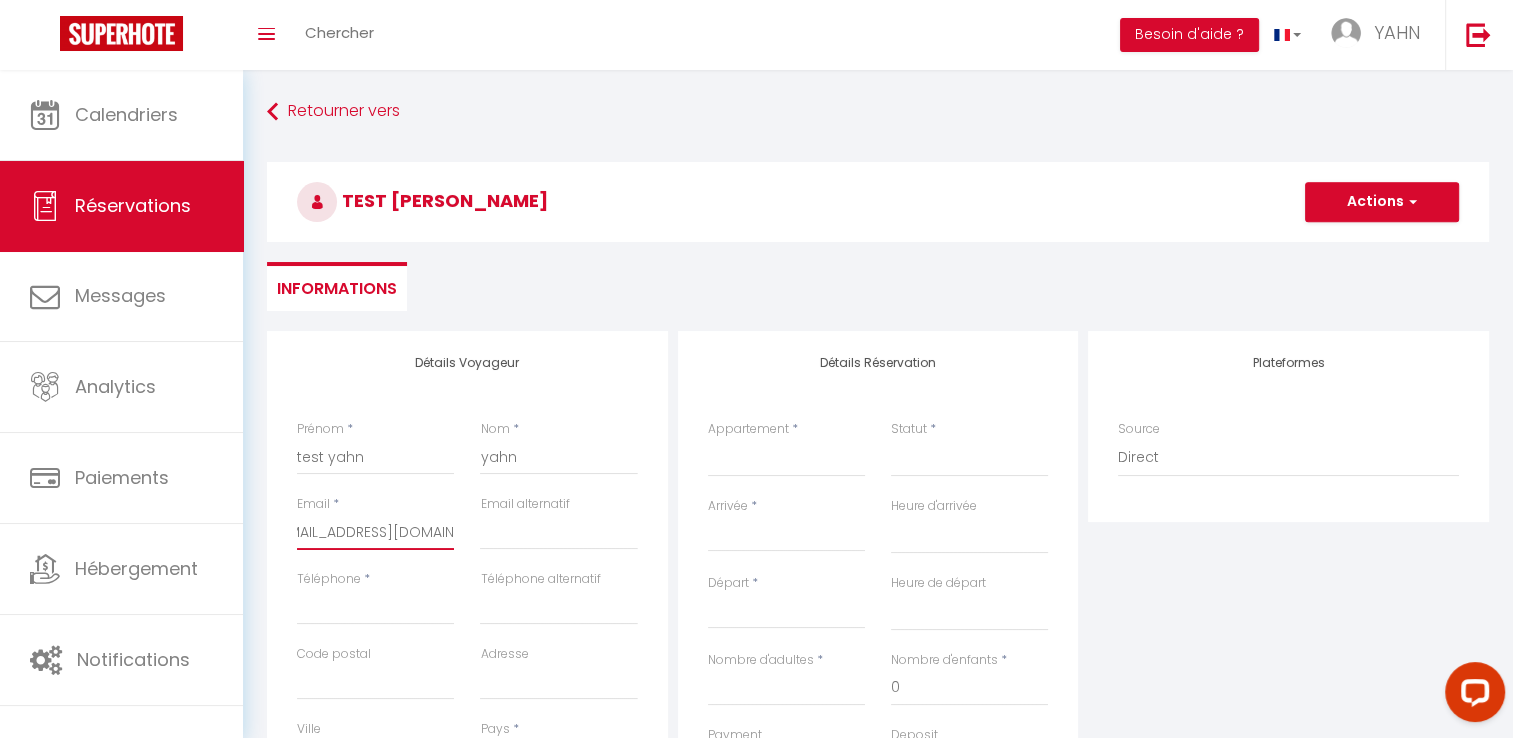 scroll, scrollTop: 0, scrollLeft: 0, axis: both 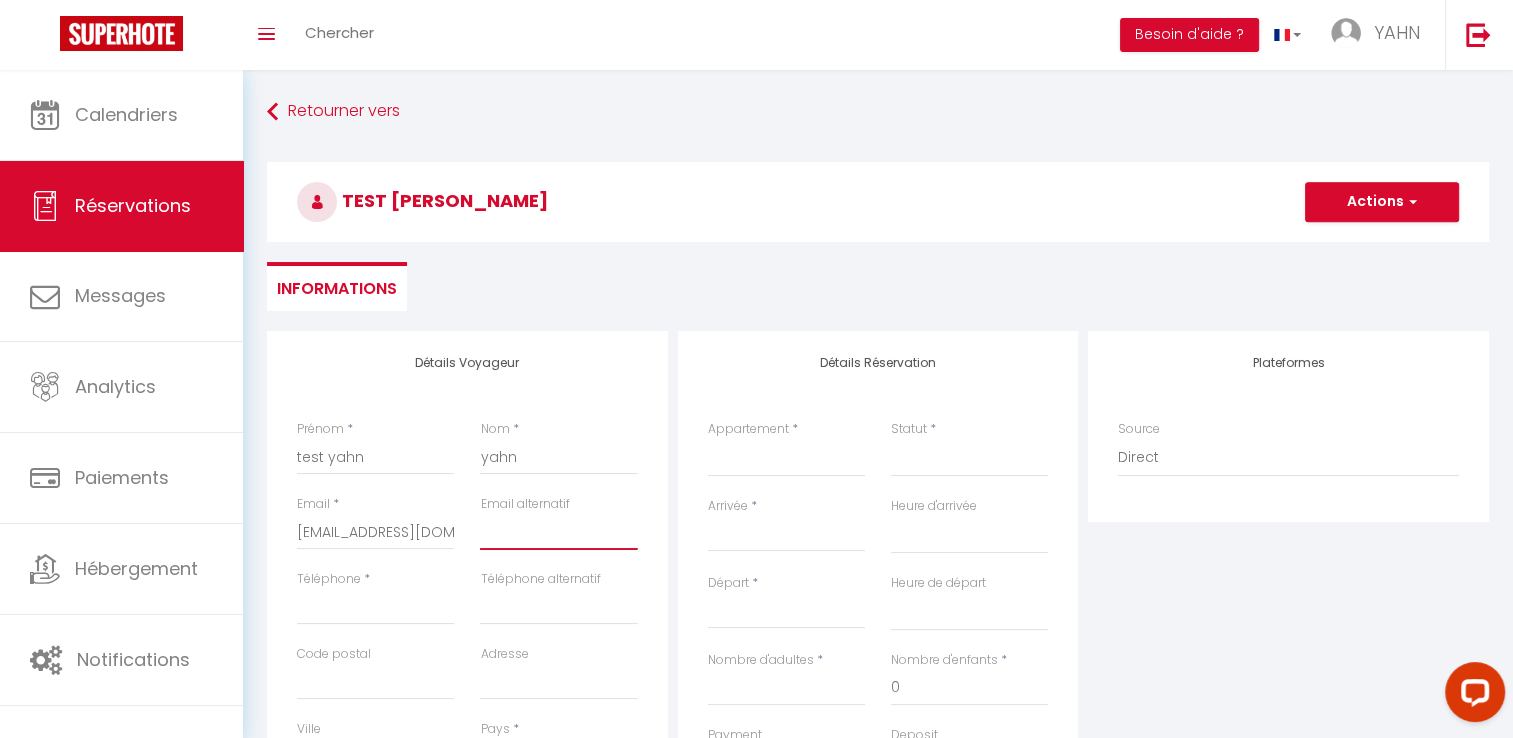 click at bounding box center (558, 532) 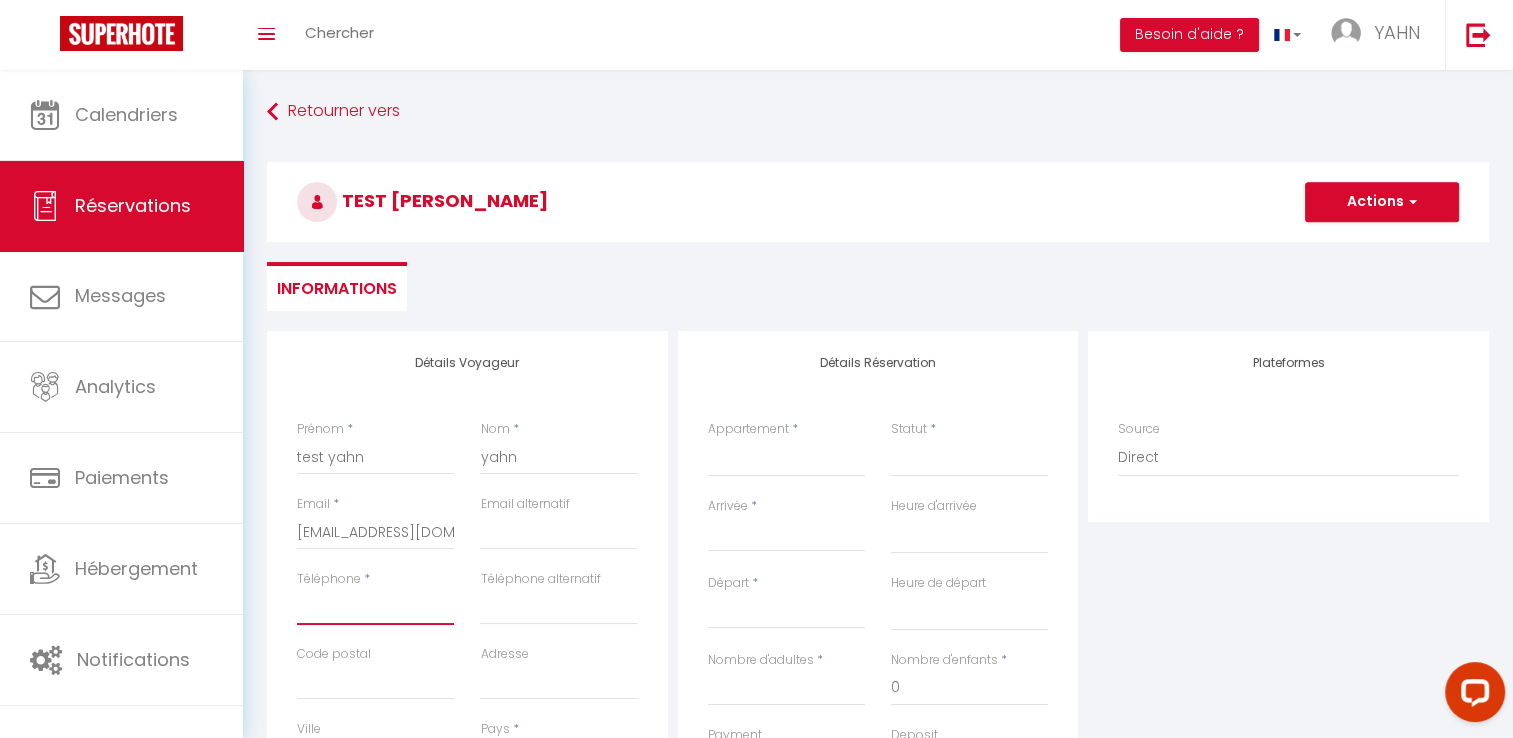 click on "Téléphone" at bounding box center (375, 607) 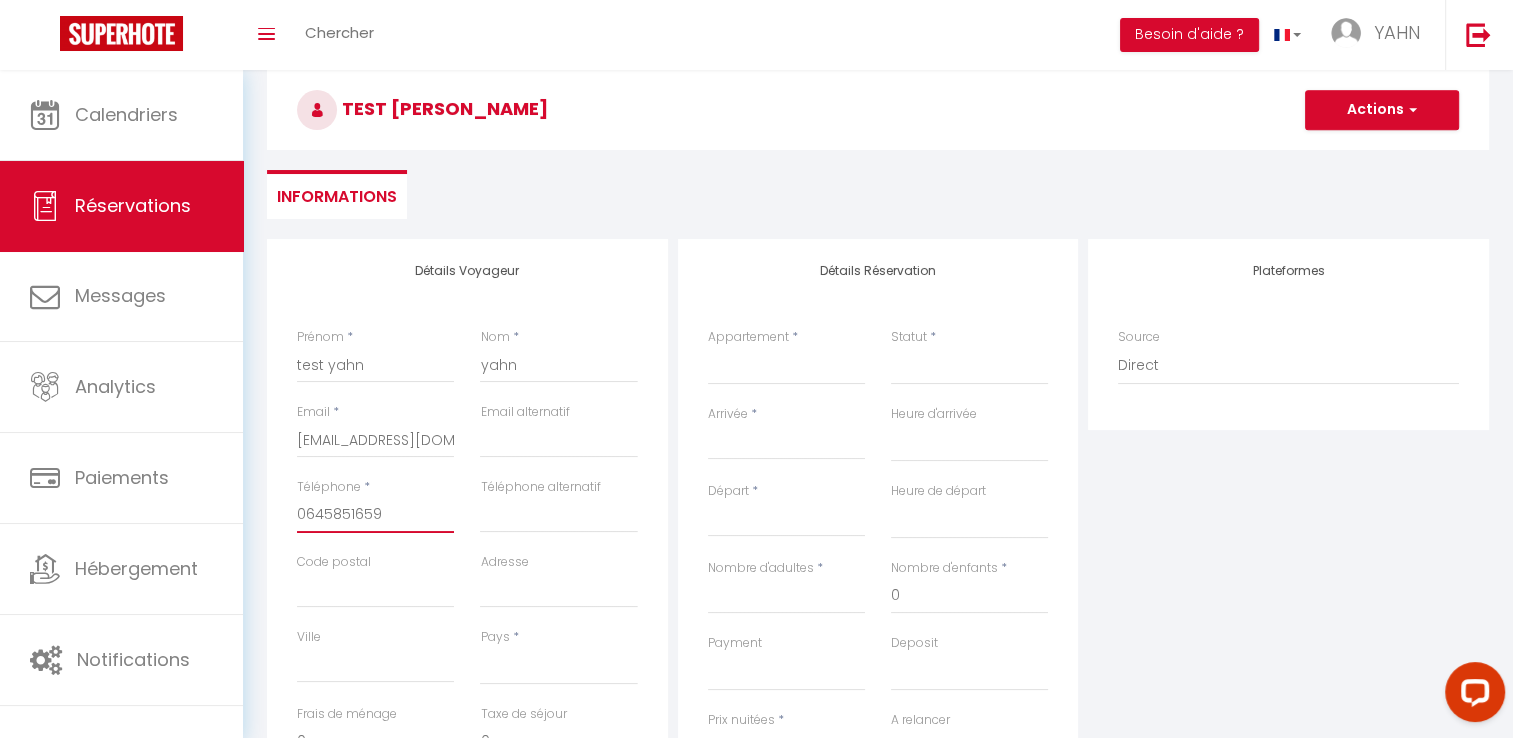 scroll, scrollTop: 123, scrollLeft: 0, axis: vertical 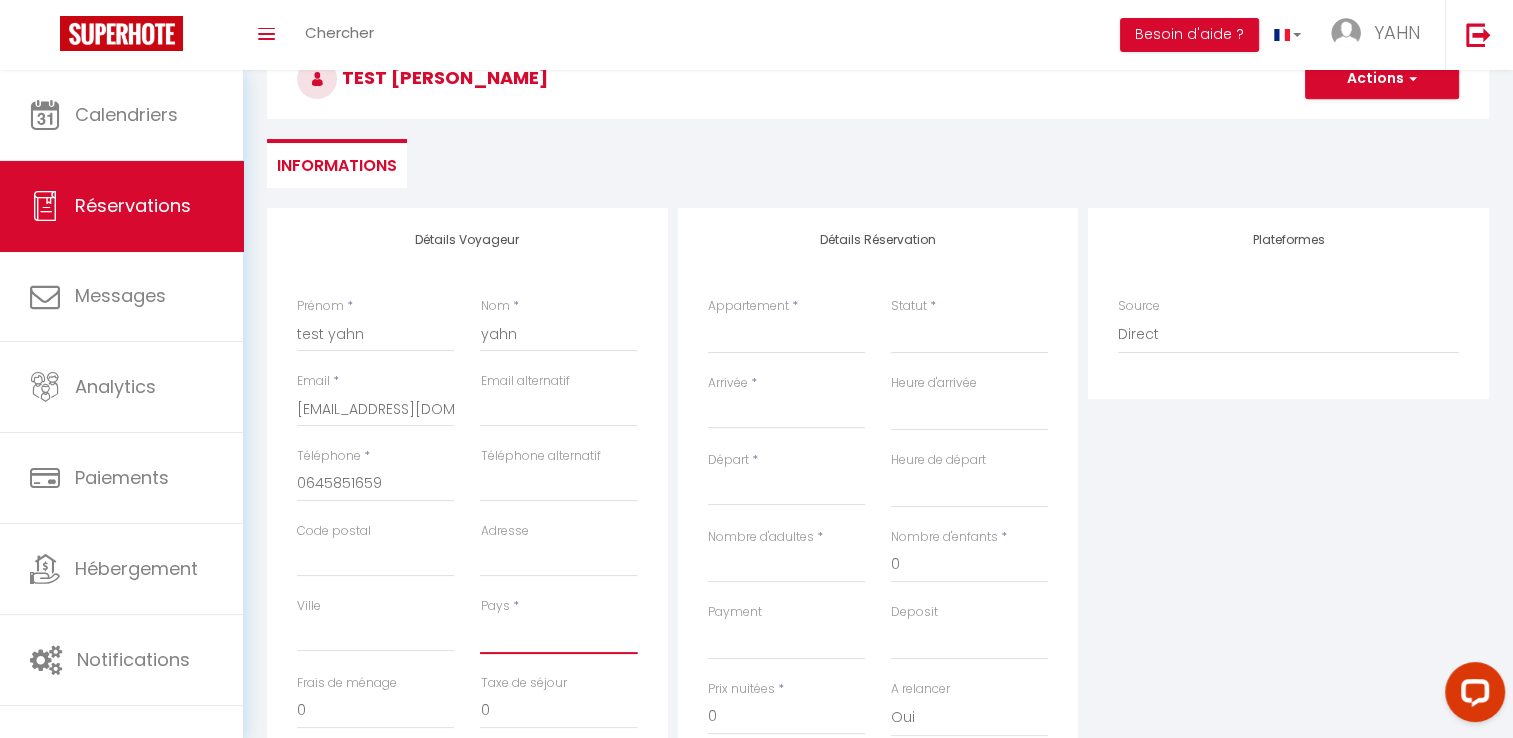 click on "[GEOGRAPHIC_DATA]
[GEOGRAPHIC_DATA]
[GEOGRAPHIC_DATA]
[GEOGRAPHIC_DATA]
[GEOGRAPHIC_DATA]
[US_STATE]
[GEOGRAPHIC_DATA]
[GEOGRAPHIC_DATA]
[GEOGRAPHIC_DATA]
[GEOGRAPHIC_DATA]
[GEOGRAPHIC_DATA]
[GEOGRAPHIC_DATA]
[GEOGRAPHIC_DATA]
[GEOGRAPHIC_DATA]
[GEOGRAPHIC_DATA]
[GEOGRAPHIC_DATA]
[GEOGRAPHIC_DATA]
[GEOGRAPHIC_DATA]
[GEOGRAPHIC_DATA]
[GEOGRAPHIC_DATA]
[GEOGRAPHIC_DATA]
[GEOGRAPHIC_DATA]
[GEOGRAPHIC_DATA]
[GEOGRAPHIC_DATA]" at bounding box center [558, 635] 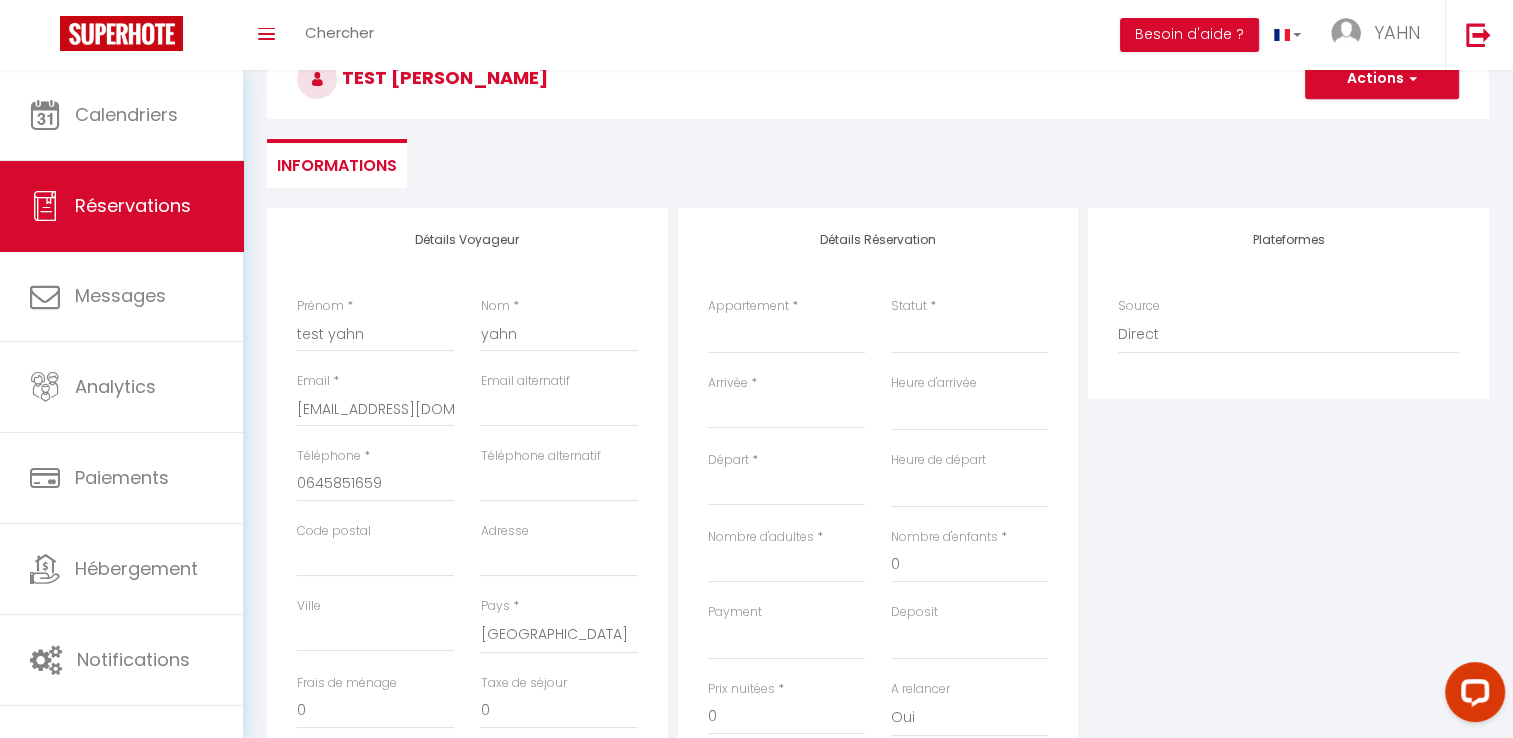 click on "Plateformes    Source
Direct
[DOMAIN_NAME]
[DOMAIN_NAME]
Chalet montagne
Expedia
Gite de [GEOGRAPHIC_DATA]
Homeaway
Homeaway iCal
[DOMAIN_NAME]
[DOMAIN_NAME]
[DOMAIN_NAME]
Ical" at bounding box center (1288, 565) 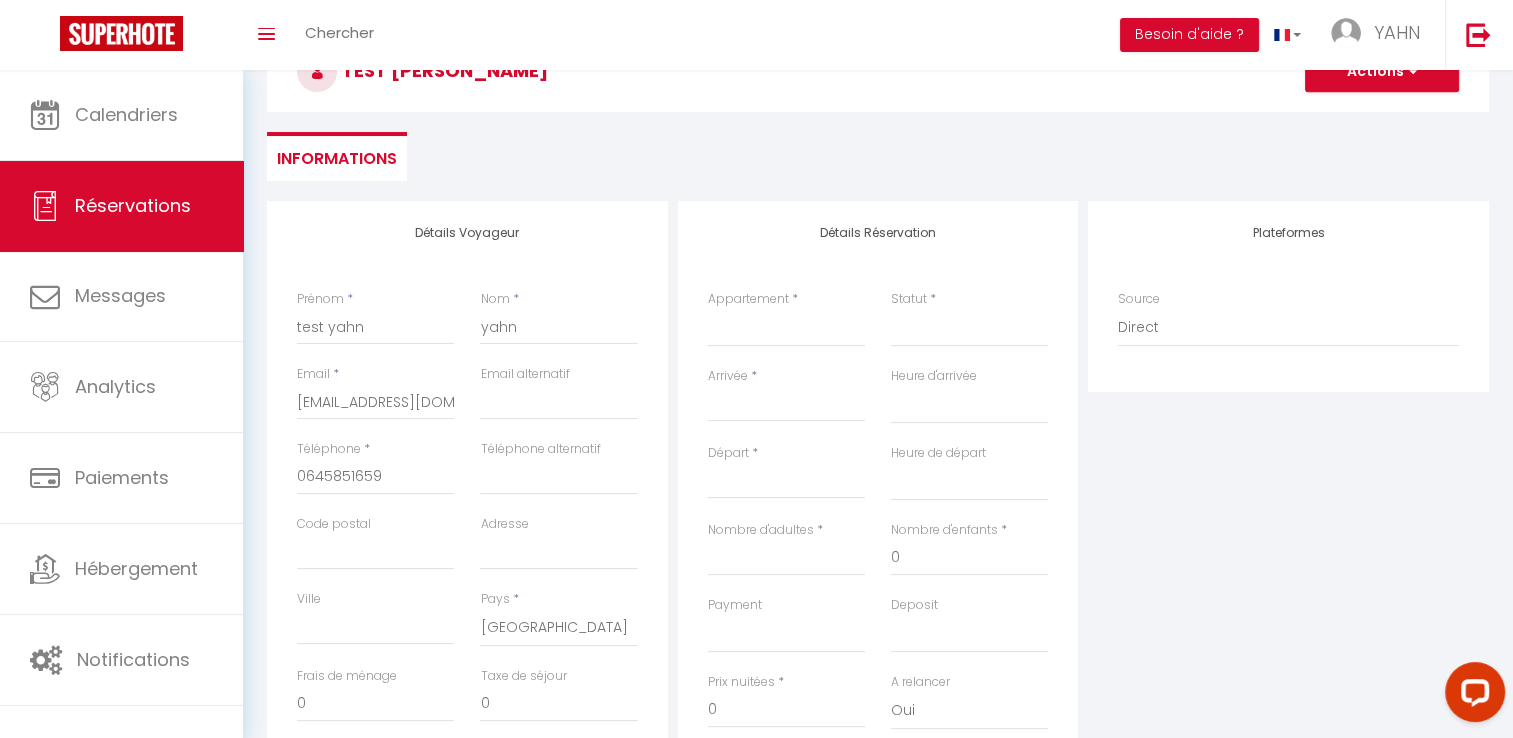 scroll, scrollTop: 50, scrollLeft: 0, axis: vertical 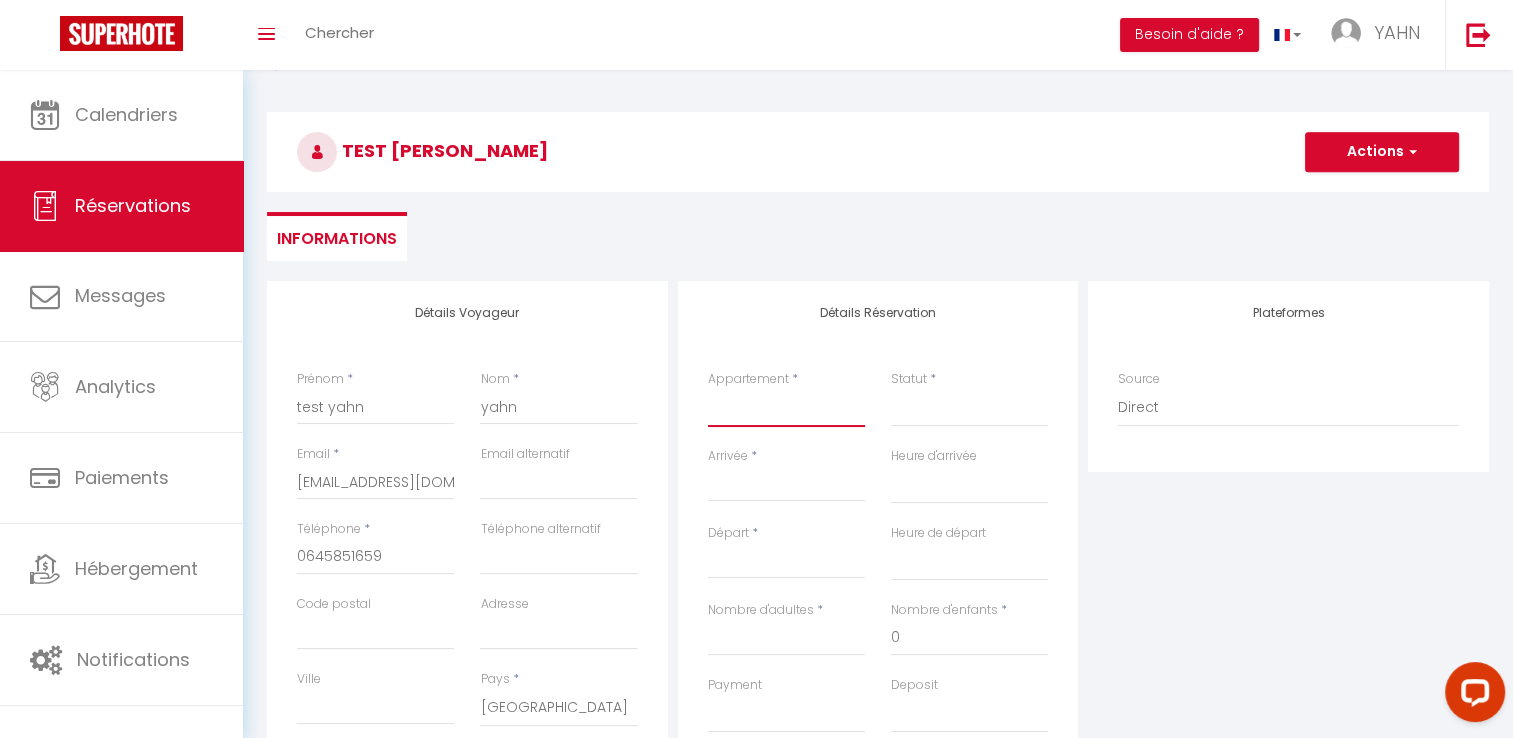 click on "[GEOGRAPHIC_DATA] Mezza L’Abri-Côtier à 30 mètres de la [GEOGRAPHIC_DATA] La Maison Rose à 300m de la [GEOGRAPHIC_DATA] ( au rdc) Le Bohème au 1er Étage La Sucrerie - Charme Industriel Le Jungle  (au 2eme étage) Le Vintage - Studio Chic & Retro L'Akolito ( au 3eme étage) Love Nest: Charme & Luxe [GEOGRAPHIC_DATA]-[GEOGRAPHIC_DATA] près du centre-ville [GEOGRAPHIC_DATA][PERSON_NAME] Le rêve Bleu L'Olivier" at bounding box center [786, 408] 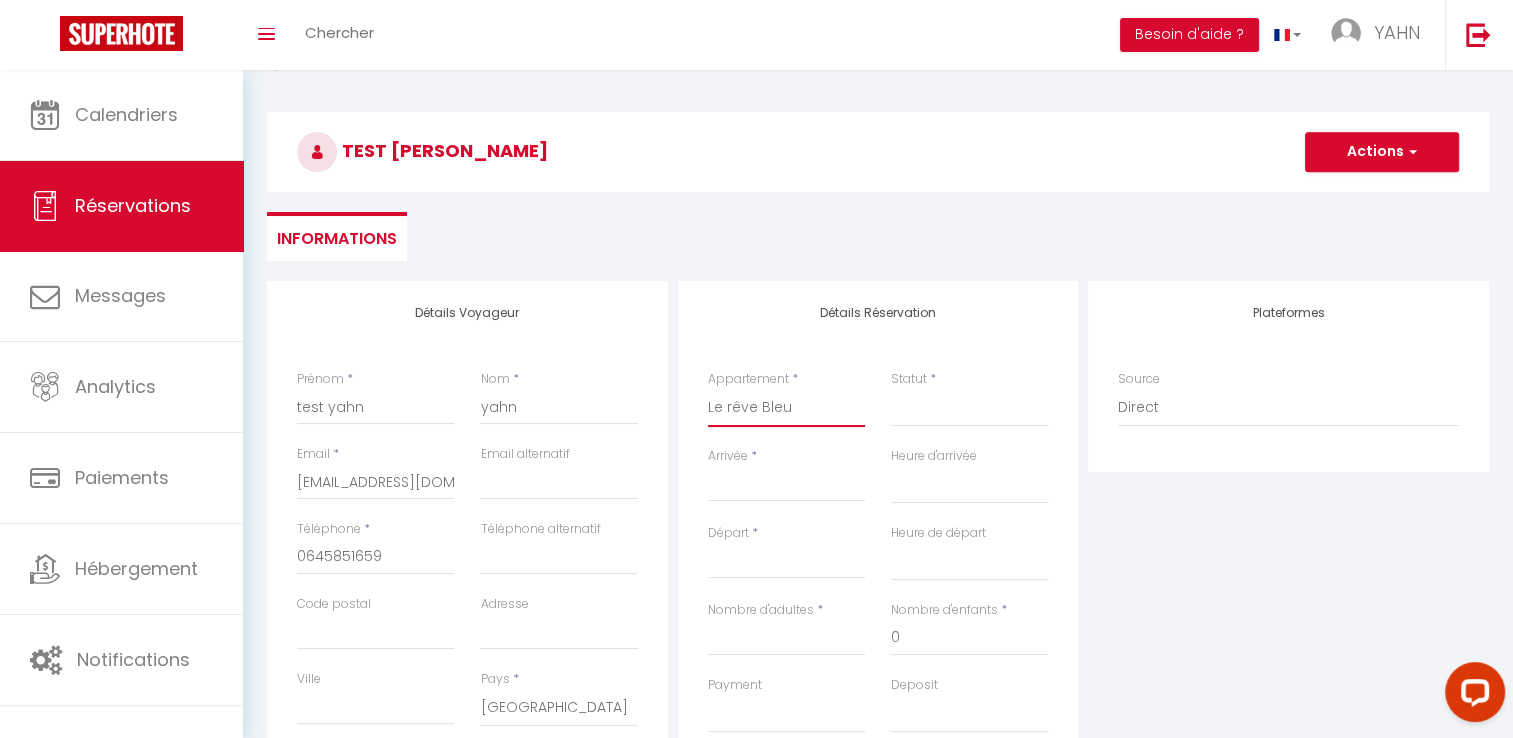 click on "[GEOGRAPHIC_DATA] Mezza L’Abri-Côtier à 30 mètres de la [GEOGRAPHIC_DATA] La Maison Rose à 300m de la [GEOGRAPHIC_DATA] ( au rdc) Le Bohème au 1er Étage La Sucrerie - Charme Industriel Le Jungle  (au 2eme étage) Le Vintage - Studio Chic & Retro L'Akolito ( au 3eme étage) Love Nest: Charme & Luxe [GEOGRAPHIC_DATA]-[GEOGRAPHIC_DATA] près du centre-ville [GEOGRAPHIC_DATA][PERSON_NAME] Le rêve Bleu L'Olivier" at bounding box center [786, 408] 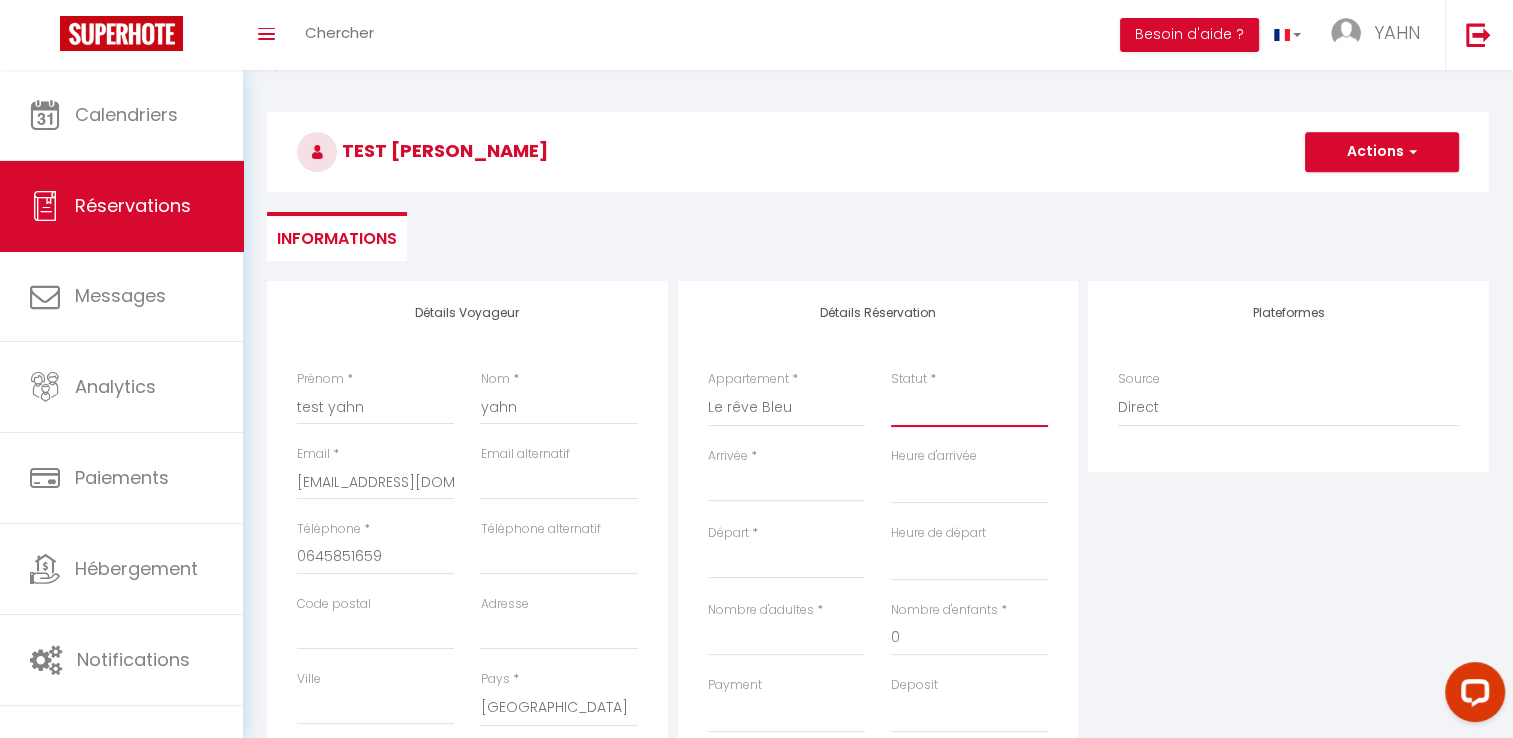 click on "Confirmé Non Confirmé [PERSON_NAME] par le voyageur No Show Request" at bounding box center (969, 408) 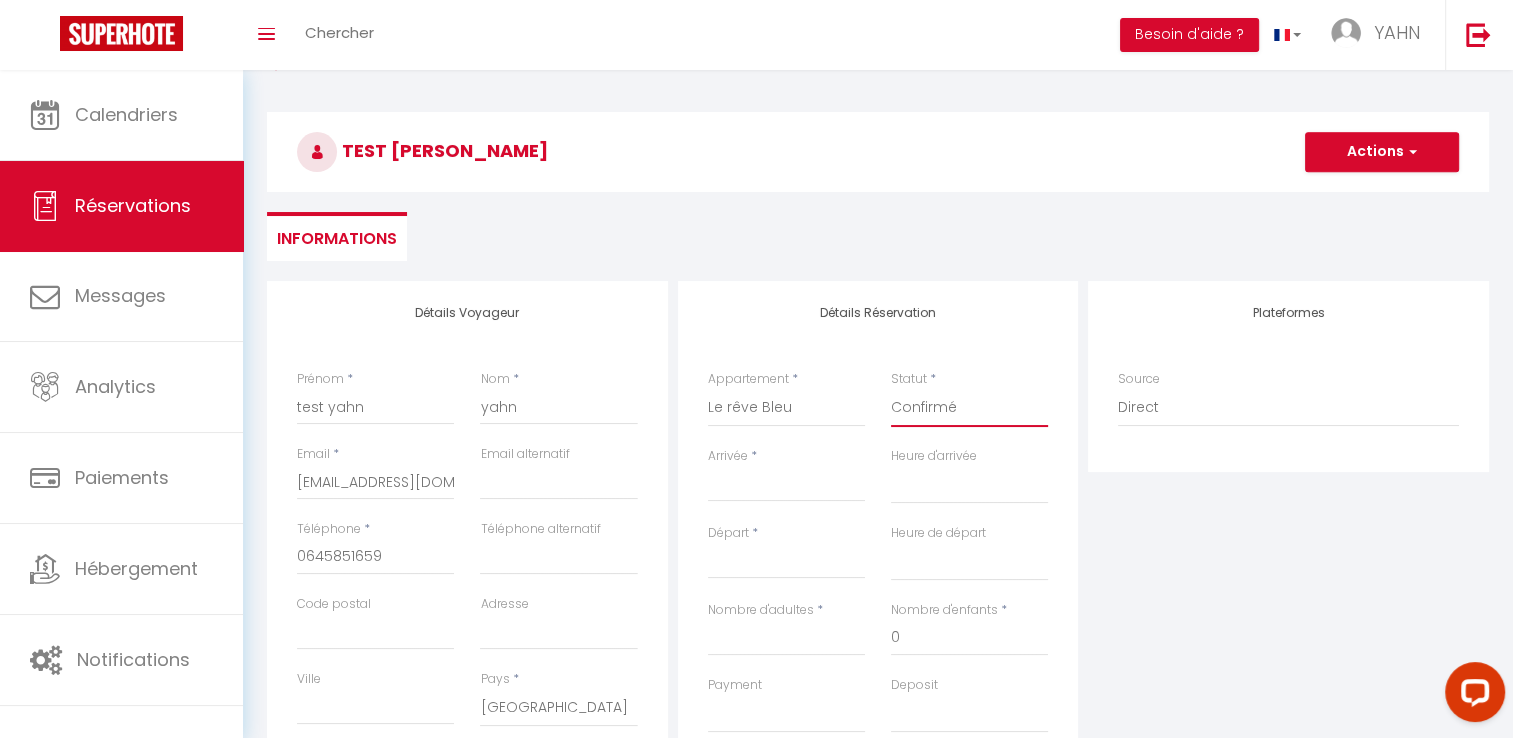 click on "Confirmé Non Confirmé [PERSON_NAME] par le voyageur No Show Request" at bounding box center (969, 408) 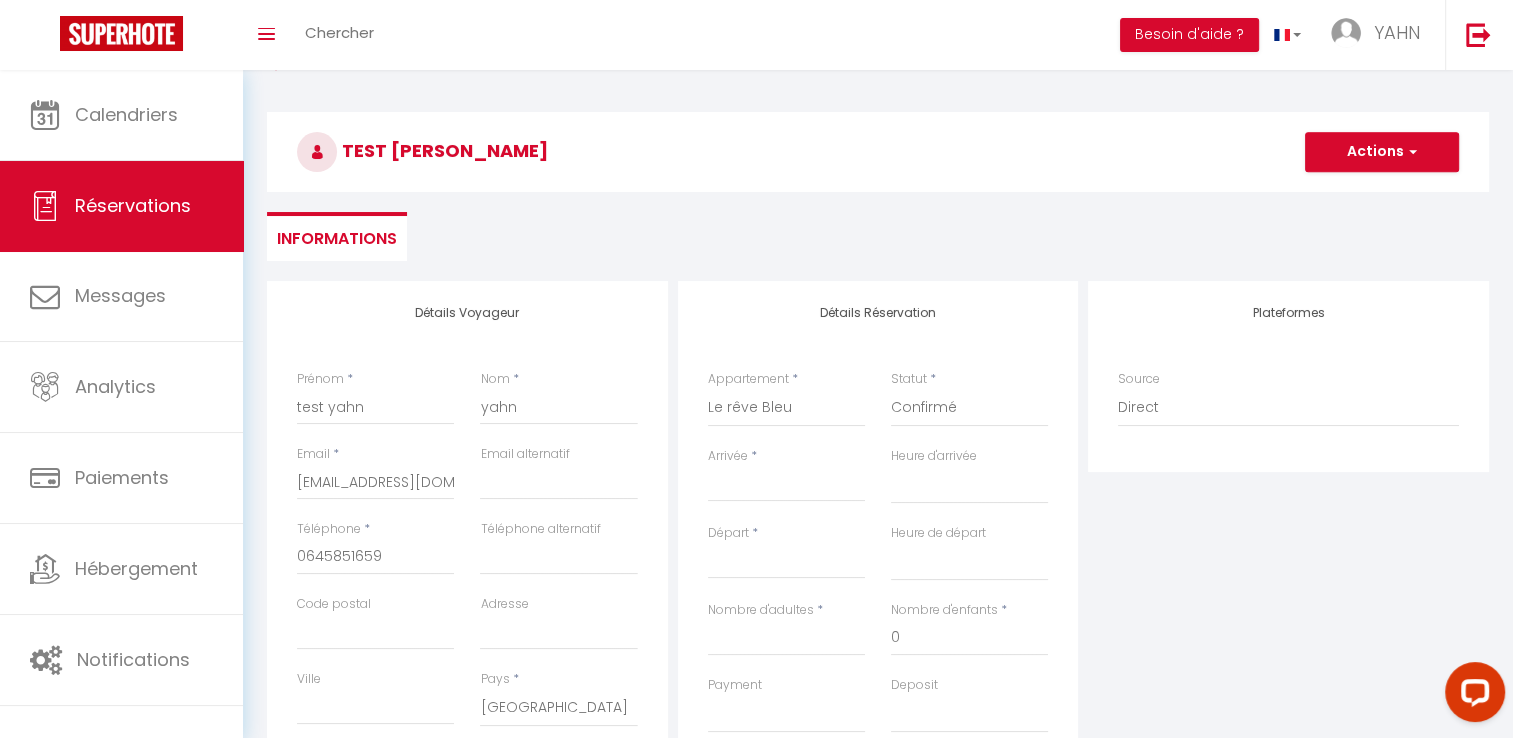 click on "<   [DATE]   >   Dim Lun Mar Mer Jeu Ven Sam   1 2 3 4 5 6 7 8 9 10 11 12 13 14 15 16 17 18 19 20 21 22 23 24 25 26 27 28 29 30 31     <   2025   >   [PERSON_NAME] Mars Avril Mai Juin Juillet Août Septembre Octobre Novembre Décembre     <   [DATE] - [DATE]   >   2020 2021 2022 2023 2024 2025 2026 2027 2028 2029" at bounding box center (786, 484) 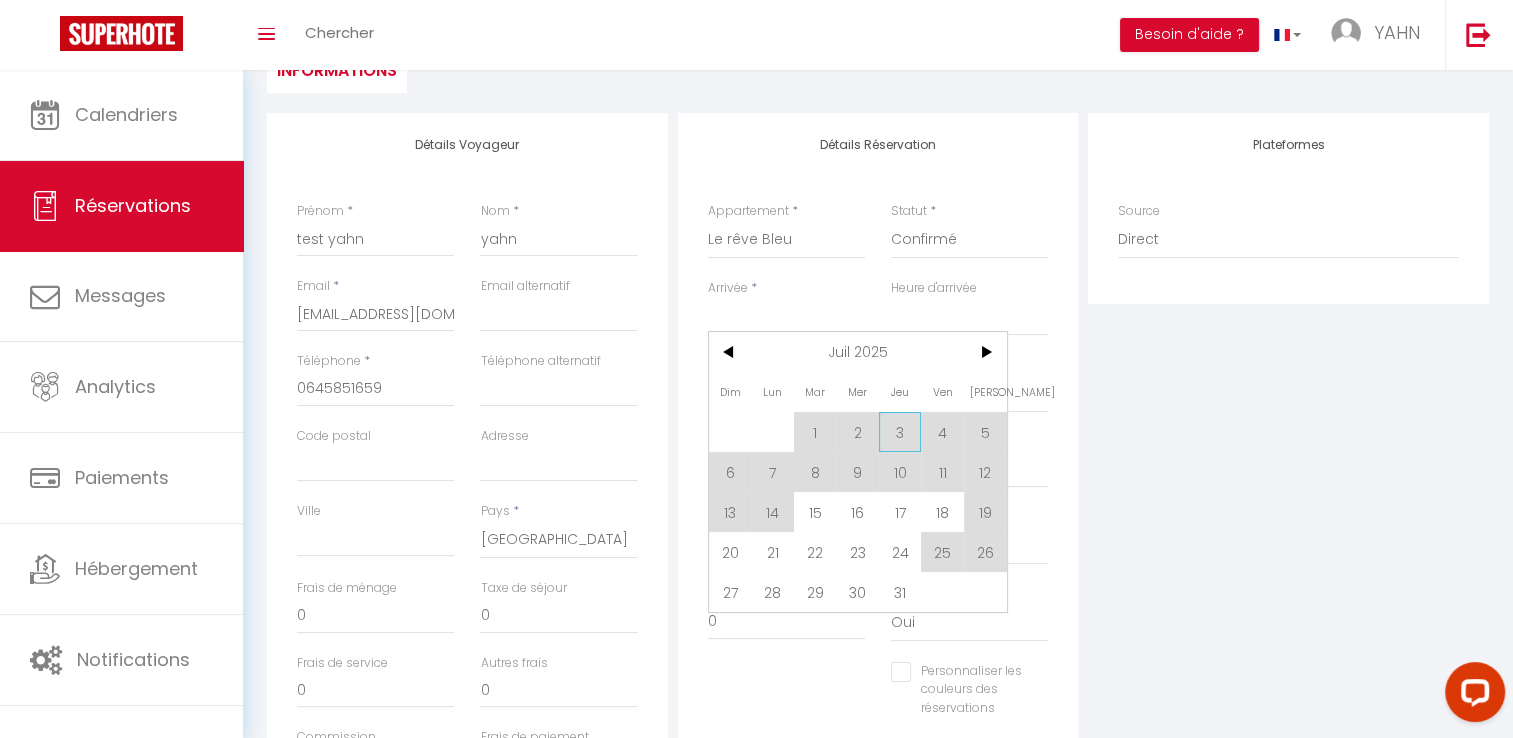 scroll, scrollTop: 222, scrollLeft: 0, axis: vertical 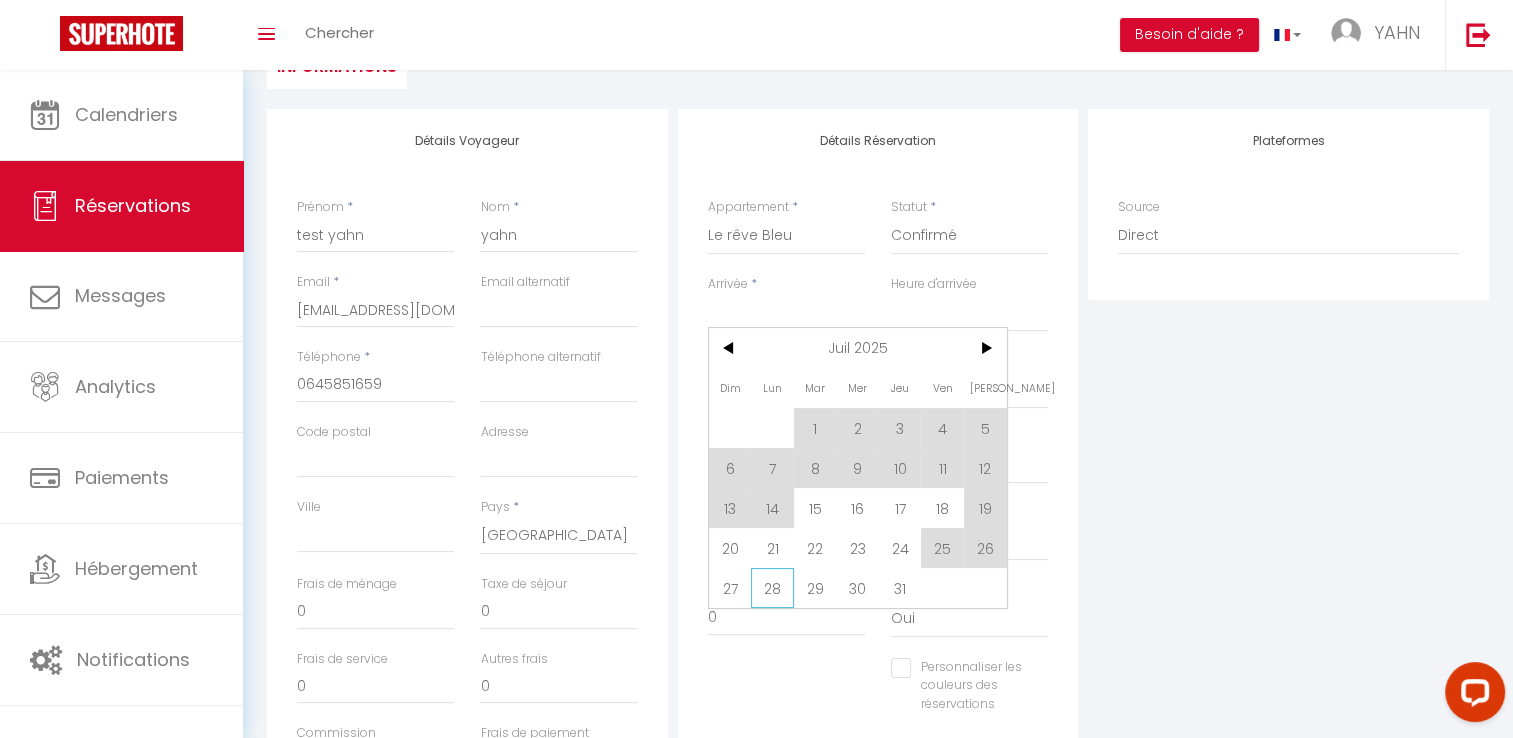 click on "28" at bounding box center (772, 588) 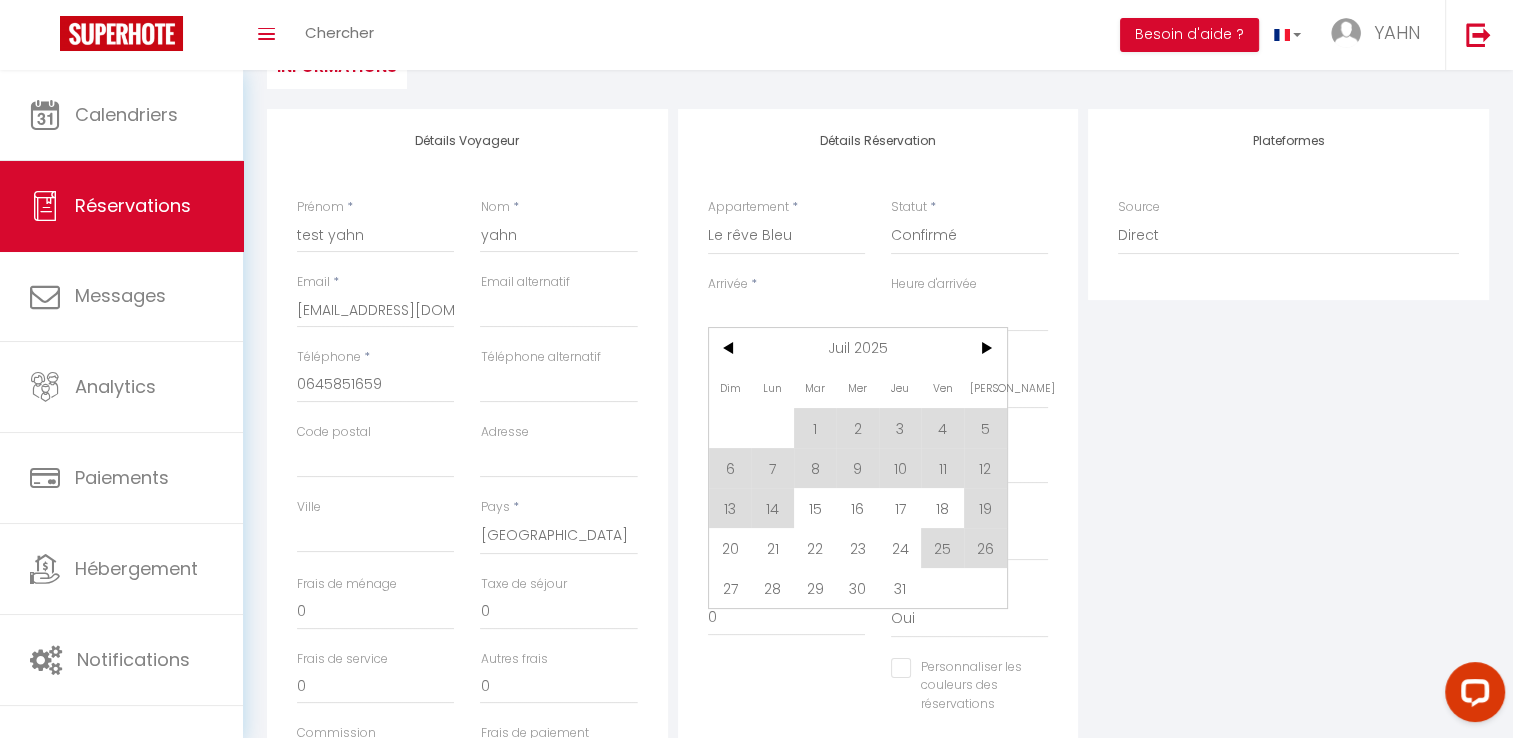 click on "Prix nuitées" at bounding box center (741, 590) 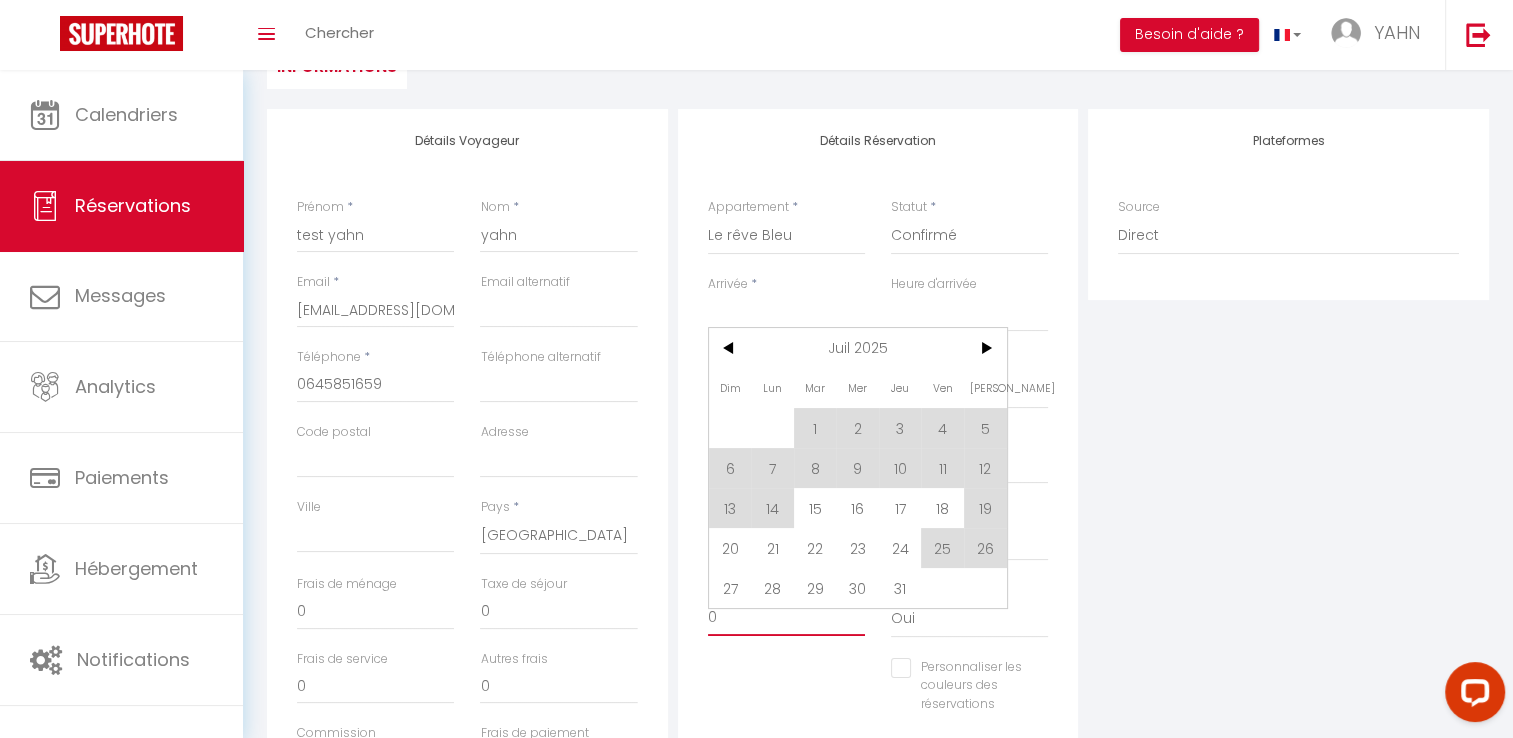 click on "0" at bounding box center (786, 618) 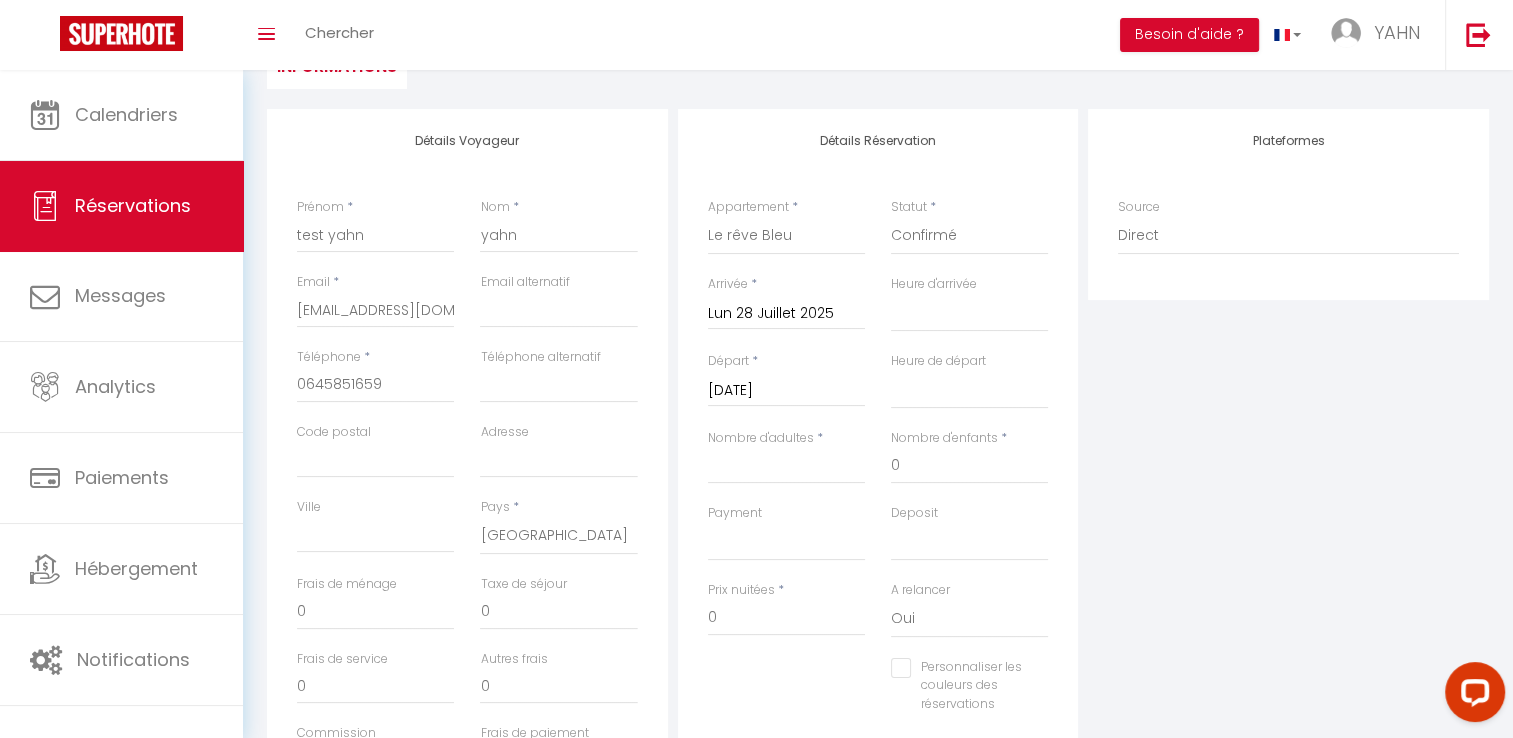 click on "Prix nuitées" at bounding box center (741, 590) 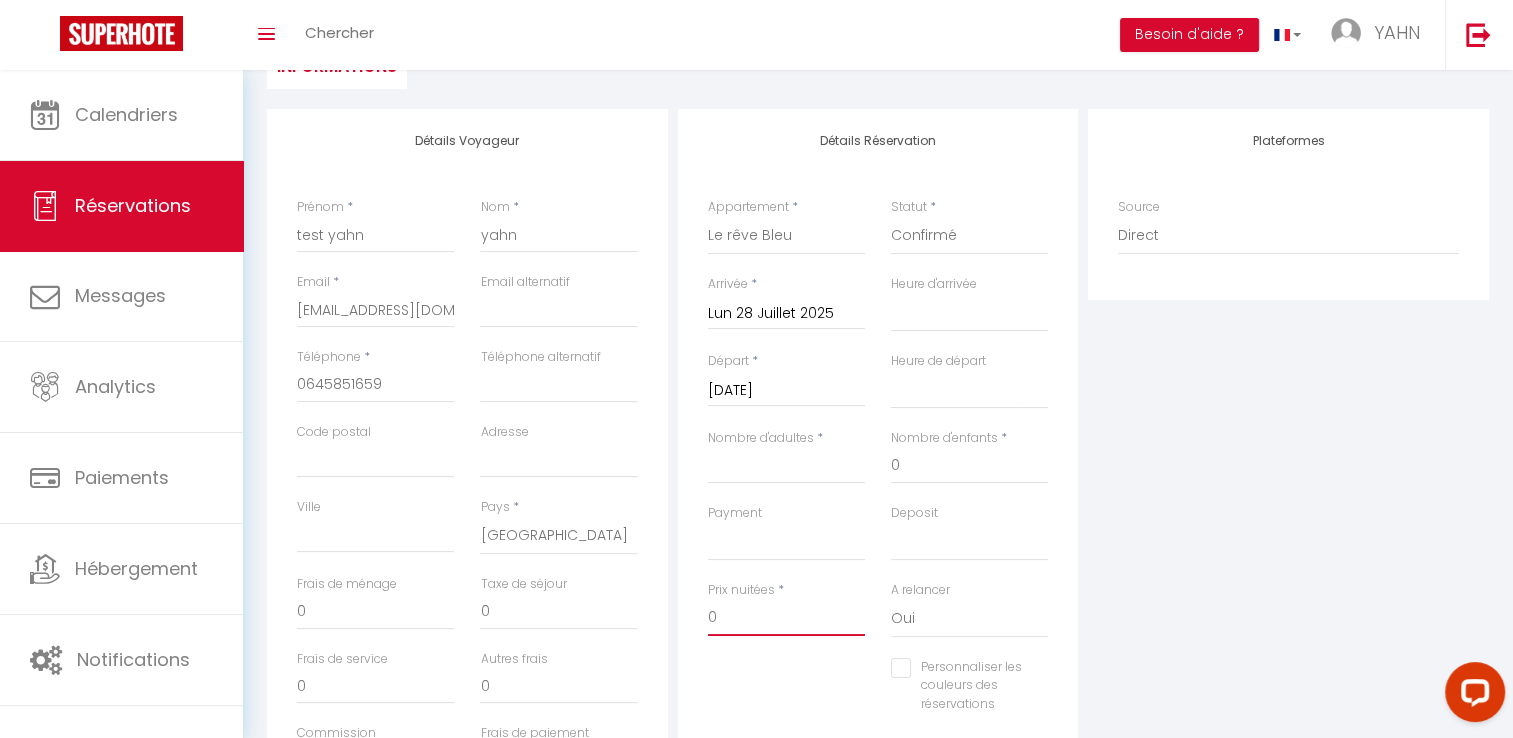 click on "0" at bounding box center [786, 618] 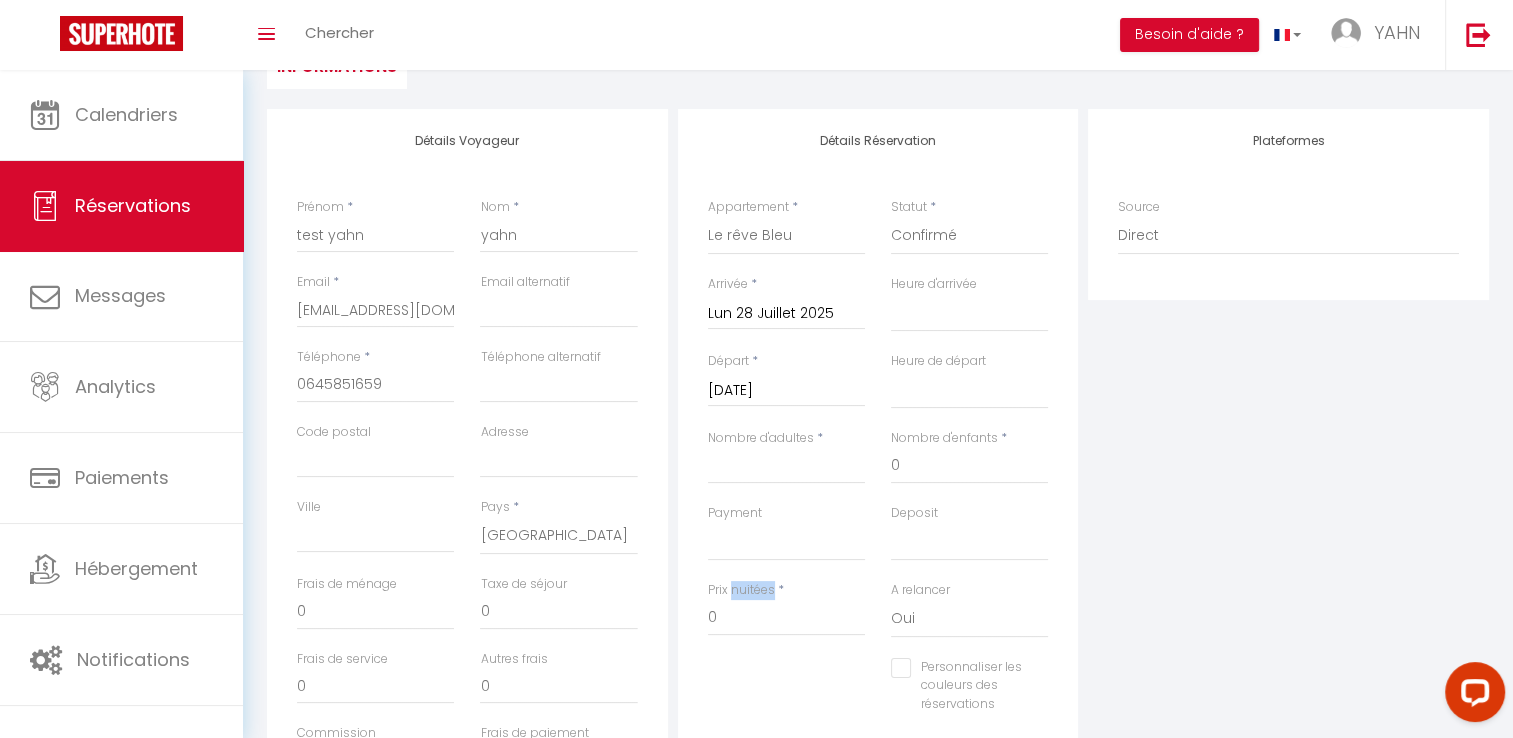 click on "Prix nuitées" at bounding box center [741, 590] 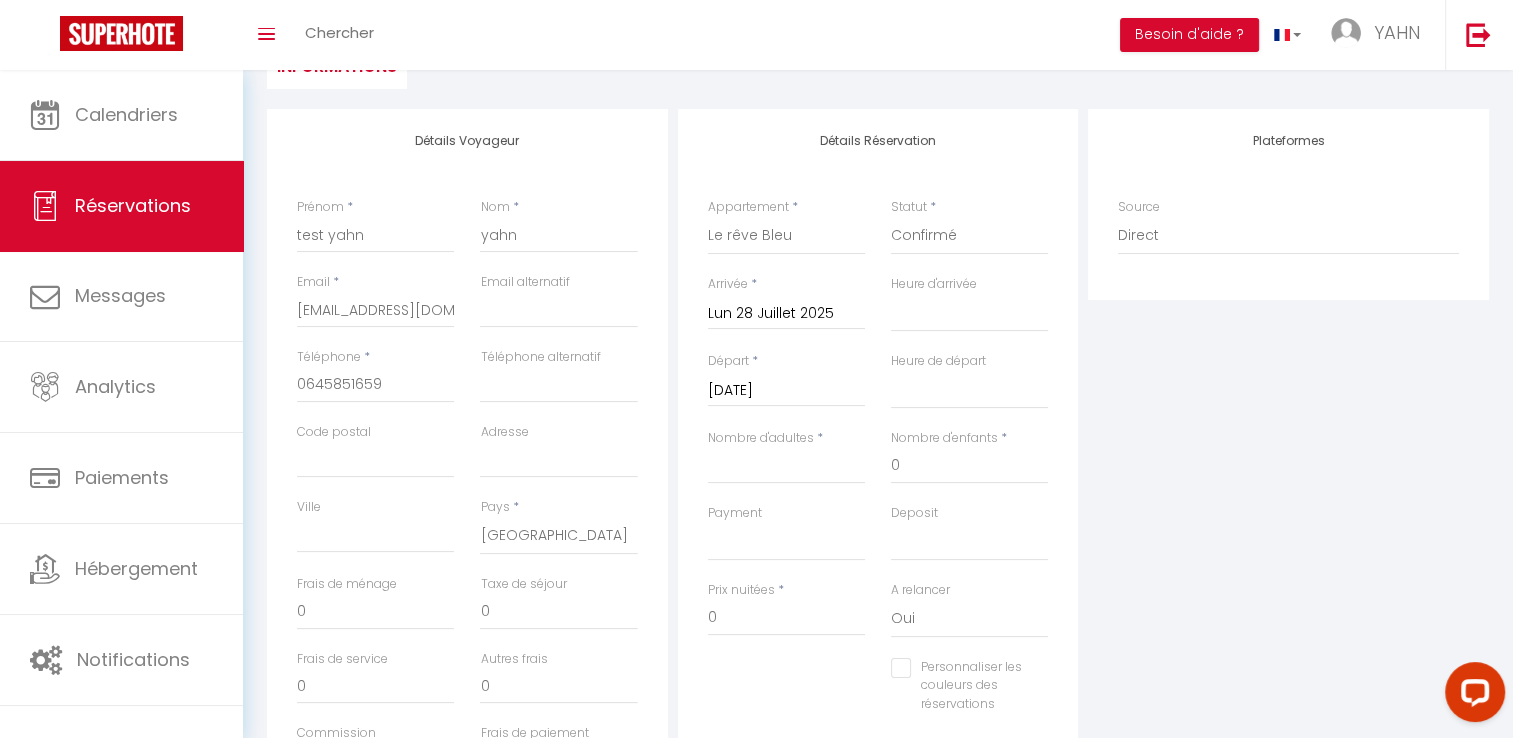 drag, startPoint x: 768, startPoint y: 595, endPoint x: 960, endPoint y: 350, distance: 311.27 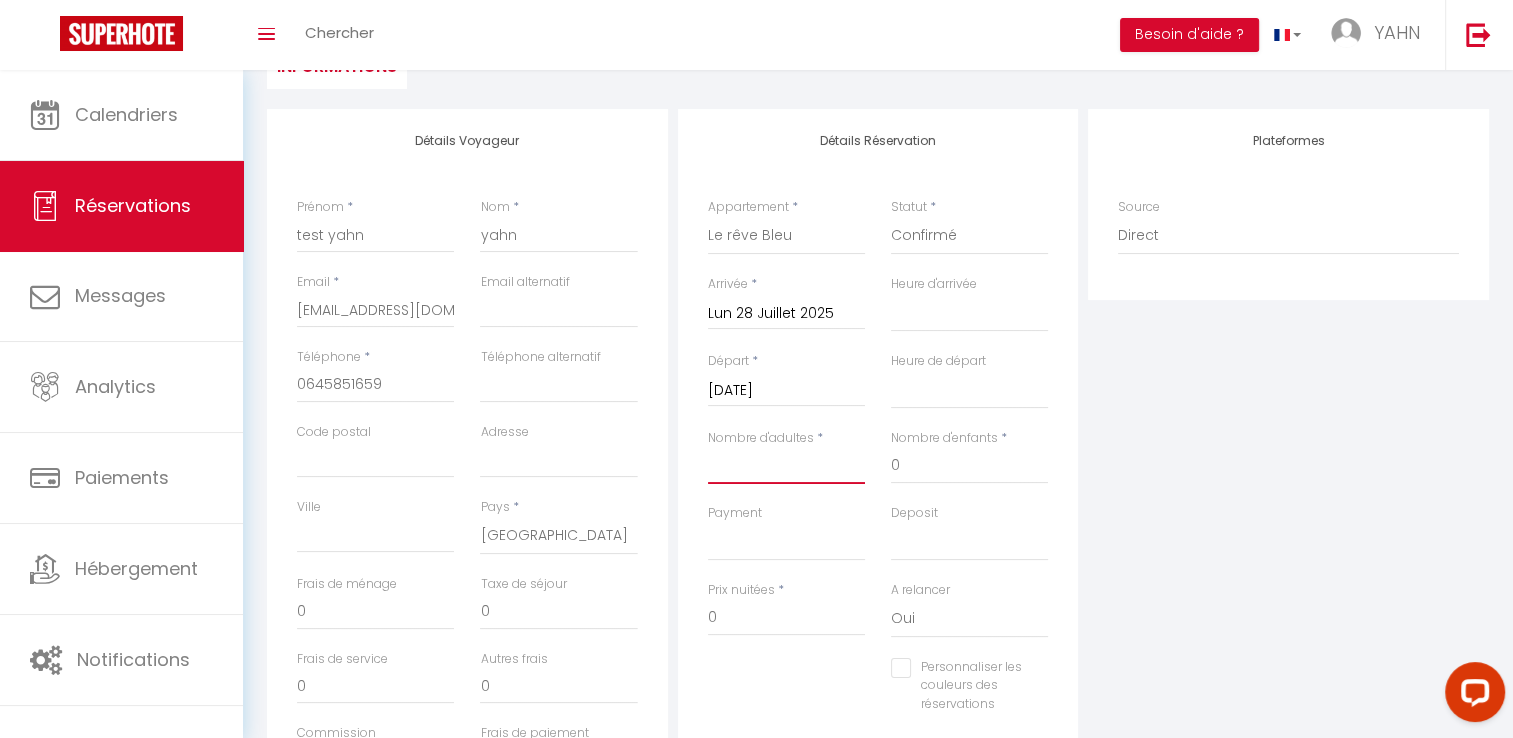 click on "Nombre d'adultes" at bounding box center [786, 466] 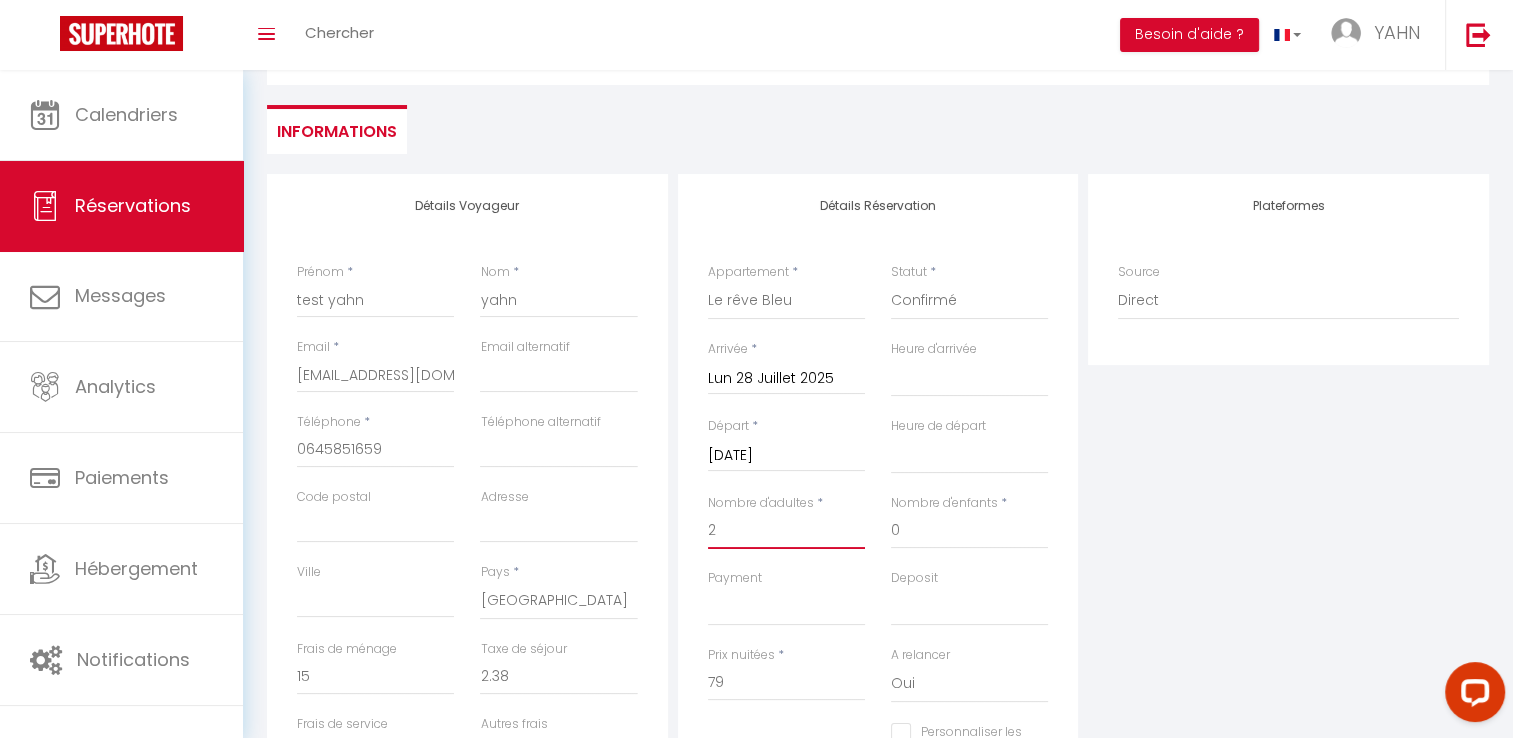scroll, scrollTop: 0, scrollLeft: 0, axis: both 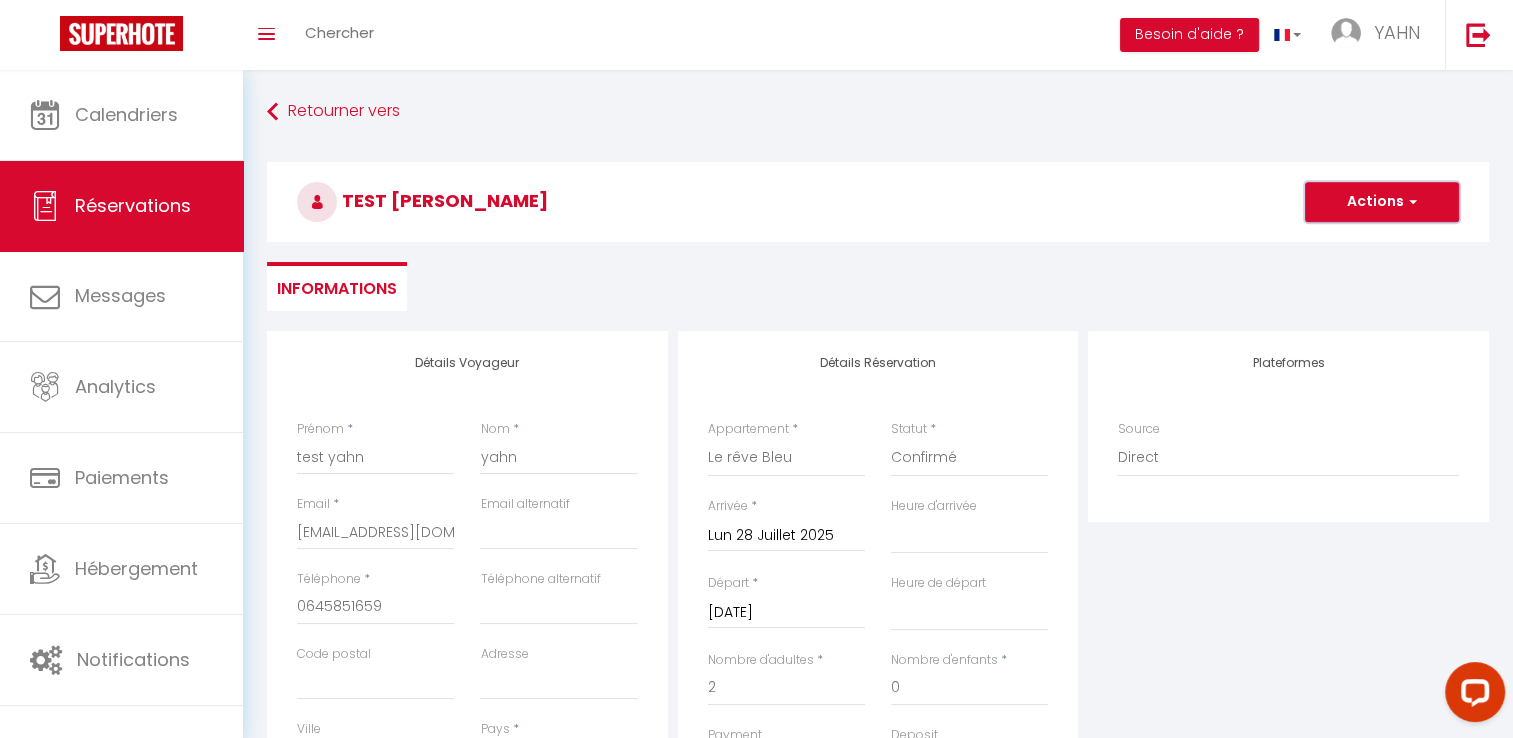 click on "Actions" at bounding box center [1382, 202] 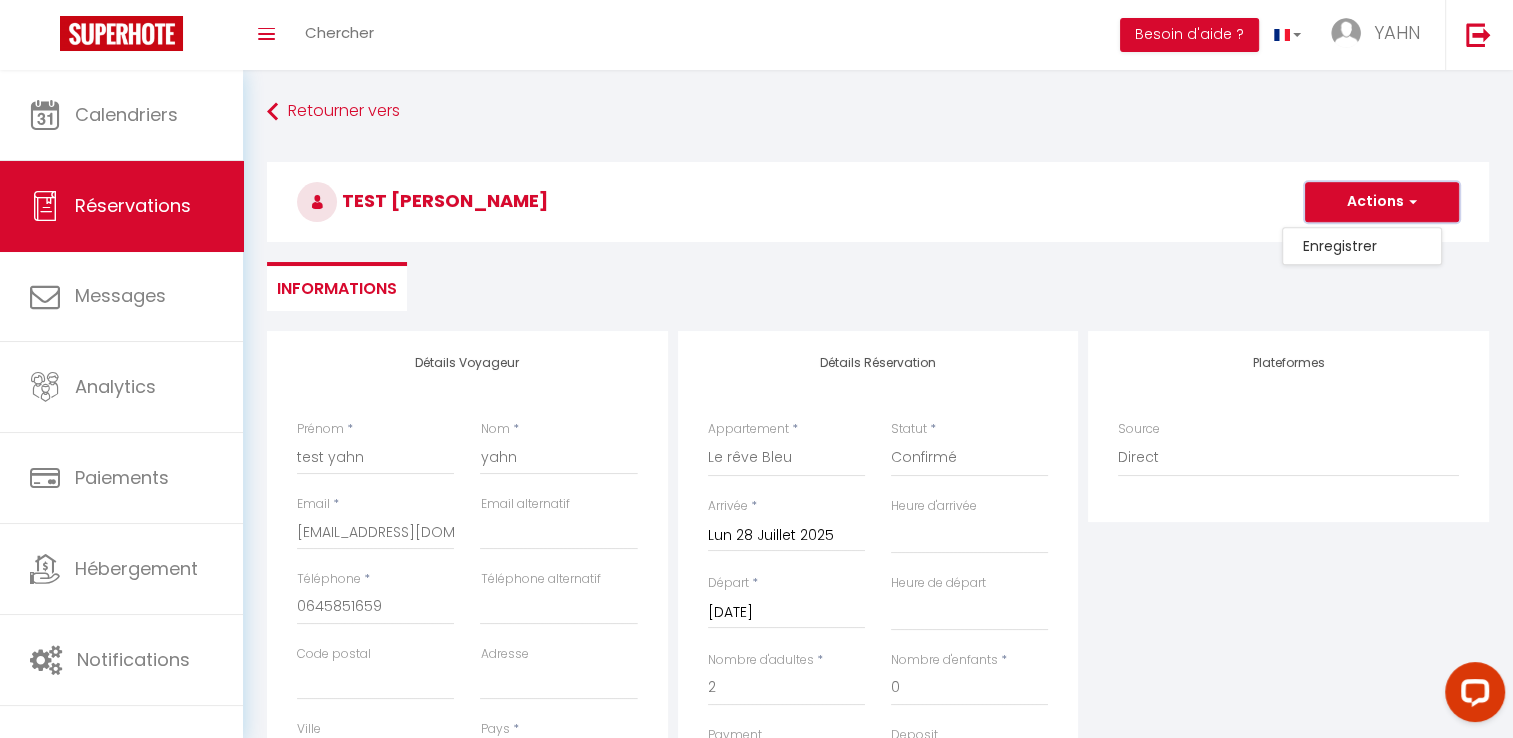 scroll, scrollTop: 80, scrollLeft: 0, axis: vertical 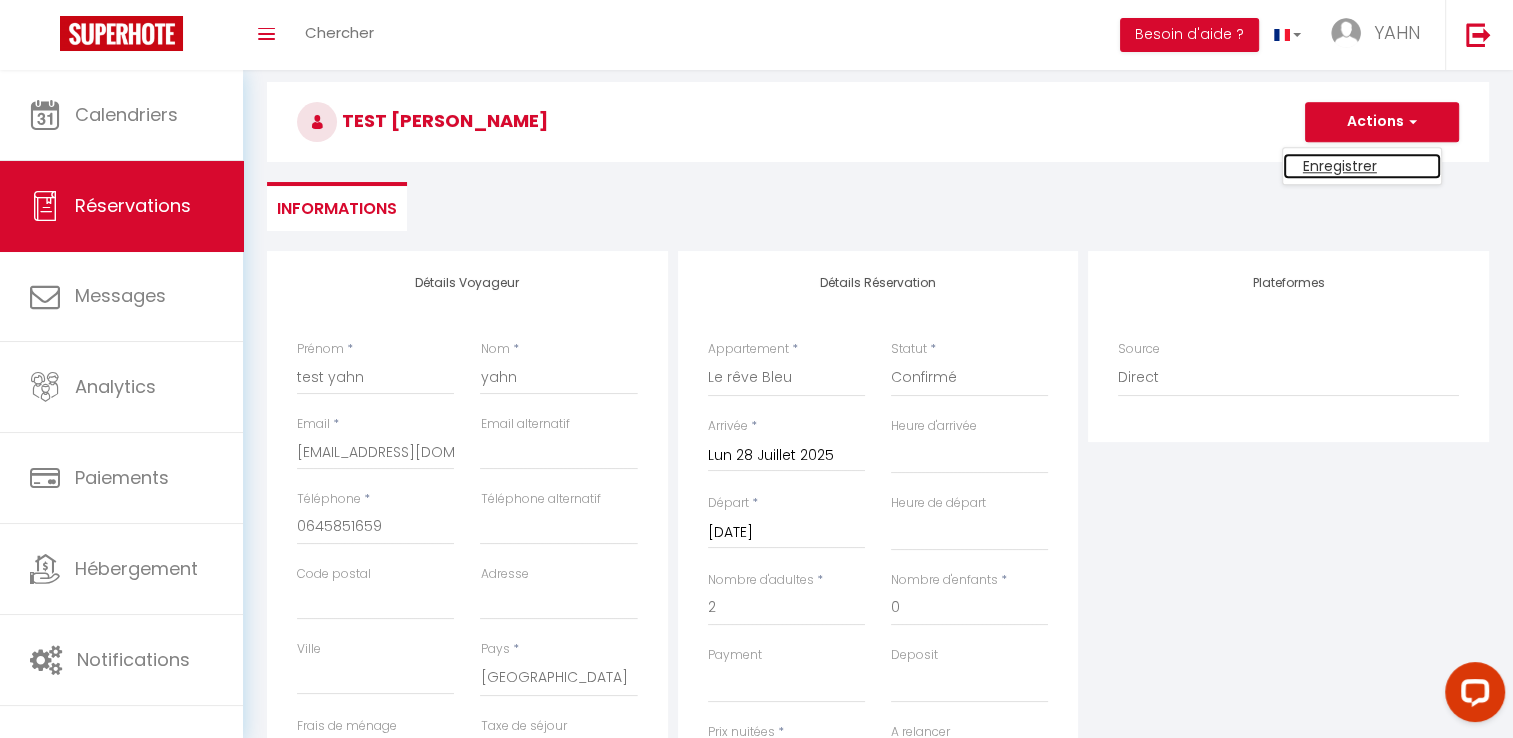 click on "Enregistrer" at bounding box center (1362, 166) 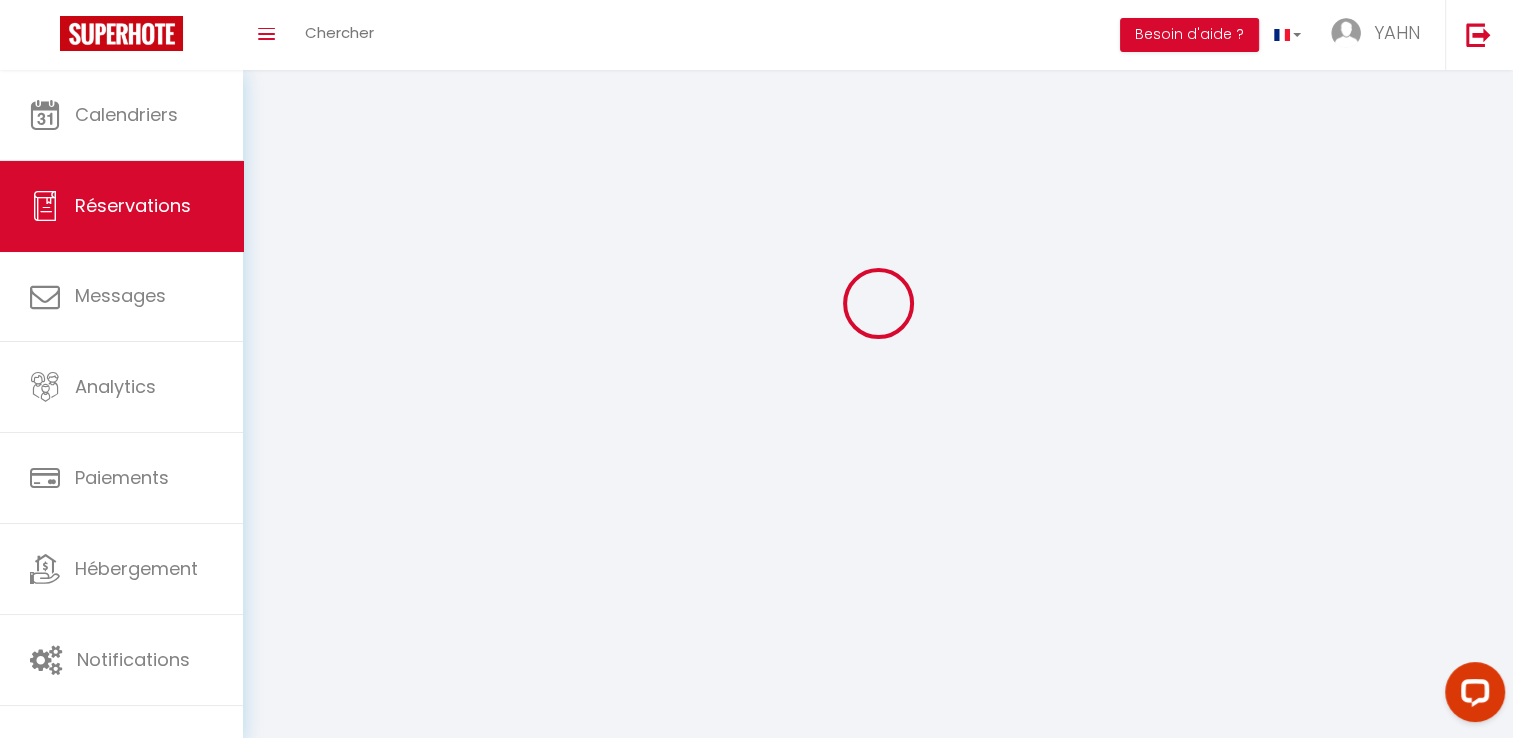 scroll, scrollTop: 70, scrollLeft: 0, axis: vertical 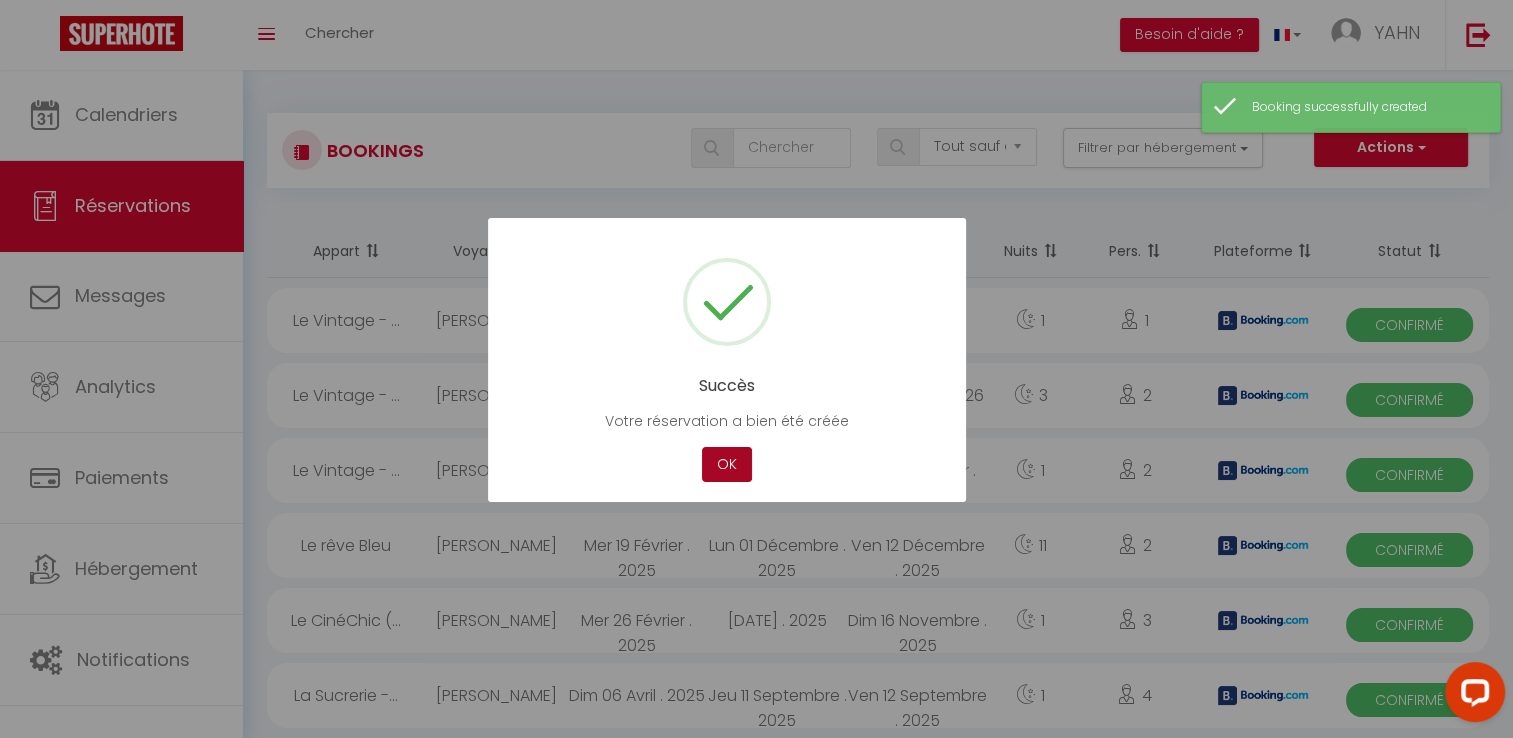 click on "OK" at bounding box center [727, 464] 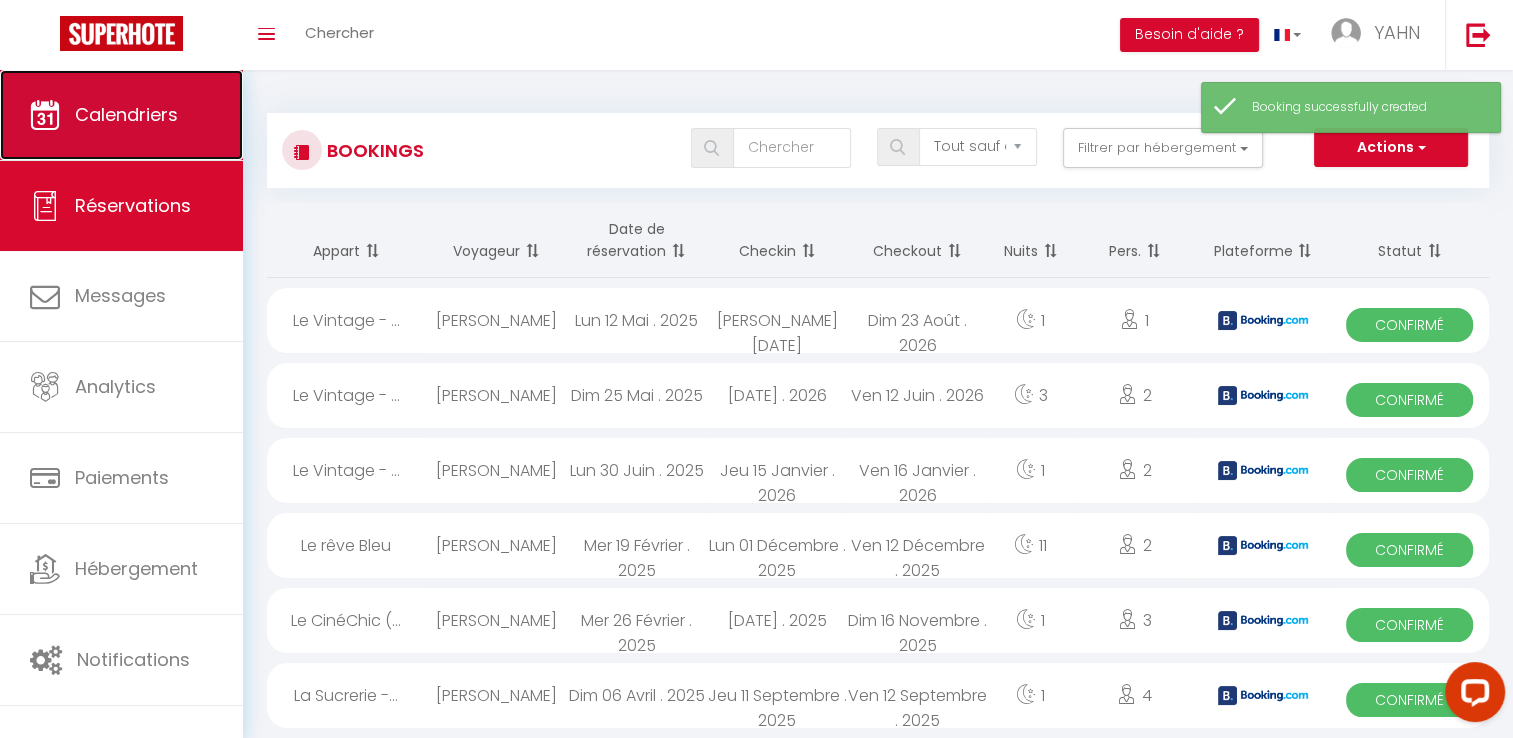 click on "Calendriers" at bounding box center [126, 114] 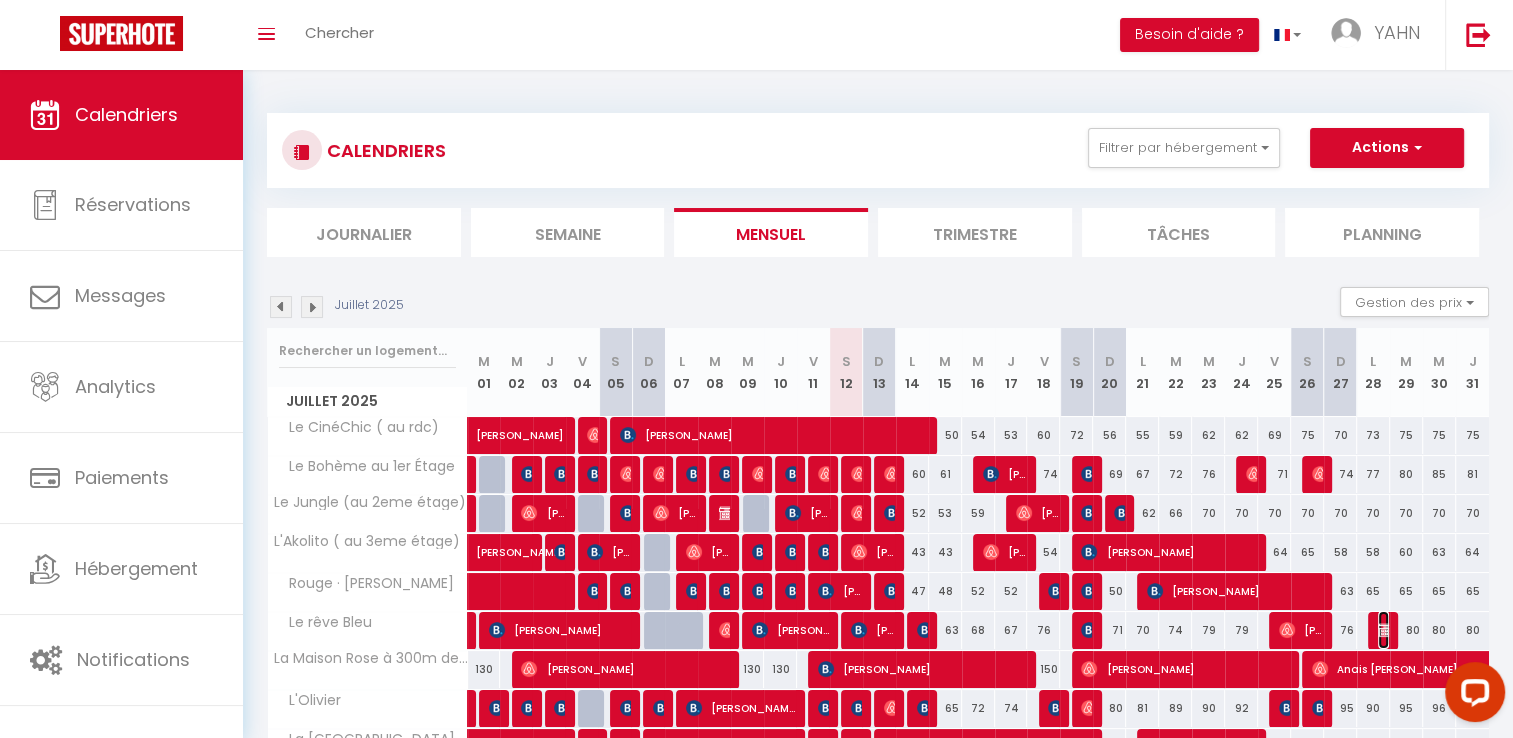 click on "test [PERSON_NAME]" at bounding box center [1383, 630] 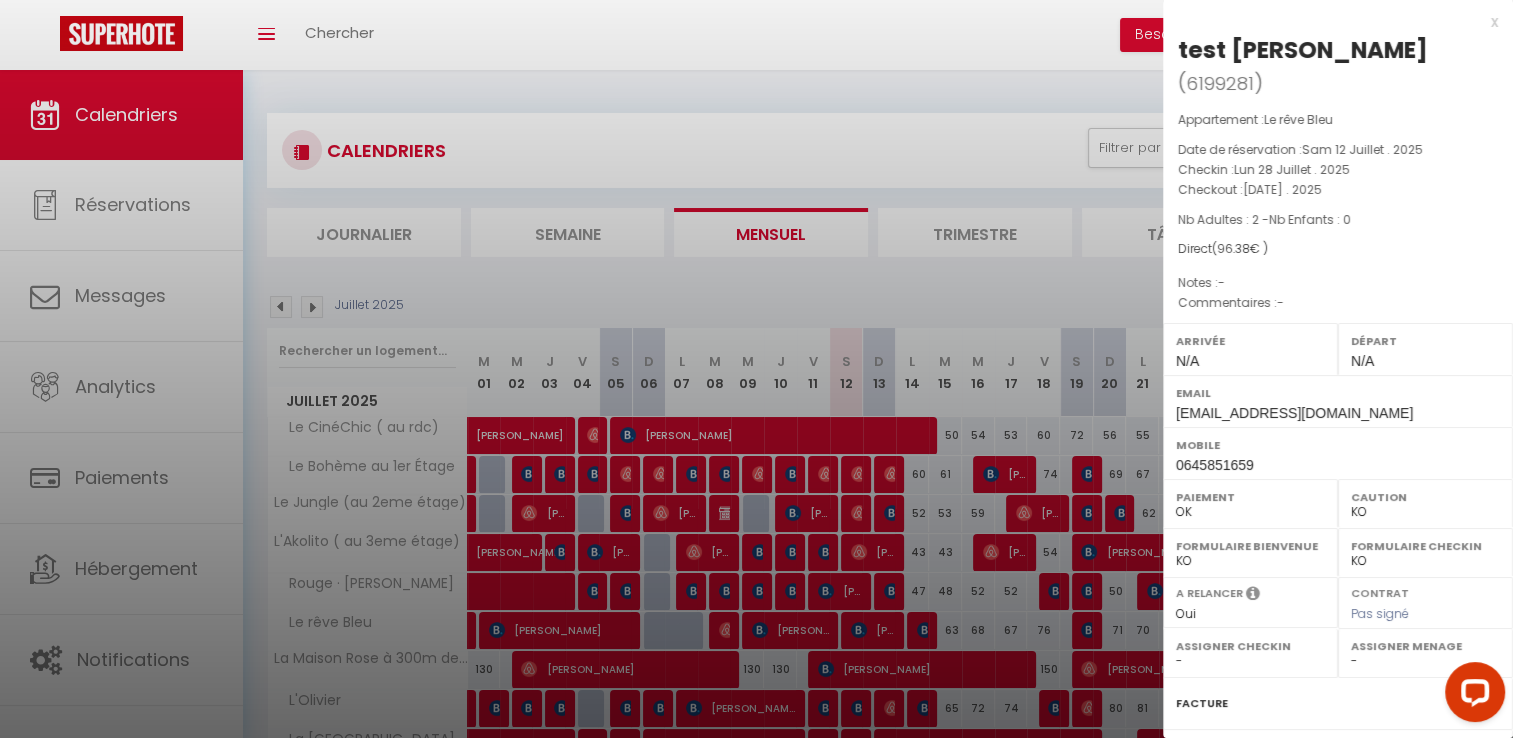 scroll, scrollTop: 190, scrollLeft: 0, axis: vertical 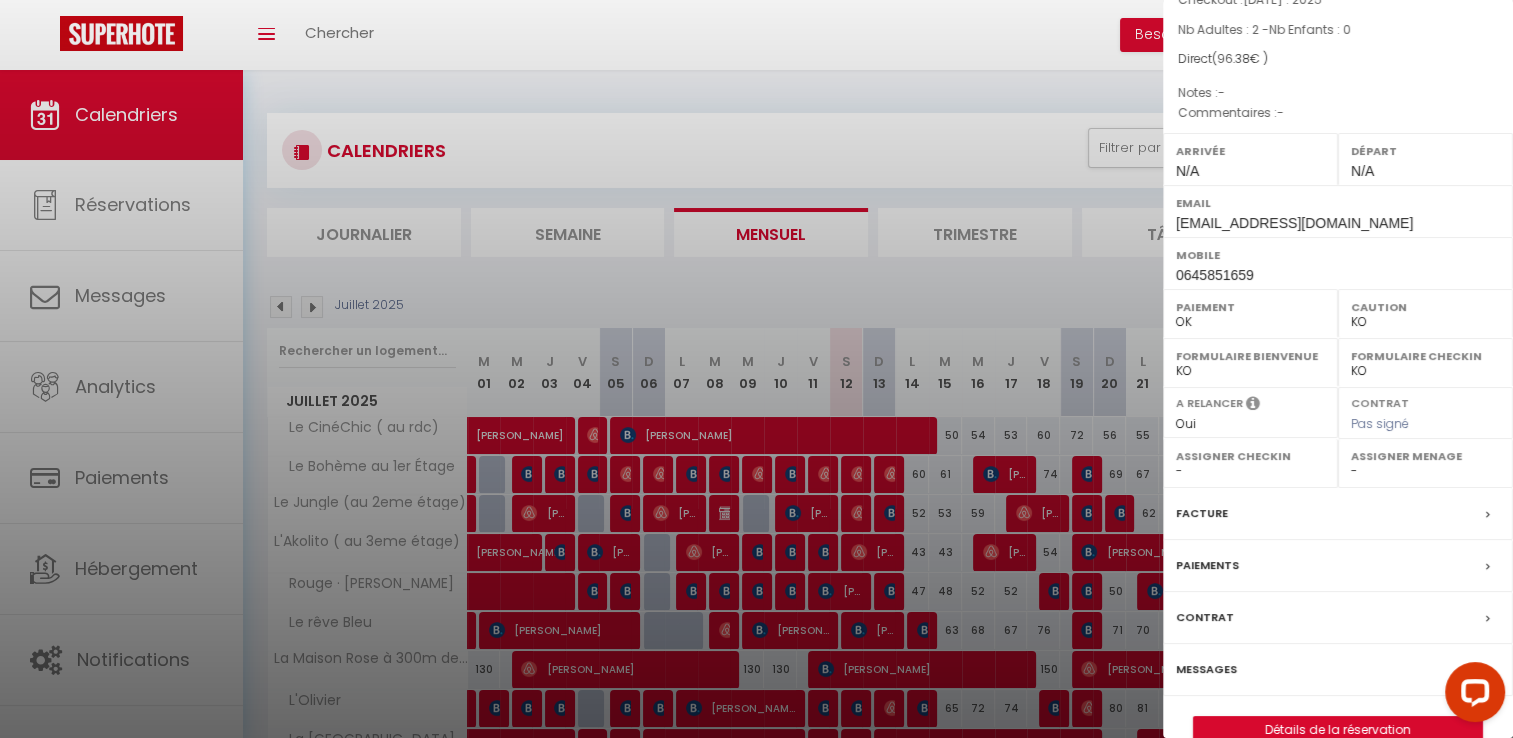 click on "Messages" at bounding box center [1338, 670] 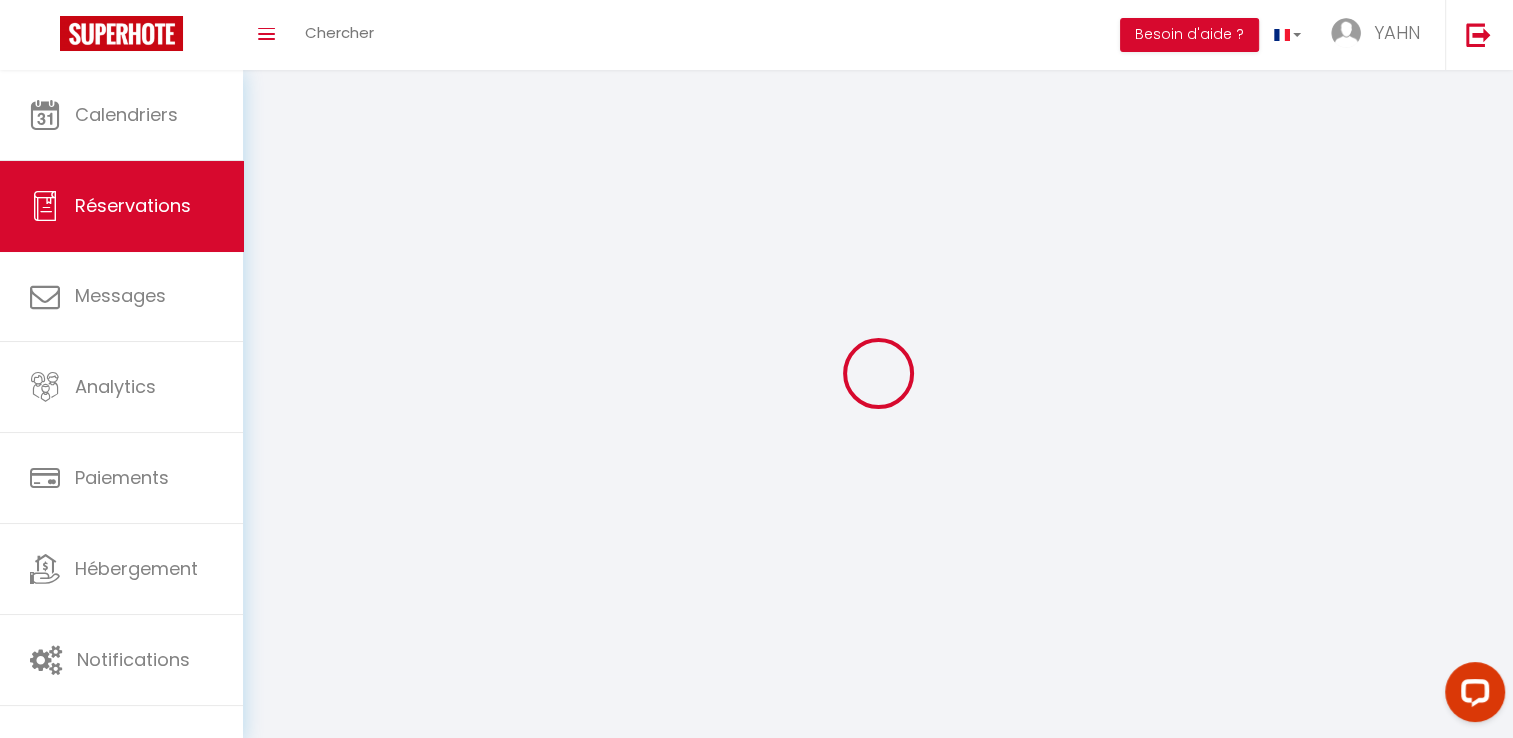 click at bounding box center (878, 373) 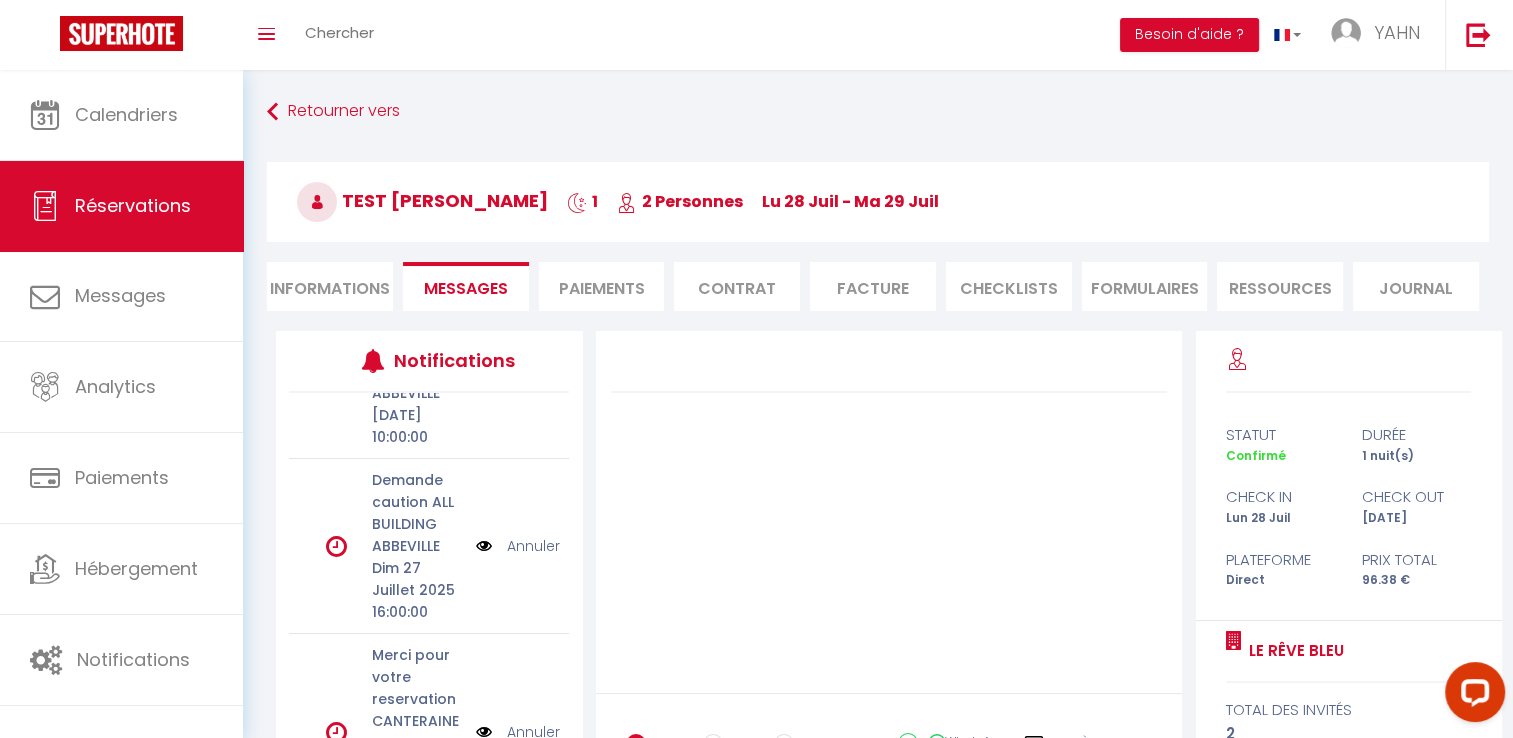 scroll, scrollTop: 1234, scrollLeft: 0, axis: vertical 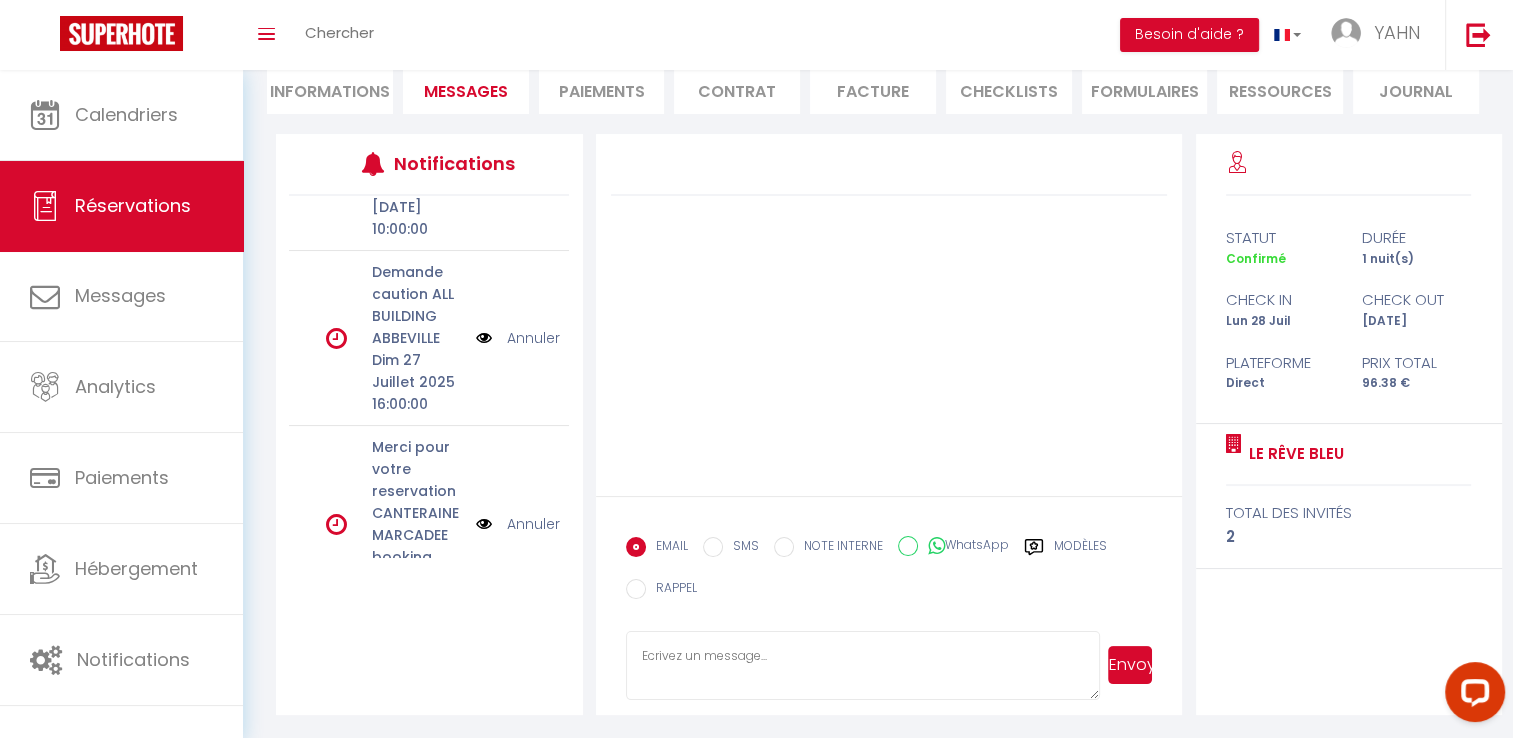 click at bounding box center (484, 338) 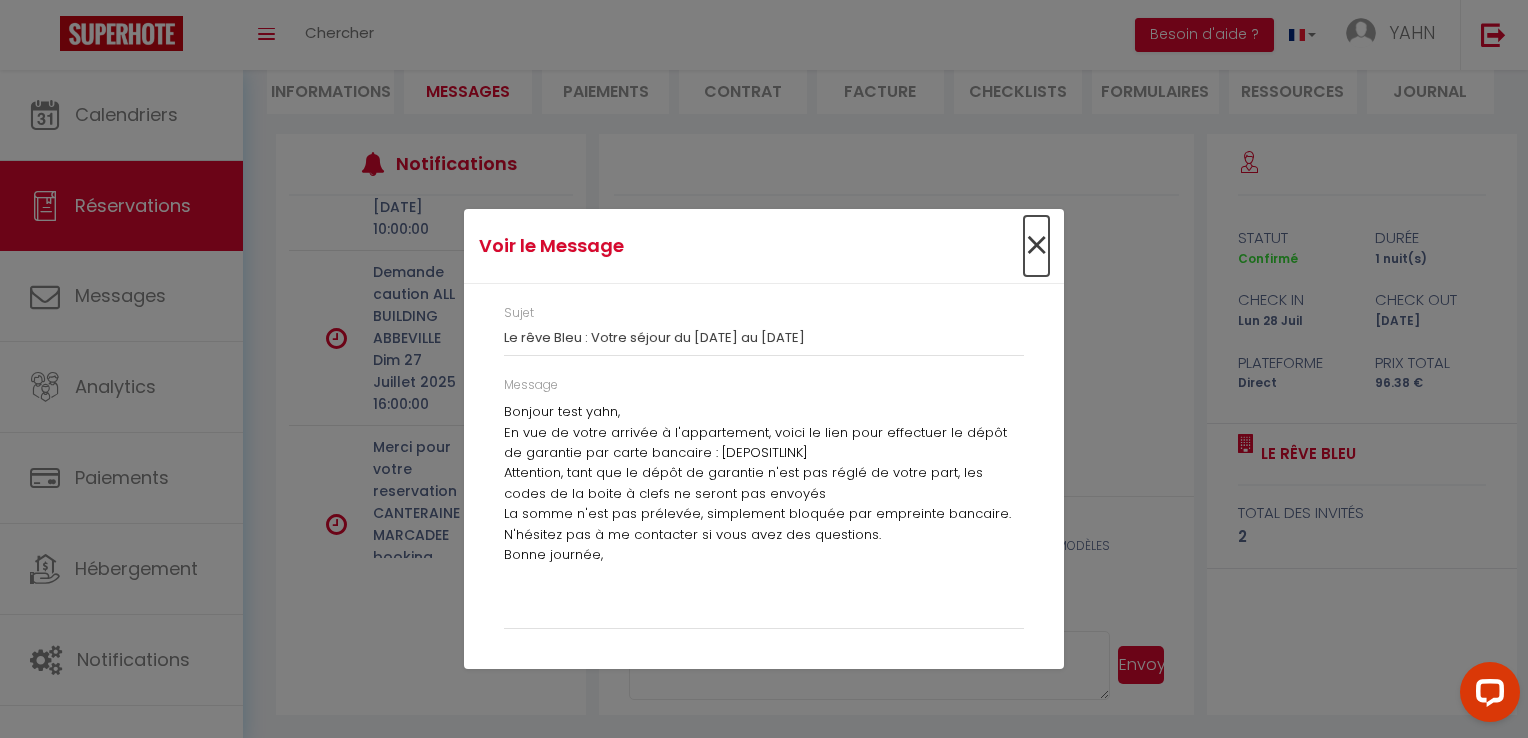 click on "×" at bounding box center (1036, 246) 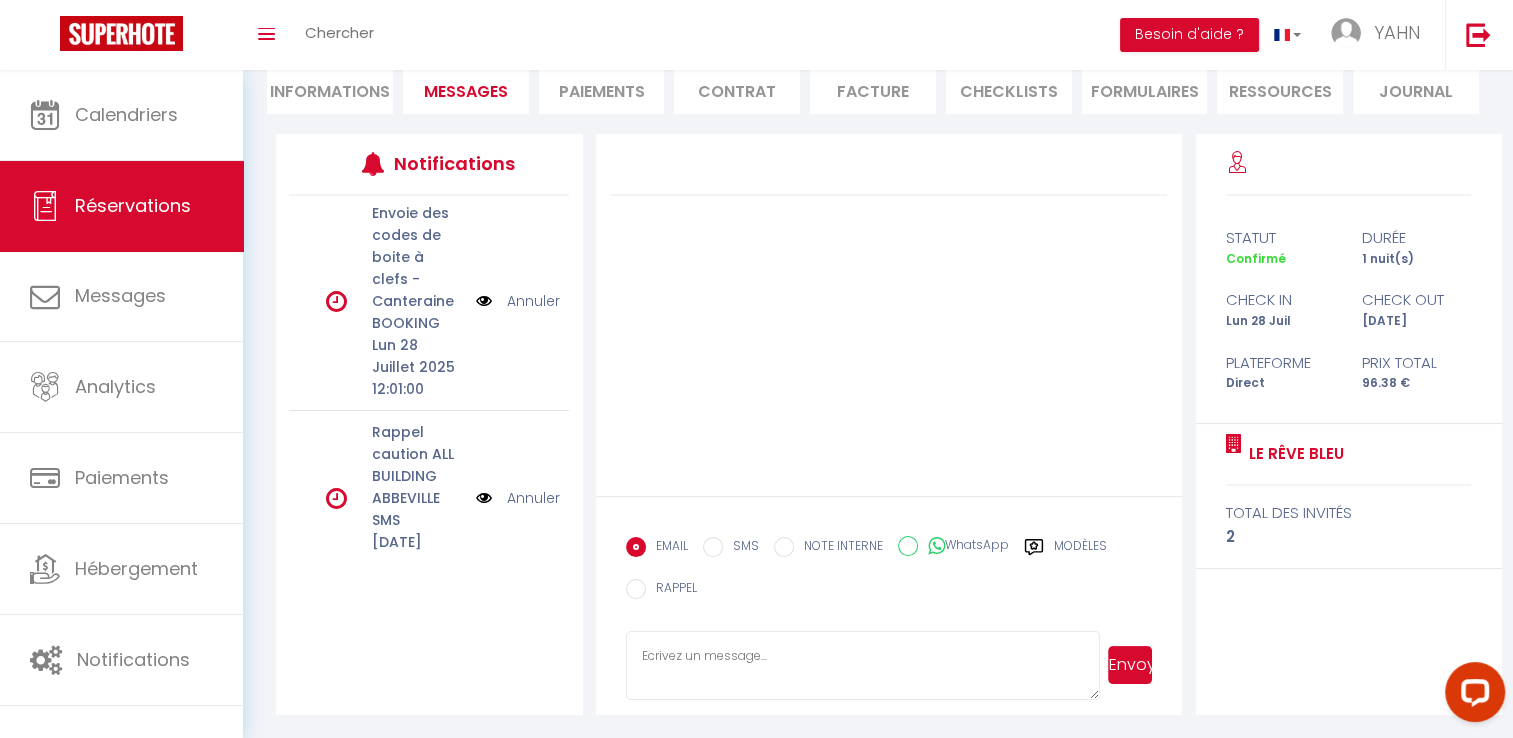 scroll, scrollTop: 545, scrollLeft: 0, axis: vertical 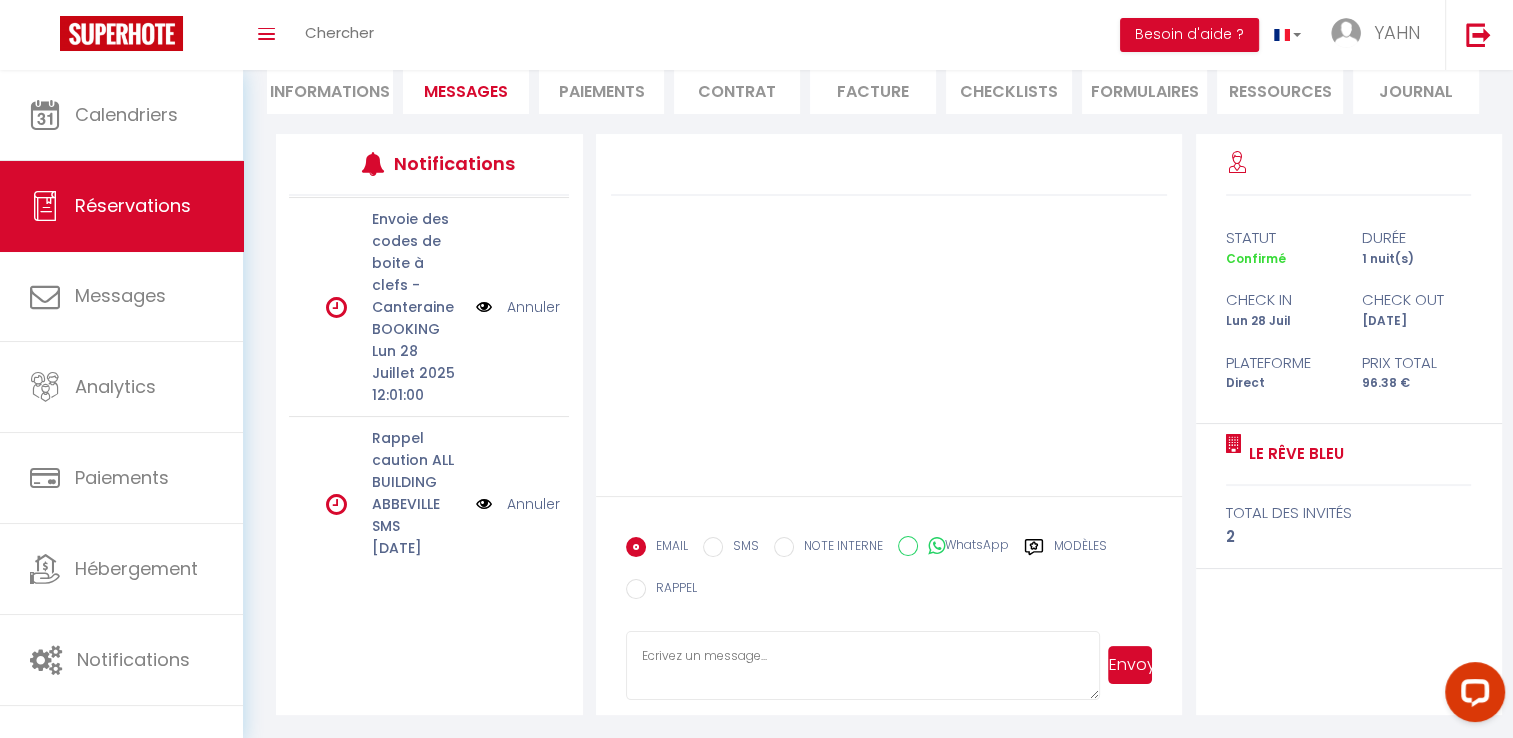 click at bounding box center [484, 307] 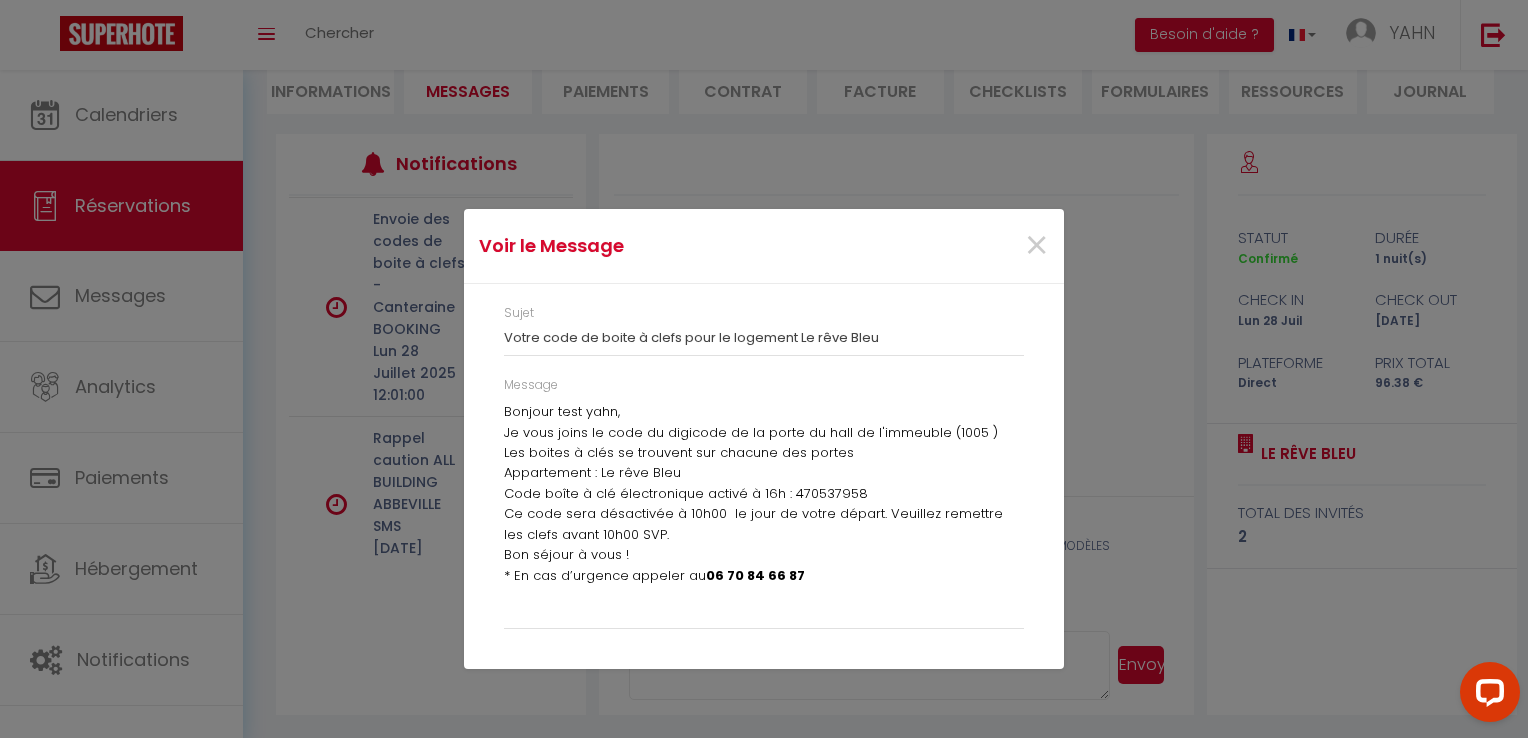 click on "×" at bounding box center (962, 246) 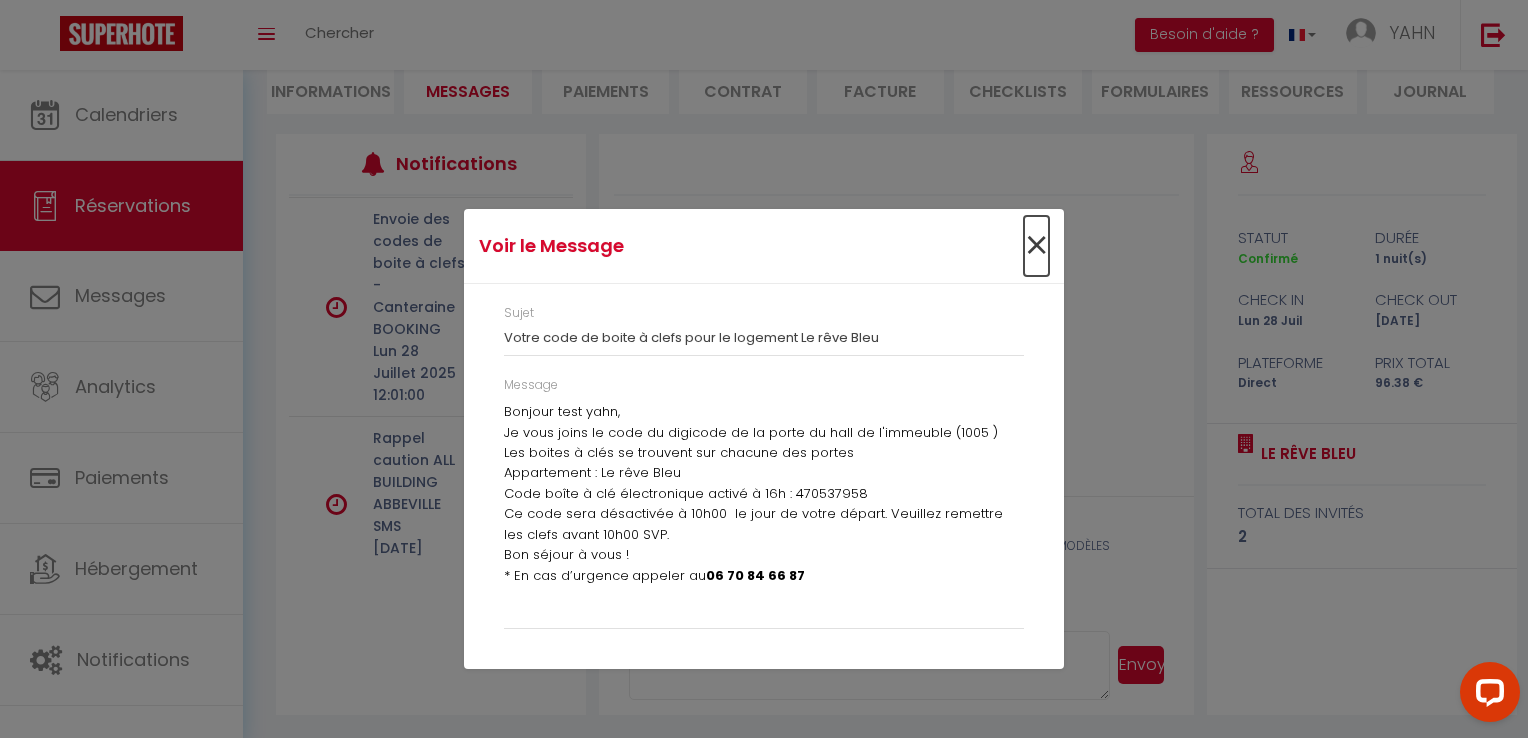 click on "×" at bounding box center (1036, 246) 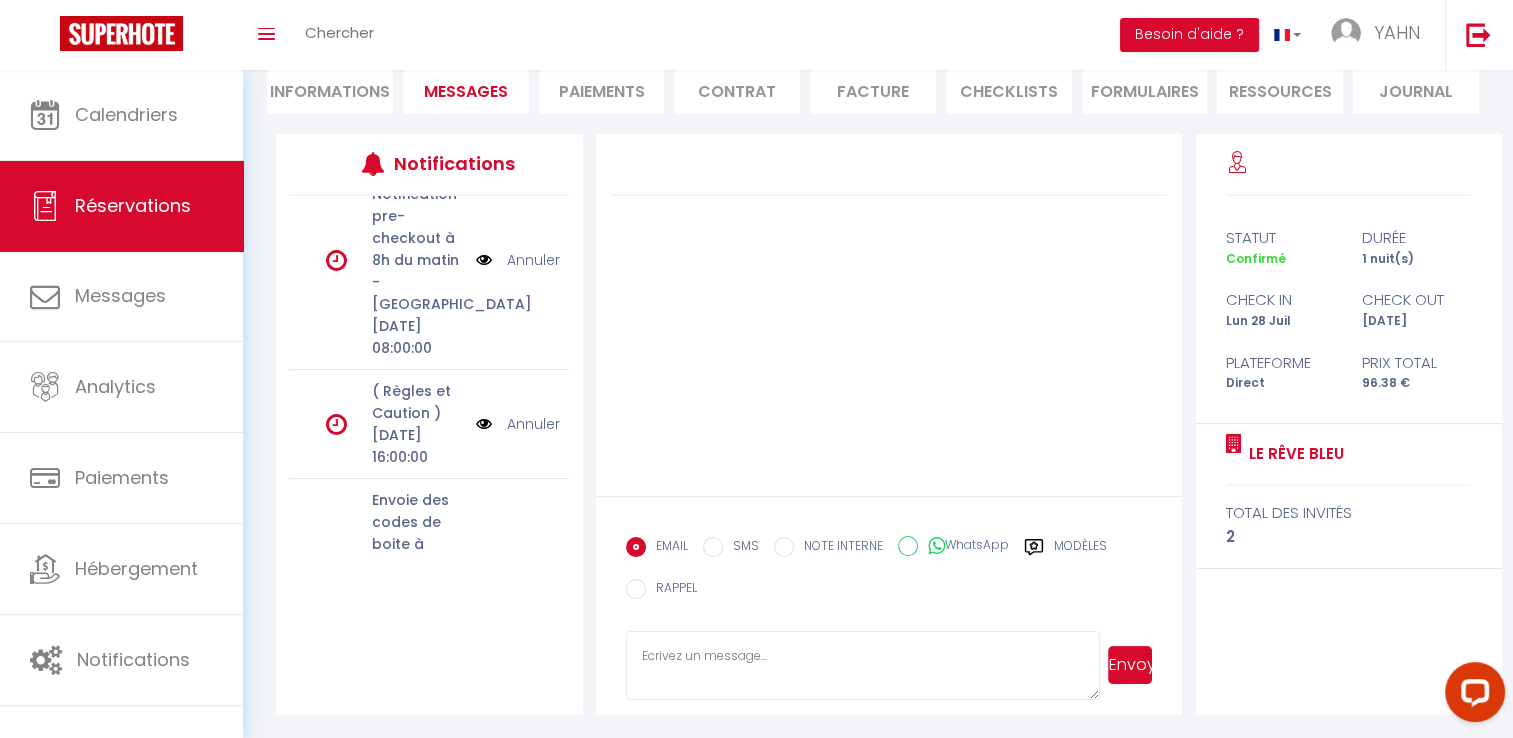 scroll, scrollTop: 0, scrollLeft: 0, axis: both 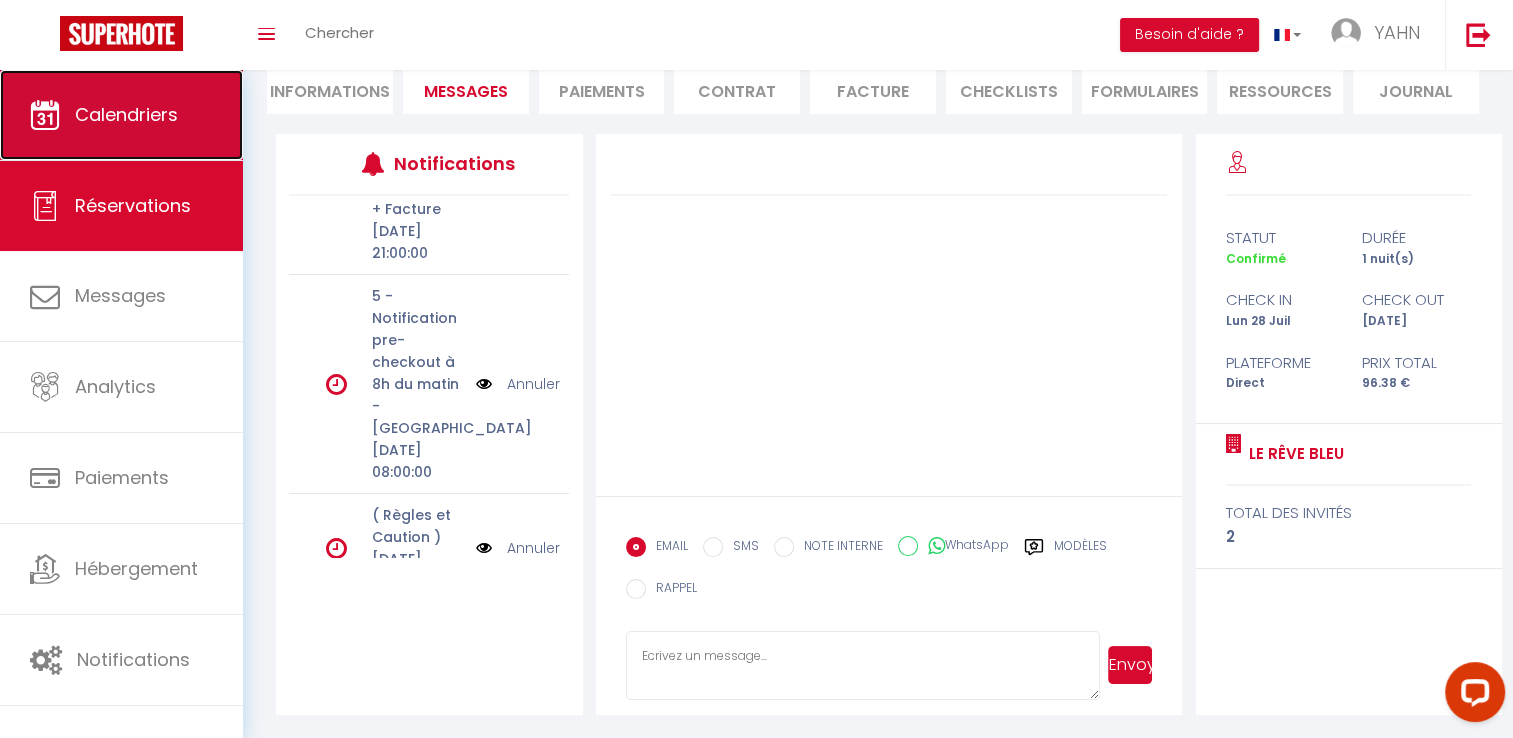 click on "Calendriers" at bounding box center (126, 114) 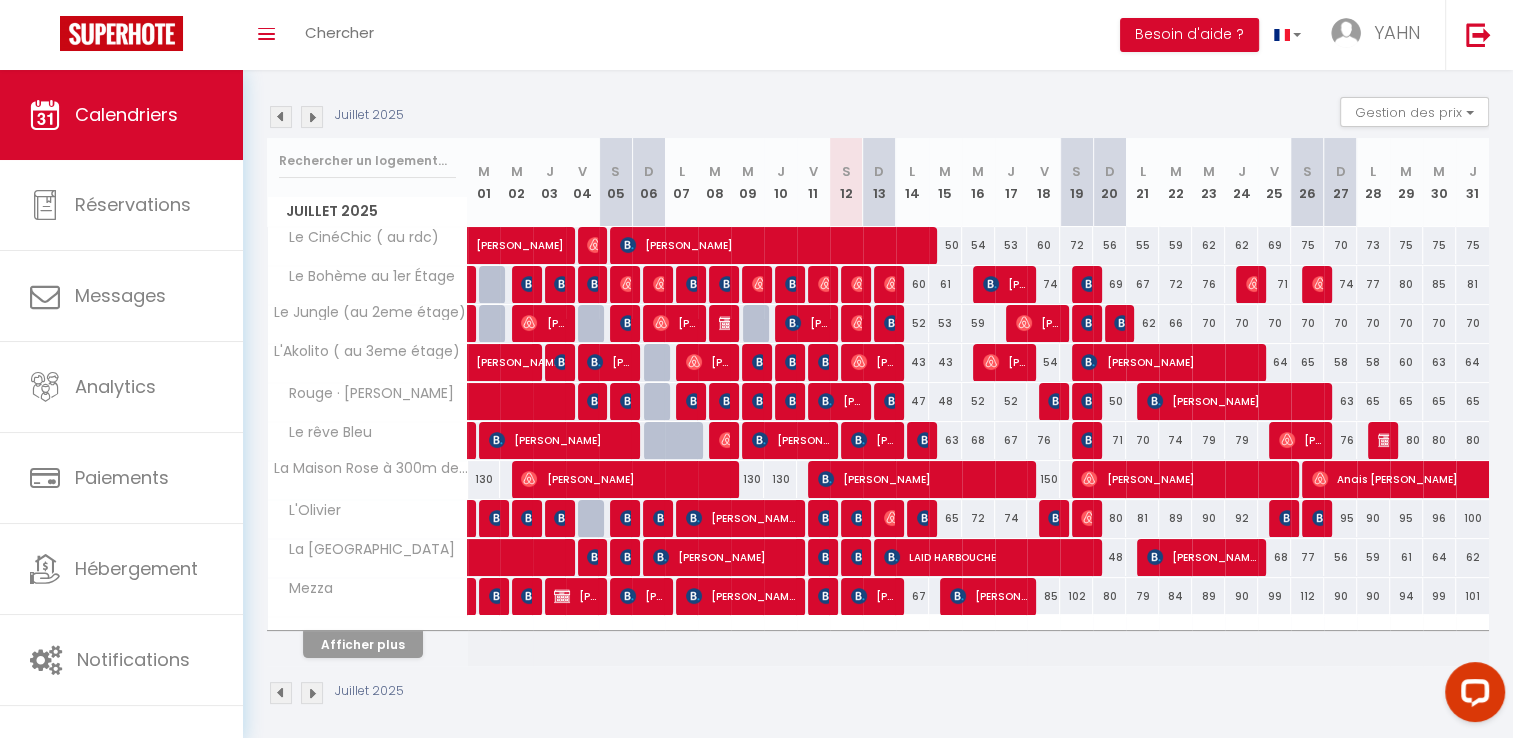 scroll, scrollTop: 196, scrollLeft: 0, axis: vertical 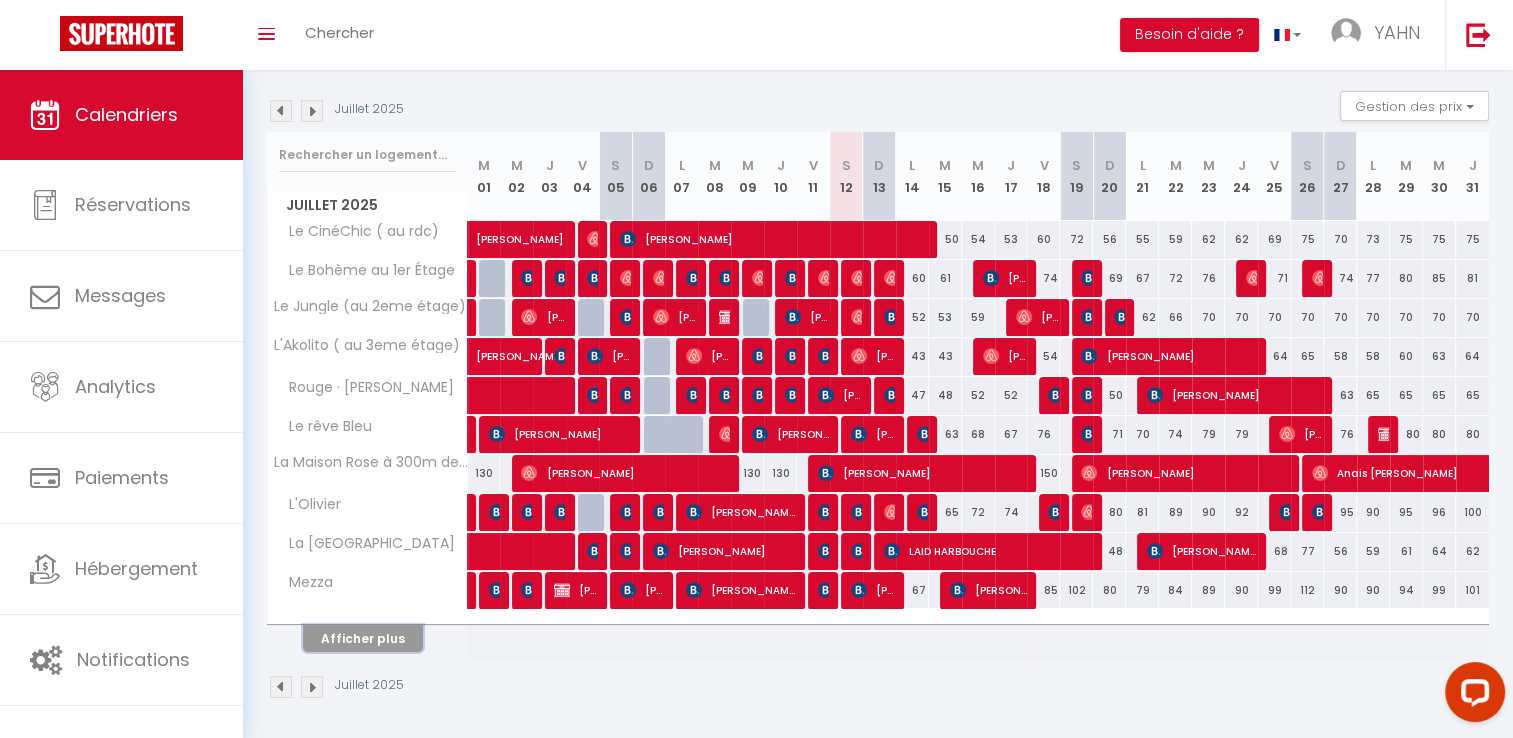 click on "Afficher plus" at bounding box center [363, 638] 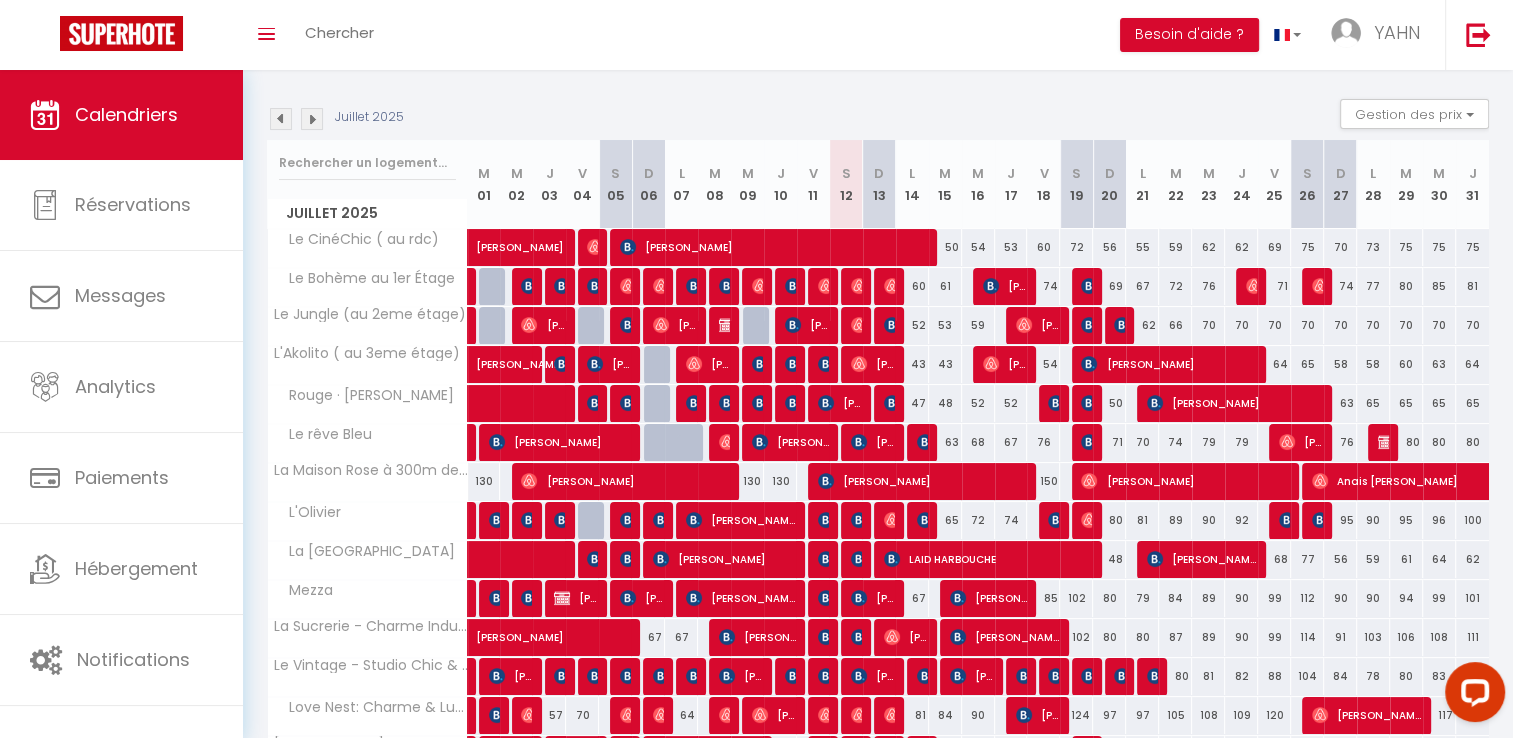 scroll, scrollTop: 420, scrollLeft: 0, axis: vertical 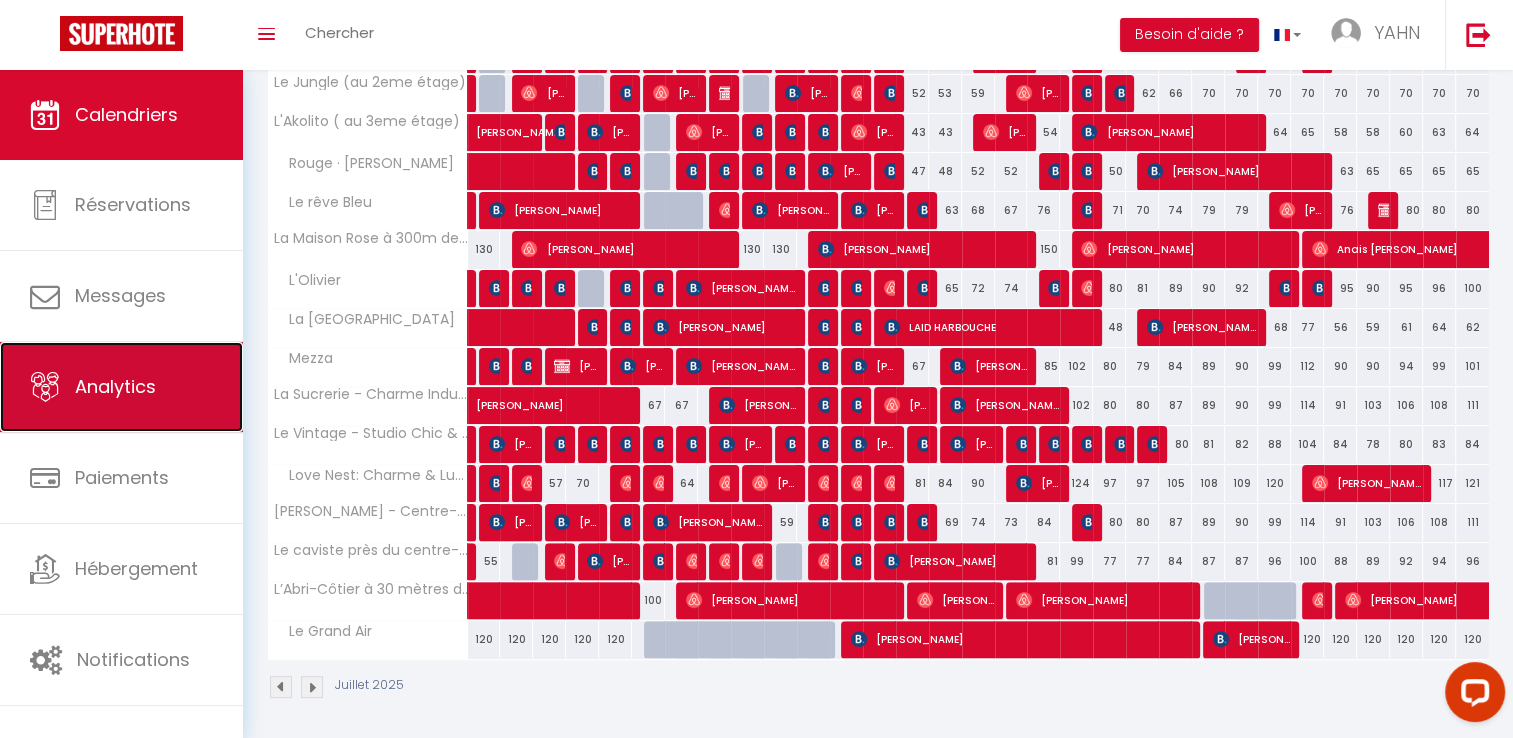 click on "Analytics" at bounding box center (121, 387) 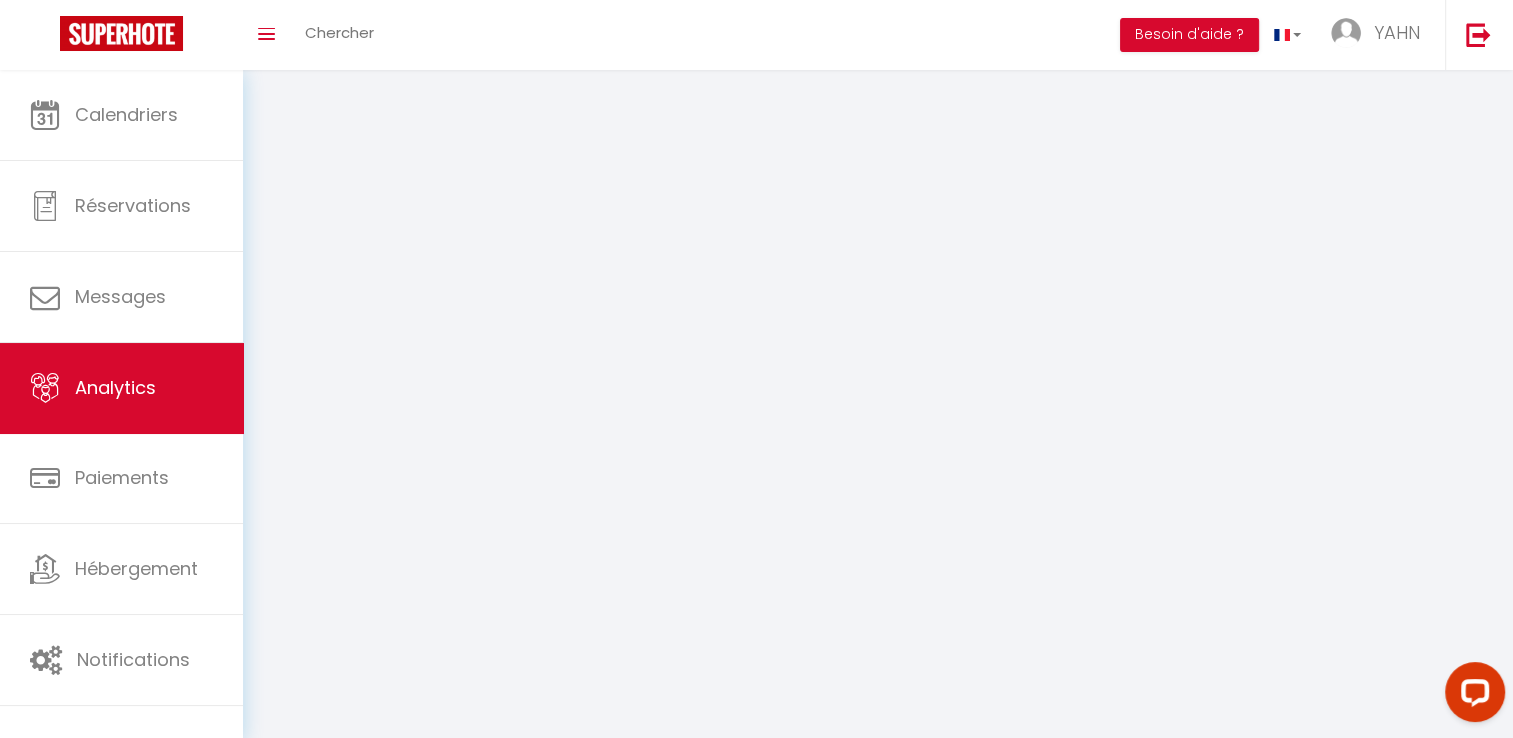 scroll, scrollTop: 0, scrollLeft: 0, axis: both 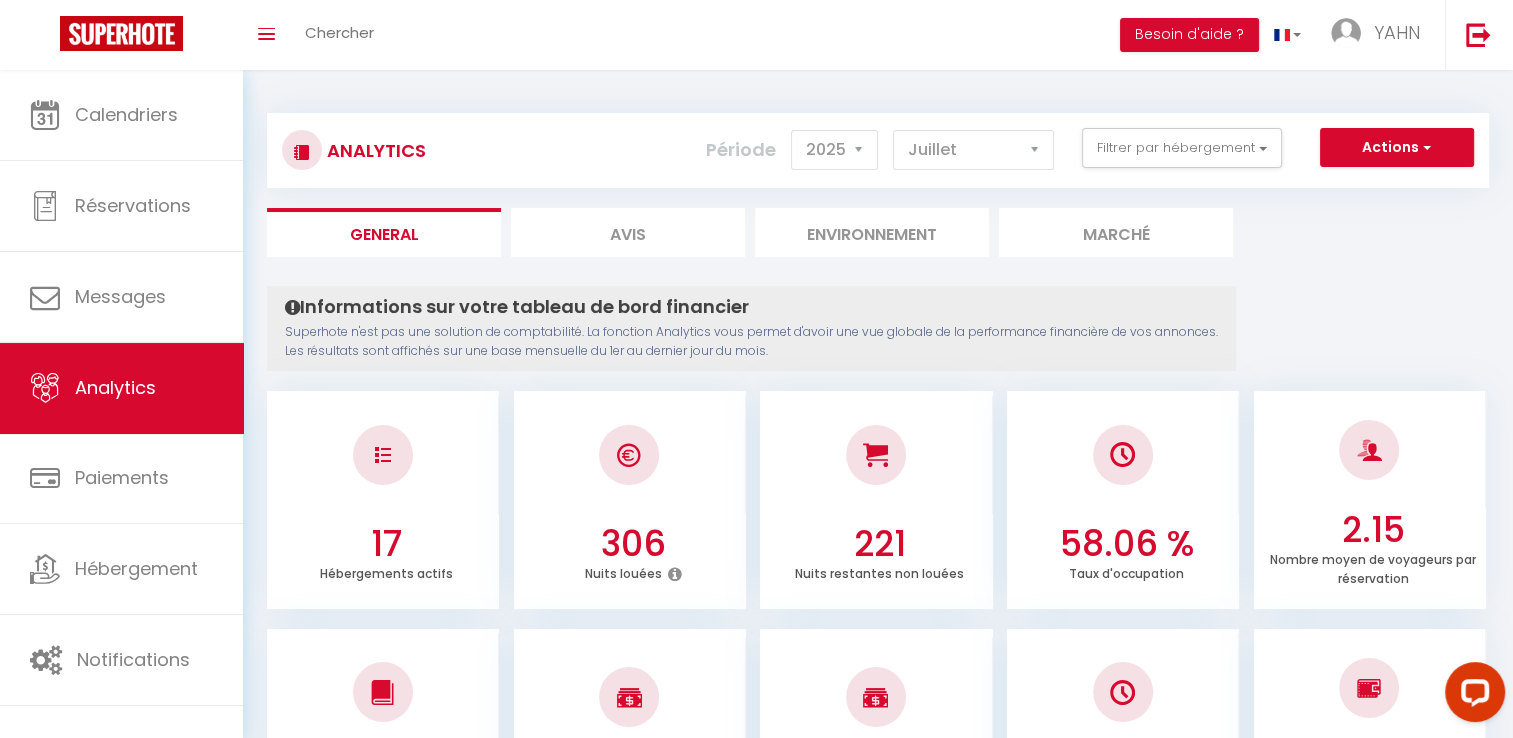 click on "Analytics
Actions
Génération SuperConciergerie   Génération SuperAnalyzer   Génération SuperExtractor   Exporter Taxe de séjour
Filtrer par hébergement
CANTERAINE
[GEOGRAPHIC_DATA]
Rouge · [PERSON_NAME]
Le rêve Bleu
L'[PERSON_NAME]
P'tite Somme
Le CinéChic ( au rdc)
Le Bohème au 1er Étage
Le Jungle  (au 2eme étage)
L'Akolito ( au 3eme étage)
Normandie           Leclerc" at bounding box center [878, 150] 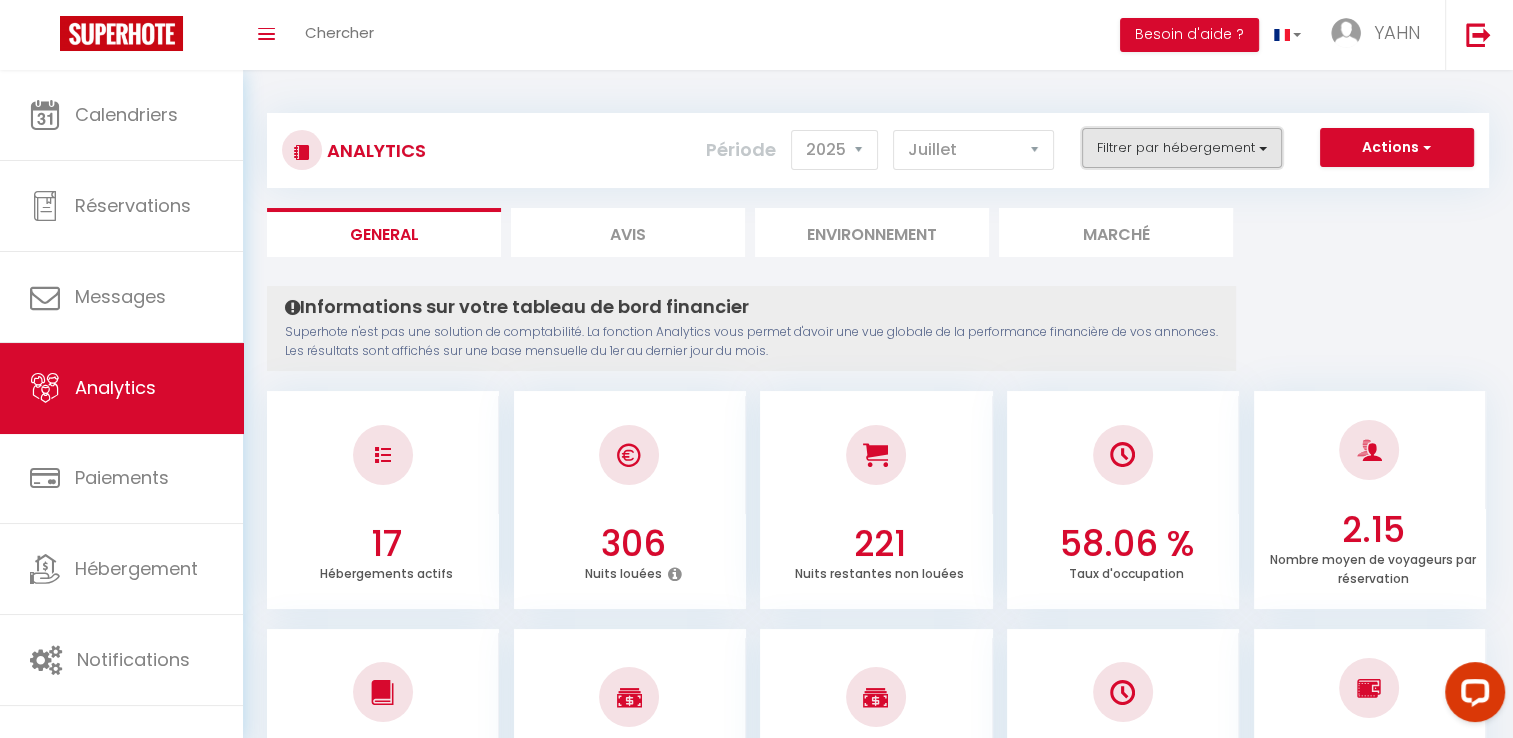 click on "Filtrer par hébergement" at bounding box center (1182, 148) 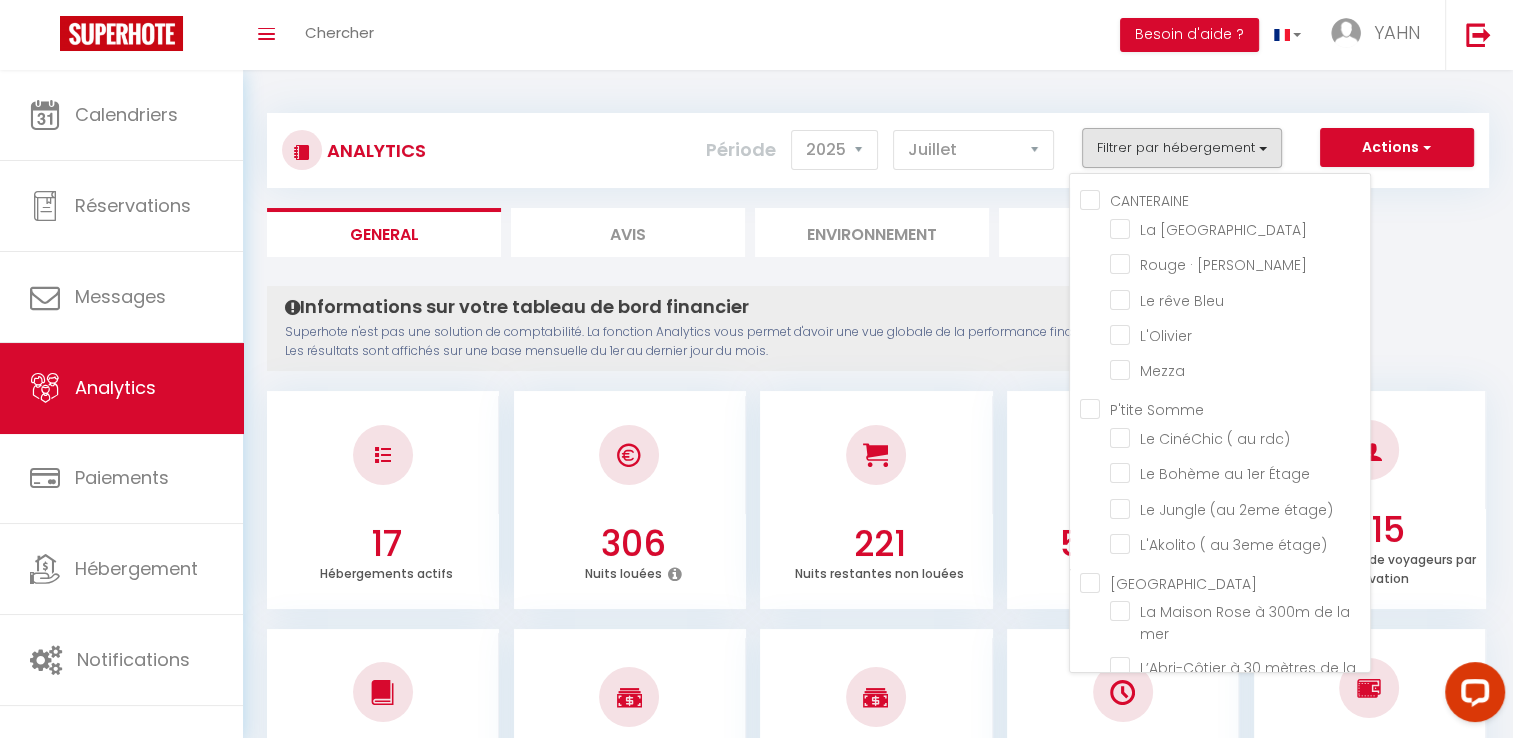 click on "CANTERAINE" at bounding box center [1225, 199] 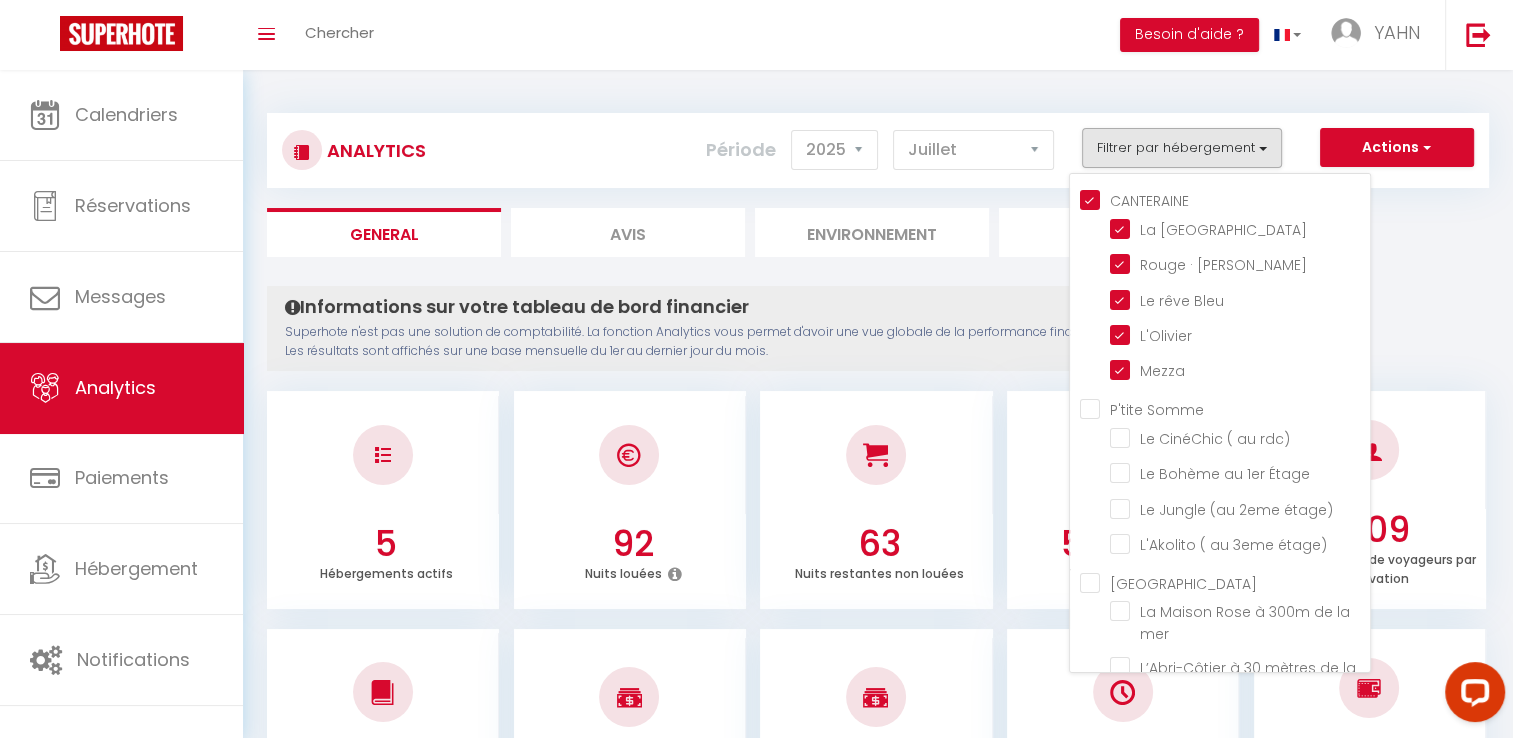 click on "Analytics
Actions
Génération SuperConciergerie   Génération SuperAnalyzer   Génération SuperExtractor   Exporter Taxe de séjour
Filtrer par hébergement
CANTERAINE
[GEOGRAPHIC_DATA]
Rouge · [PERSON_NAME]
Le rêve Bleu
L'[PERSON_NAME]
P'tite Somme
Le CinéChic ( au rdc)
Le Bohème au 1er Étage
Le Jungle  (au 2eme étage)
L'Akolito ( au 3eme étage)
Normandie           Leclerc" at bounding box center (878, 141) 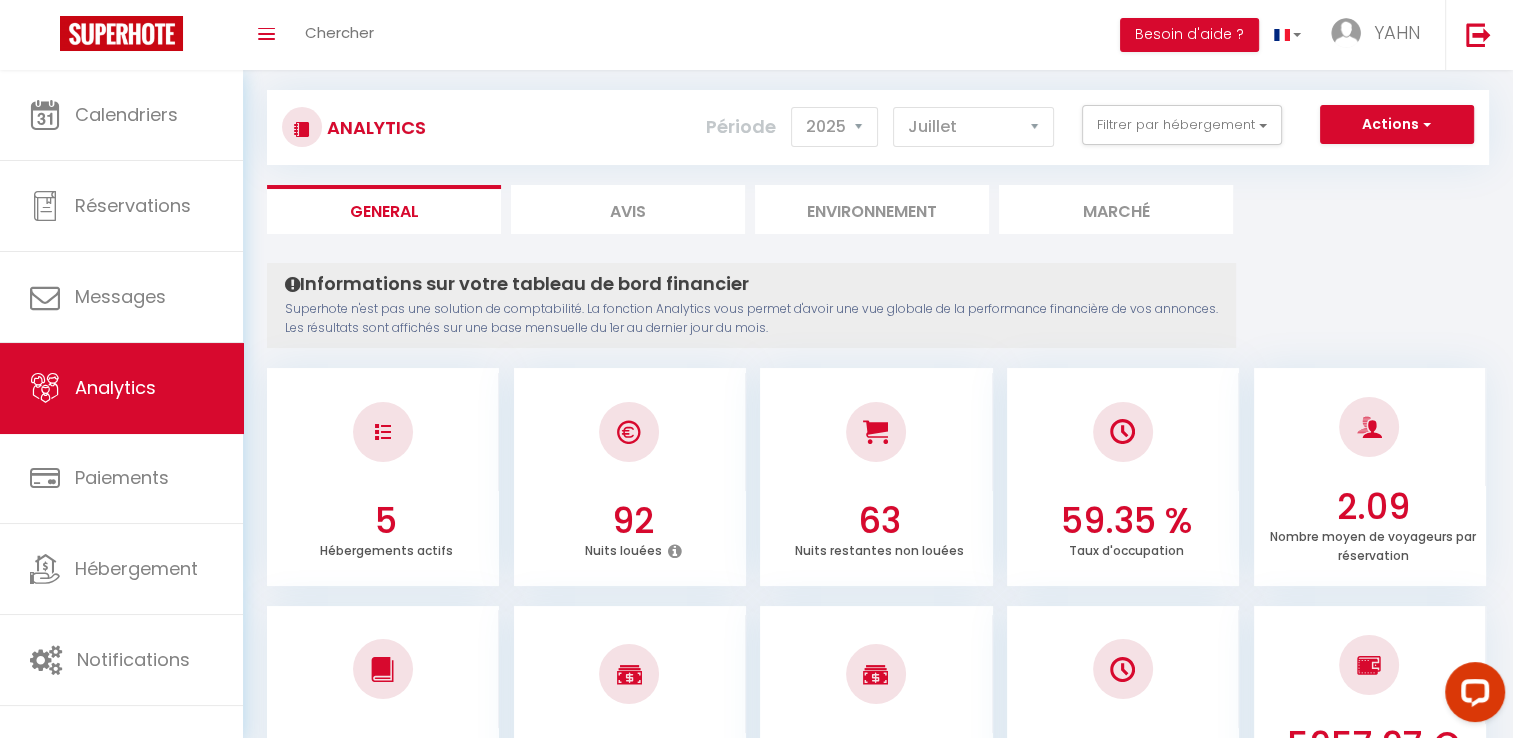 scroll, scrollTop: 0, scrollLeft: 0, axis: both 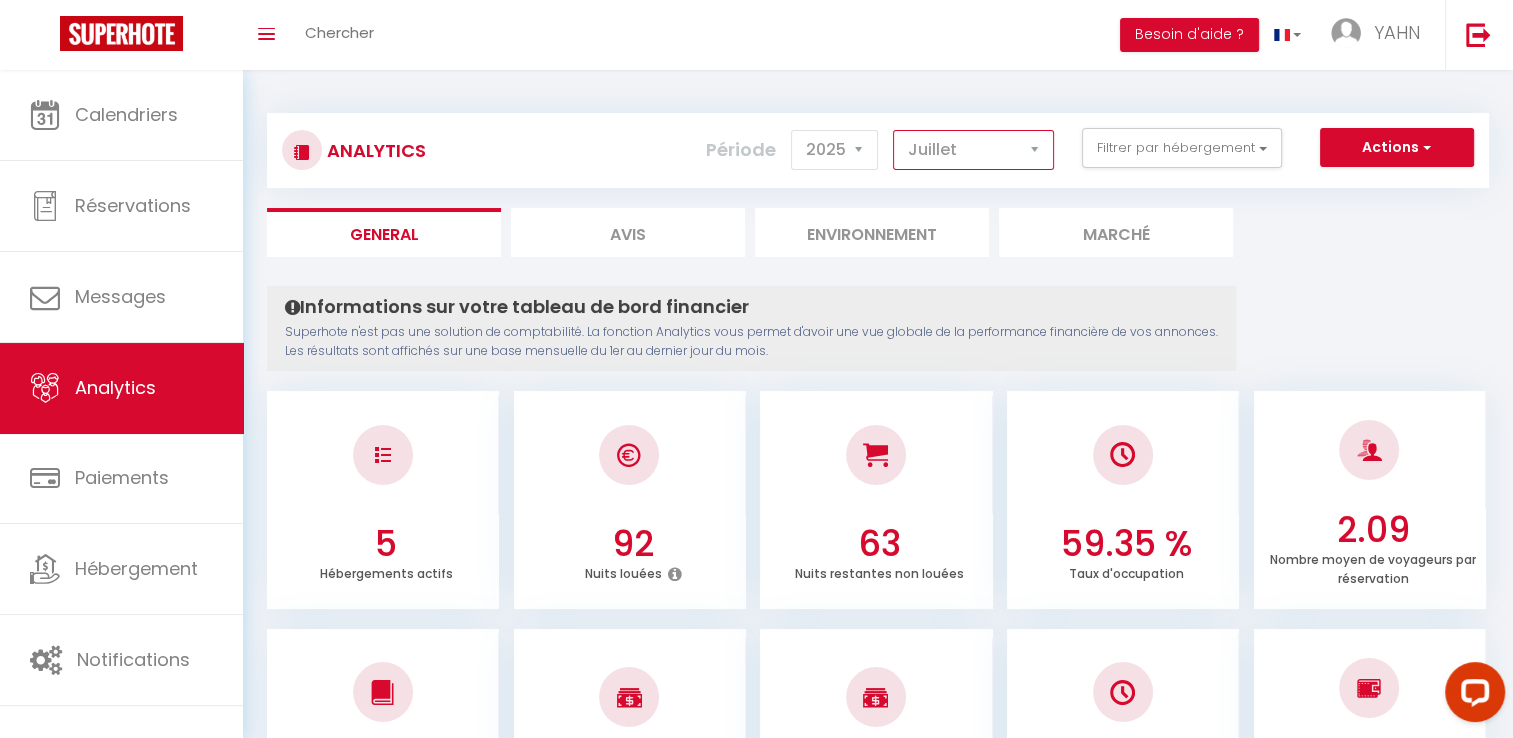 click on "[PERSON_NAME]   Mars   Avril   Mai   Juin   Juillet   Août   Septembre   Octobre   Novembre   Décembre" at bounding box center (973, 150) 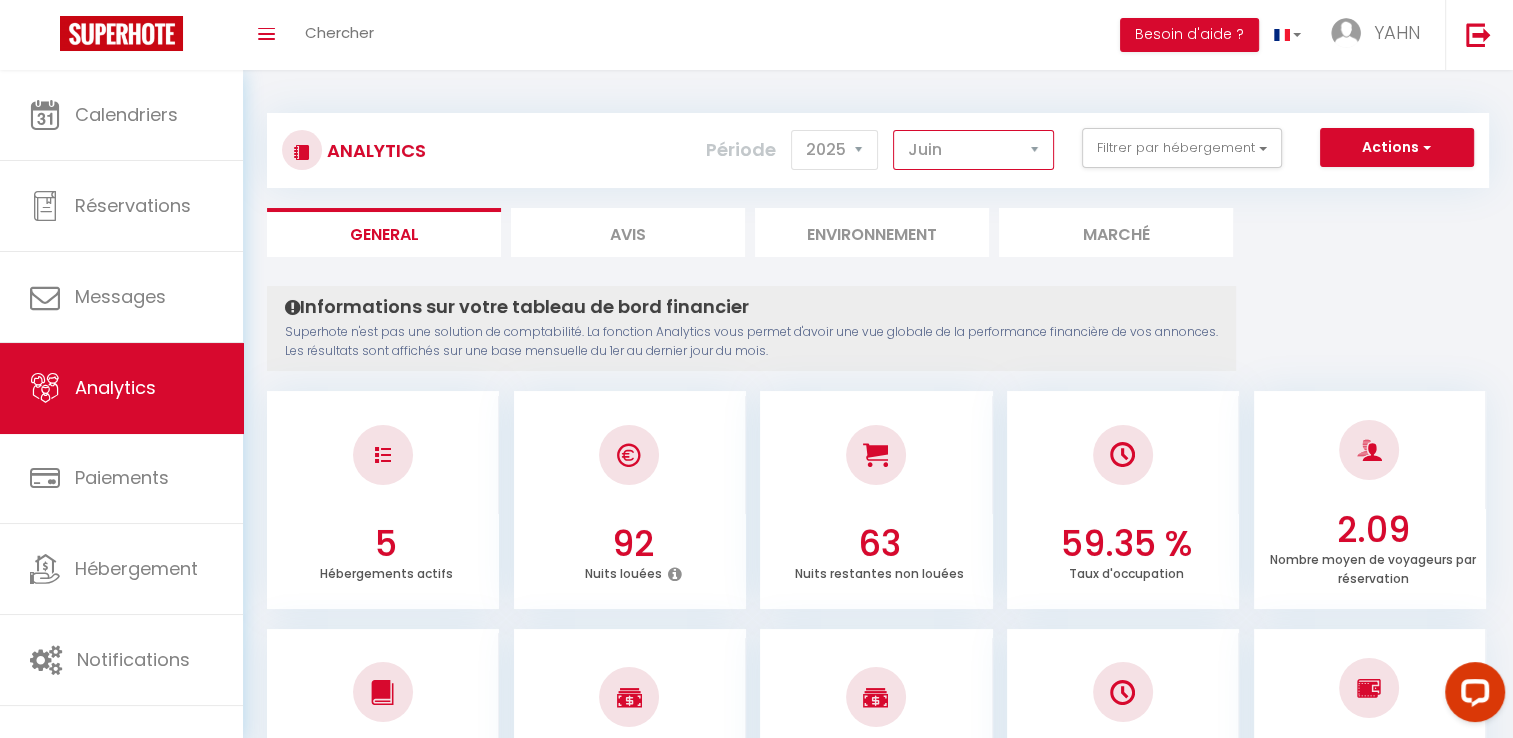 click on "[PERSON_NAME]   Mars   Avril   Mai   Juin   Juillet   Août   Septembre   Octobre   Novembre   Décembre" at bounding box center [973, 150] 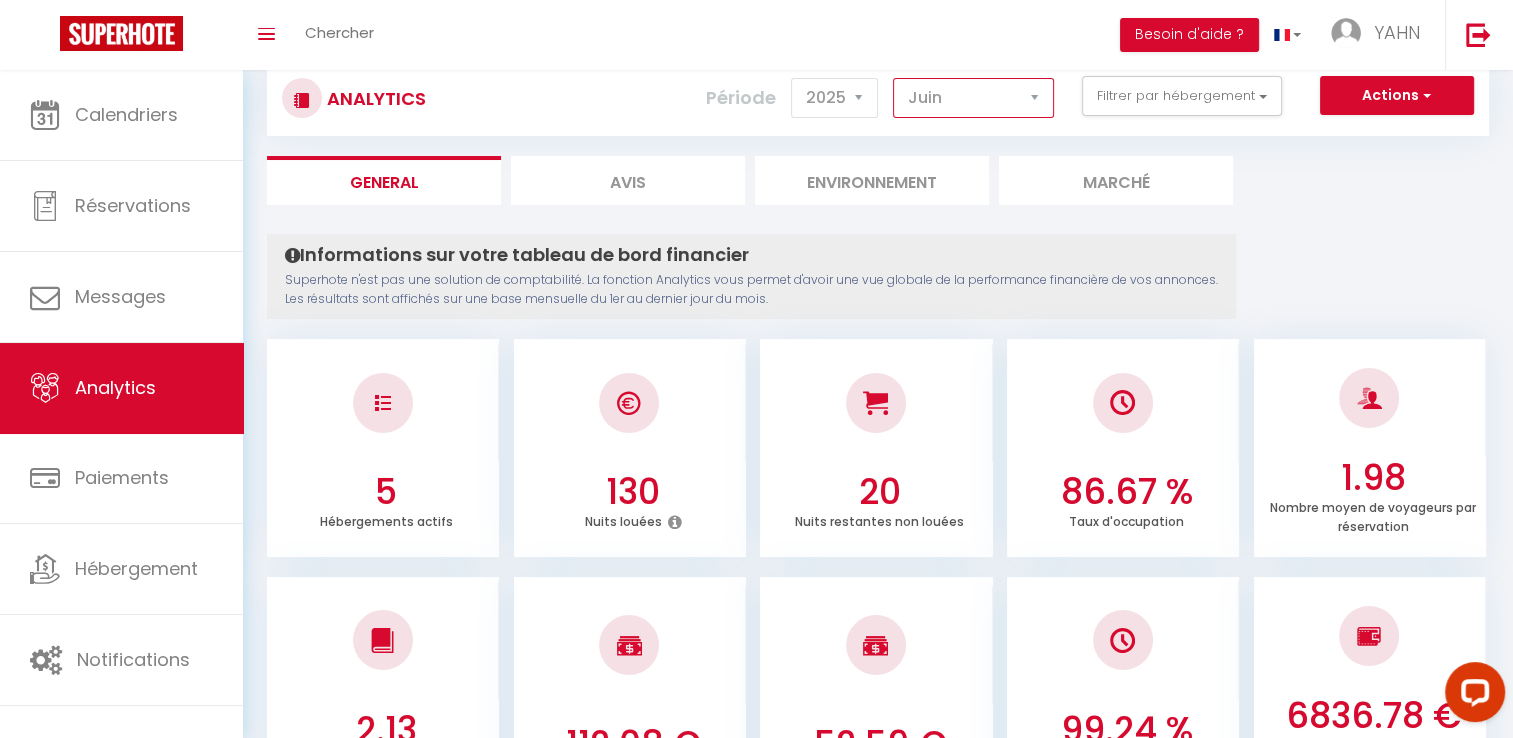 scroll, scrollTop: 0, scrollLeft: 0, axis: both 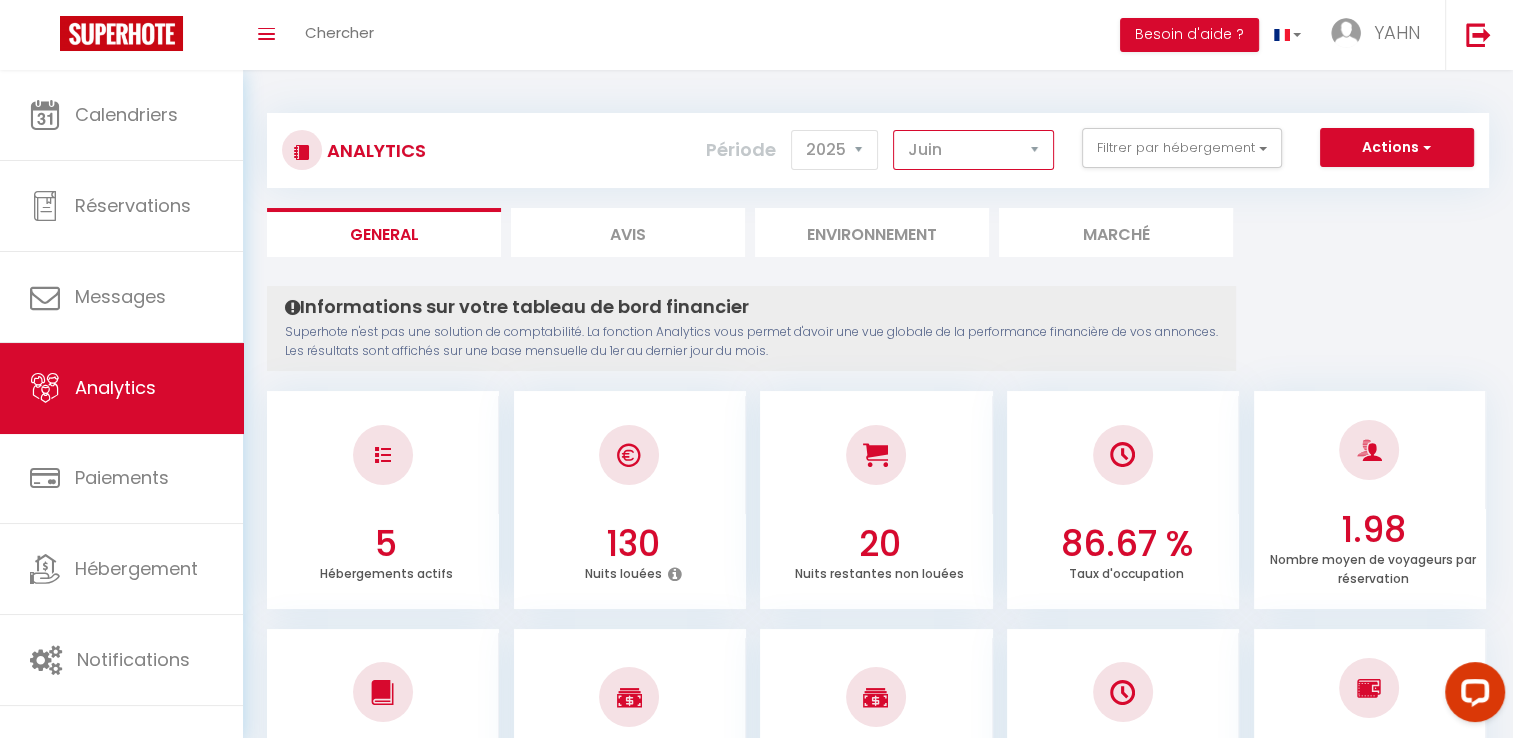 click on "[PERSON_NAME]   Mars   Avril   Mai   Juin   Juillet   Août   Septembre   Octobre   Novembre   Décembre" at bounding box center [973, 150] 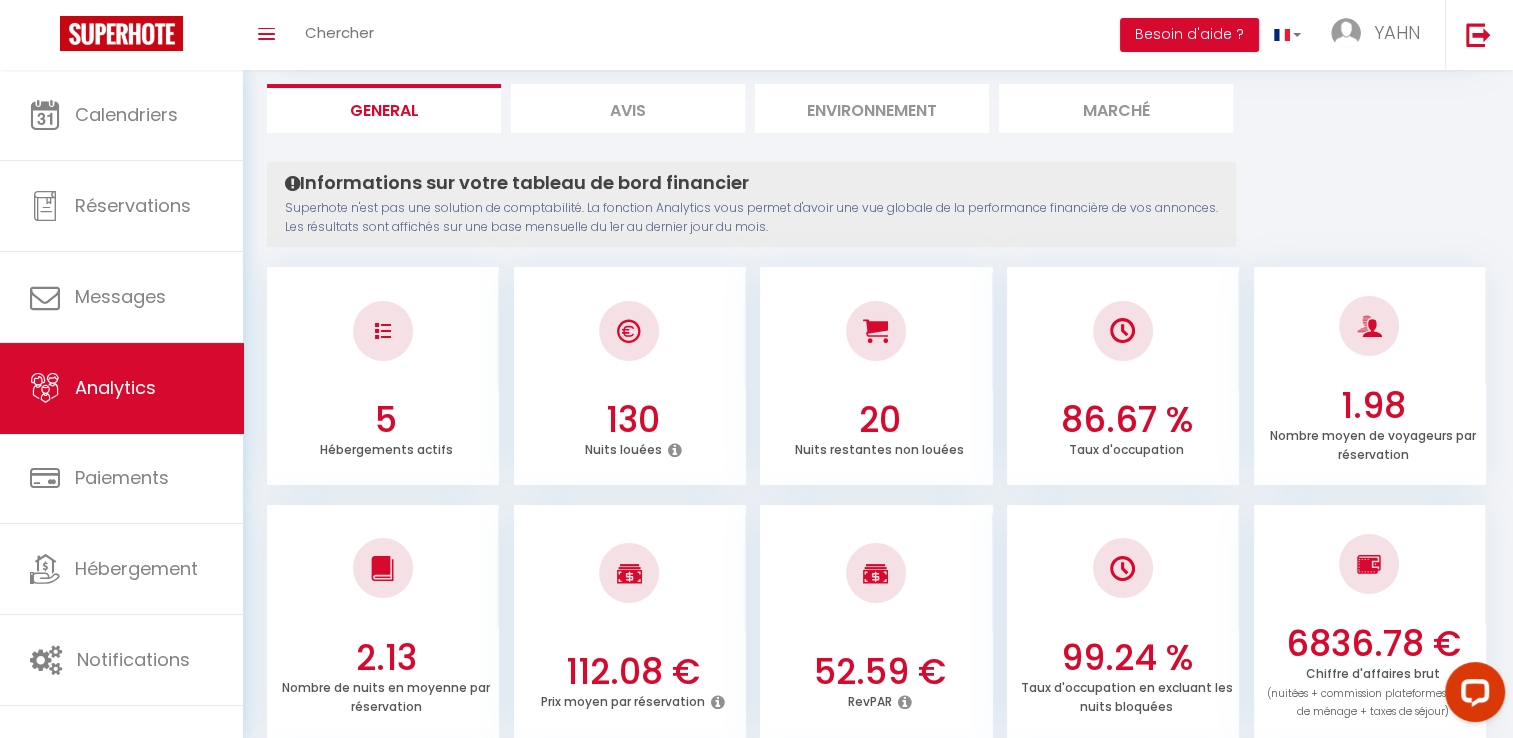 scroll, scrollTop: 0, scrollLeft: 0, axis: both 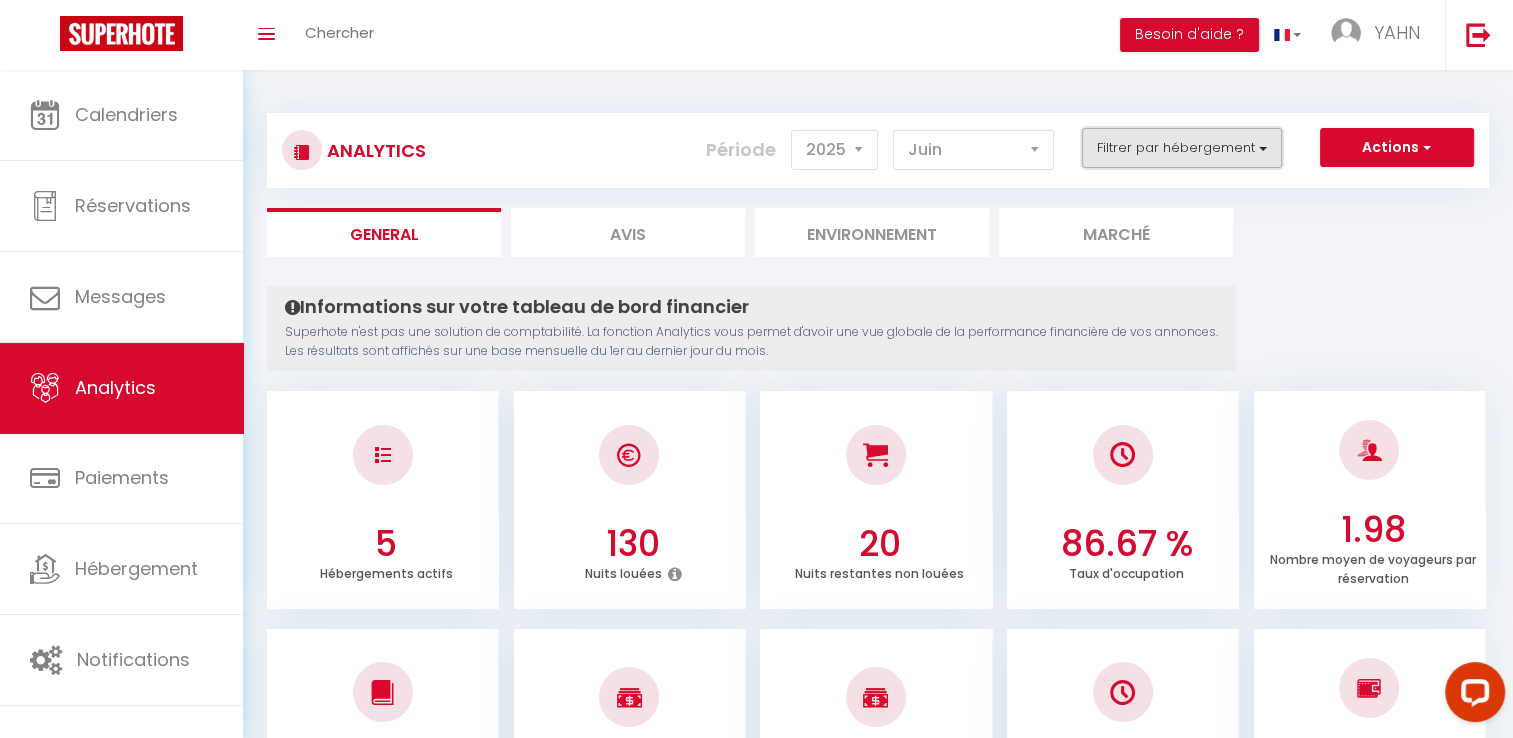 click on "Filtrer par hébergement" at bounding box center (1182, 148) 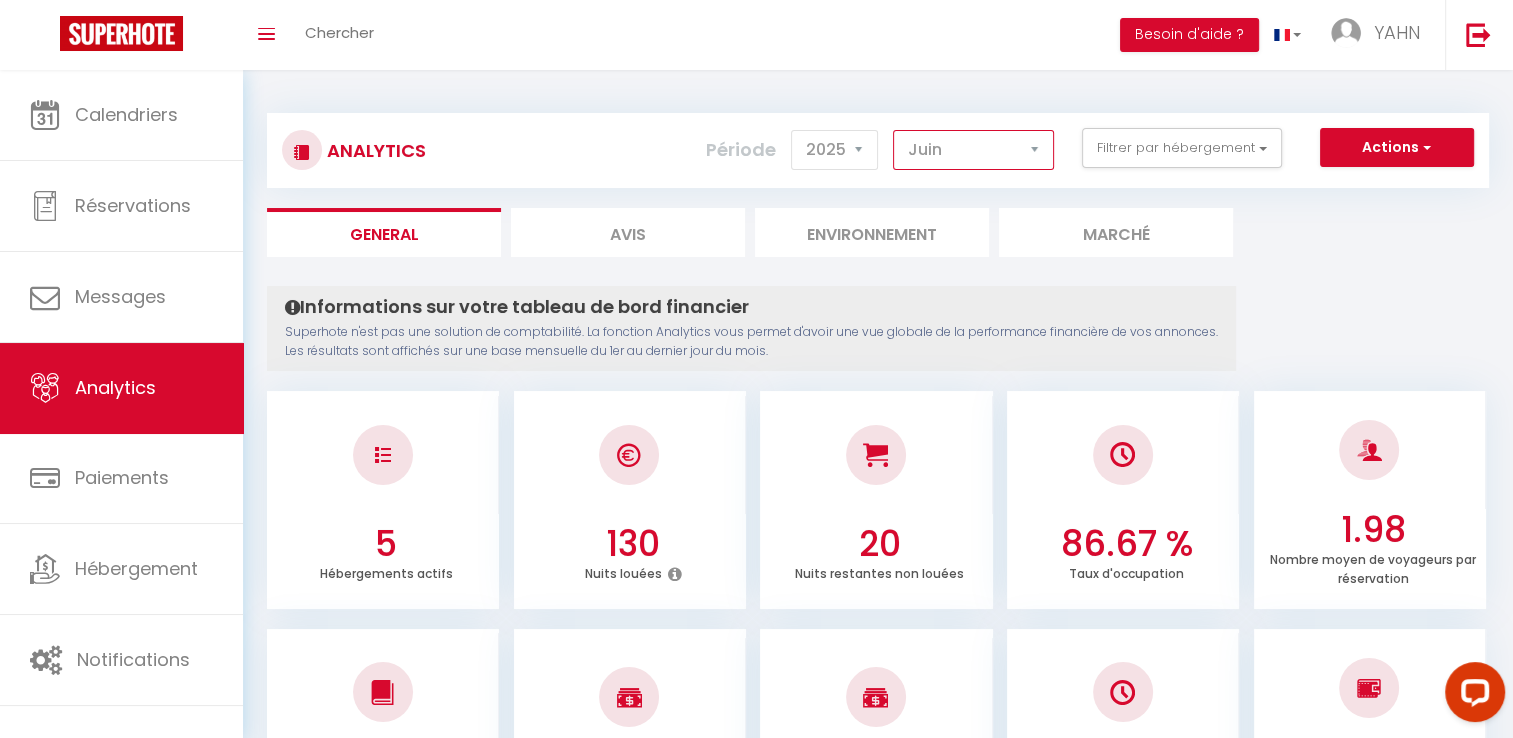 click on "[PERSON_NAME]   Mars   Avril   Mai   Juin   Juillet   Août   Septembre   Octobre   Novembre   Décembre" at bounding box center (973, 150) 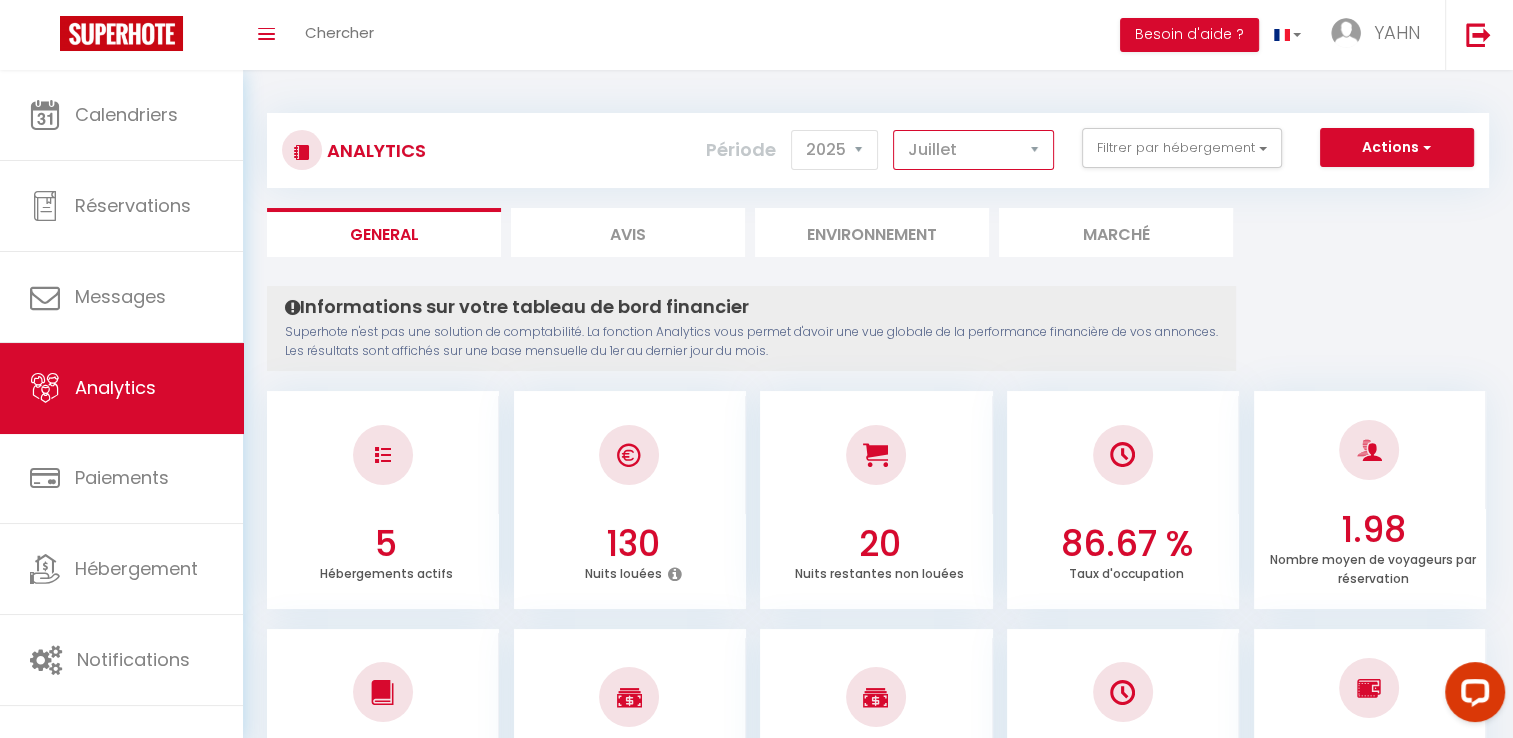 click on "[PERSON_NAME]   Mars   Avril   Mai   Juin   Juillet   Août   Septembre   Octobre   Novembre   Décembre" at bounding box center (973, 150) 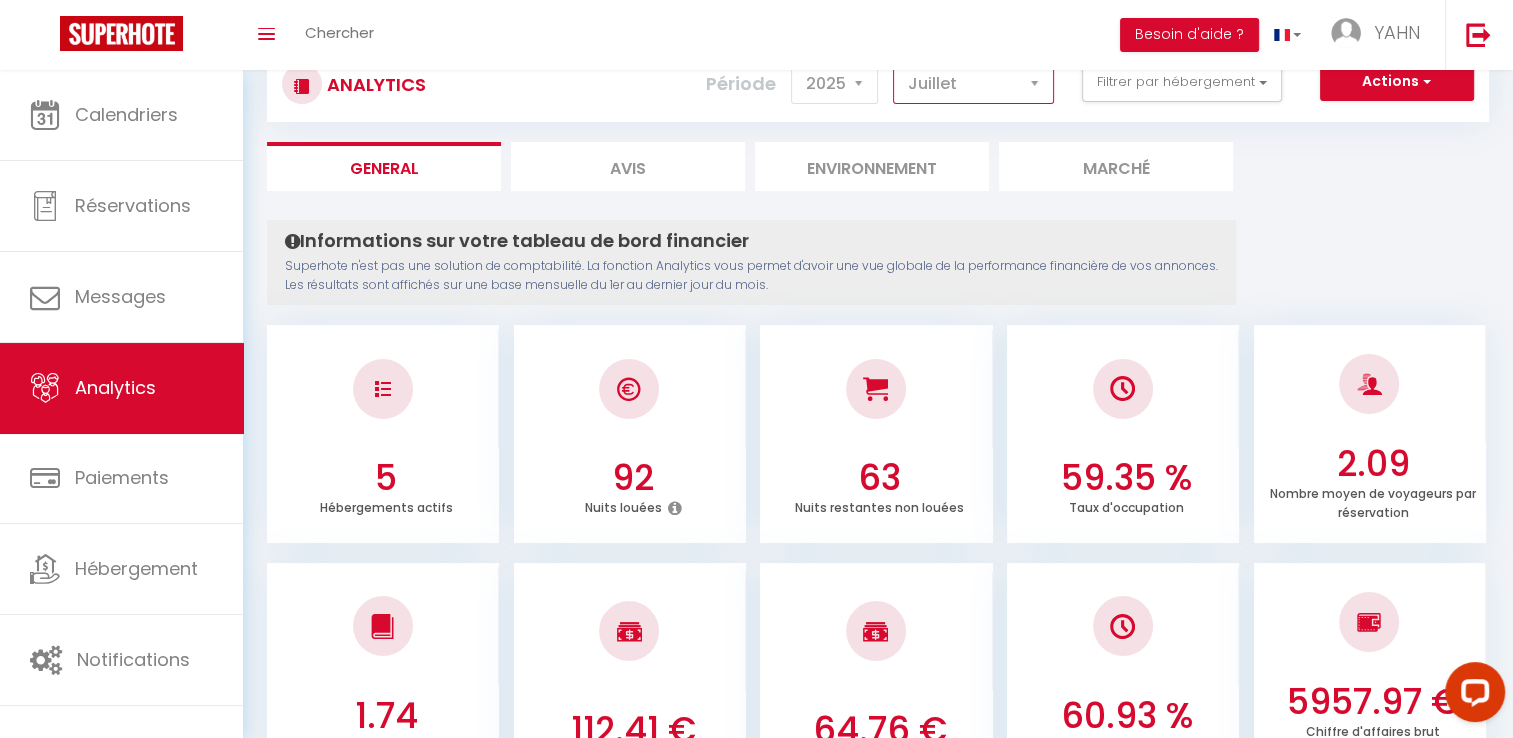 scroll, scrollTop: 0, scrollLeft: 0, axis: both 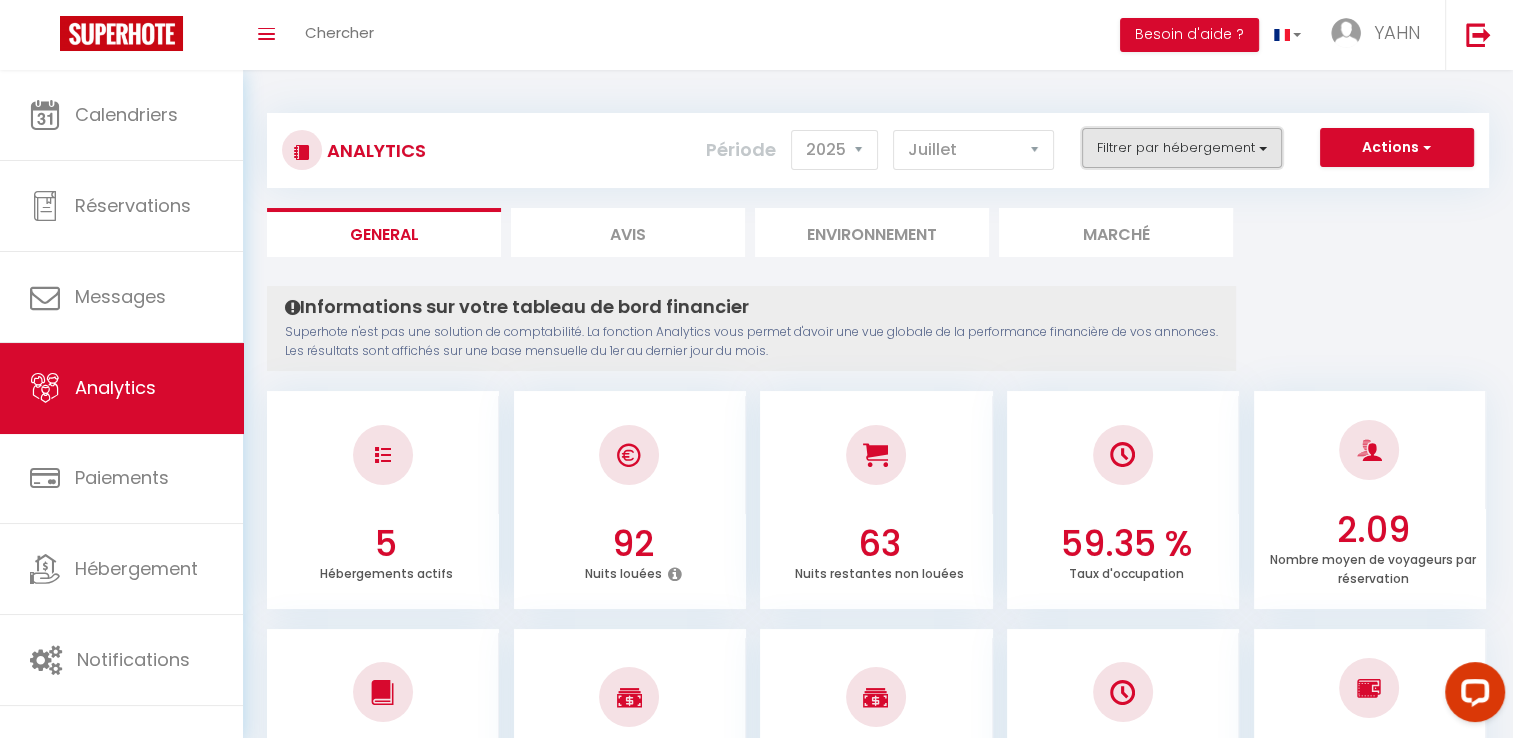 click on "Filtrer par hébergement" at bounding box center (1182, 148) 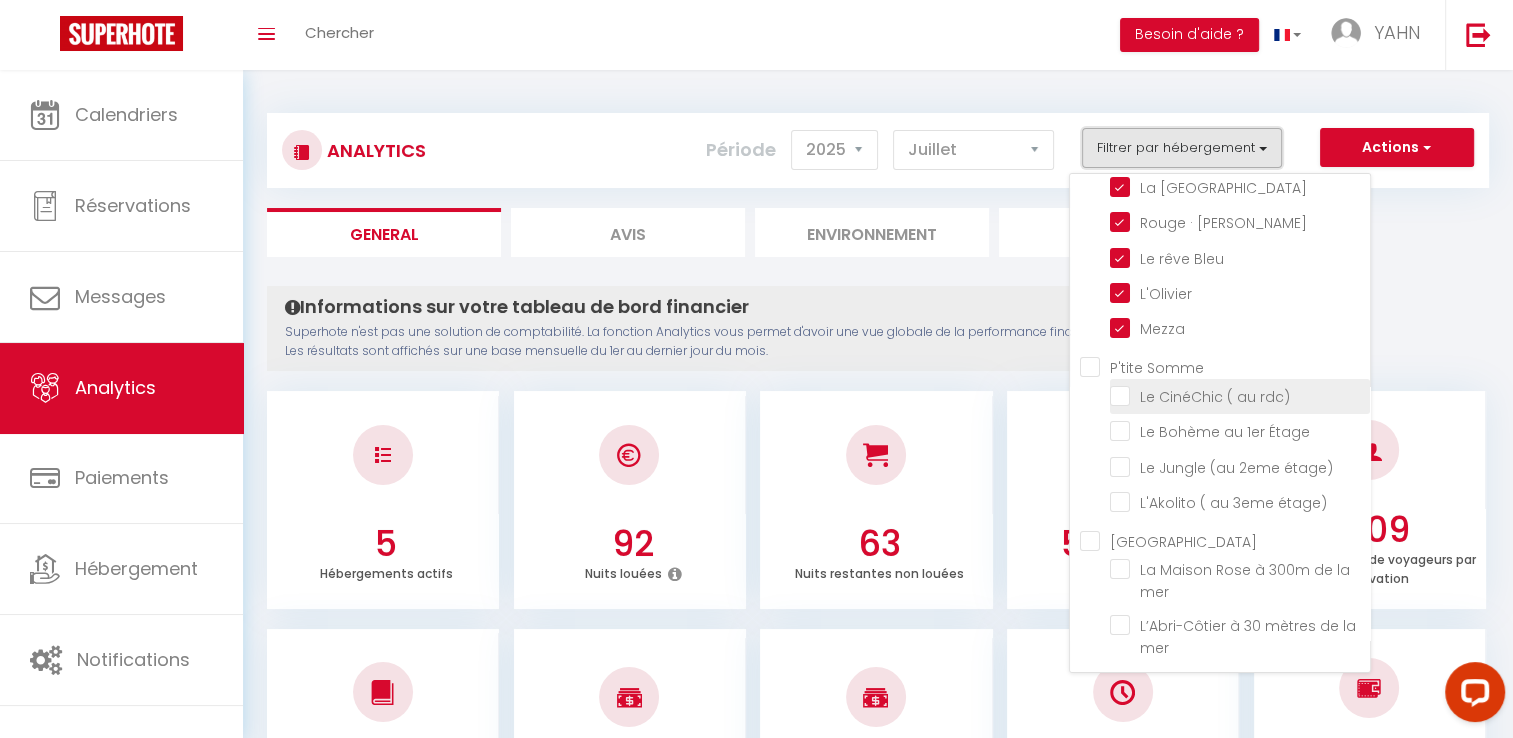 scroll, scrollTop: 0, scrollLeft: 0, axis: both 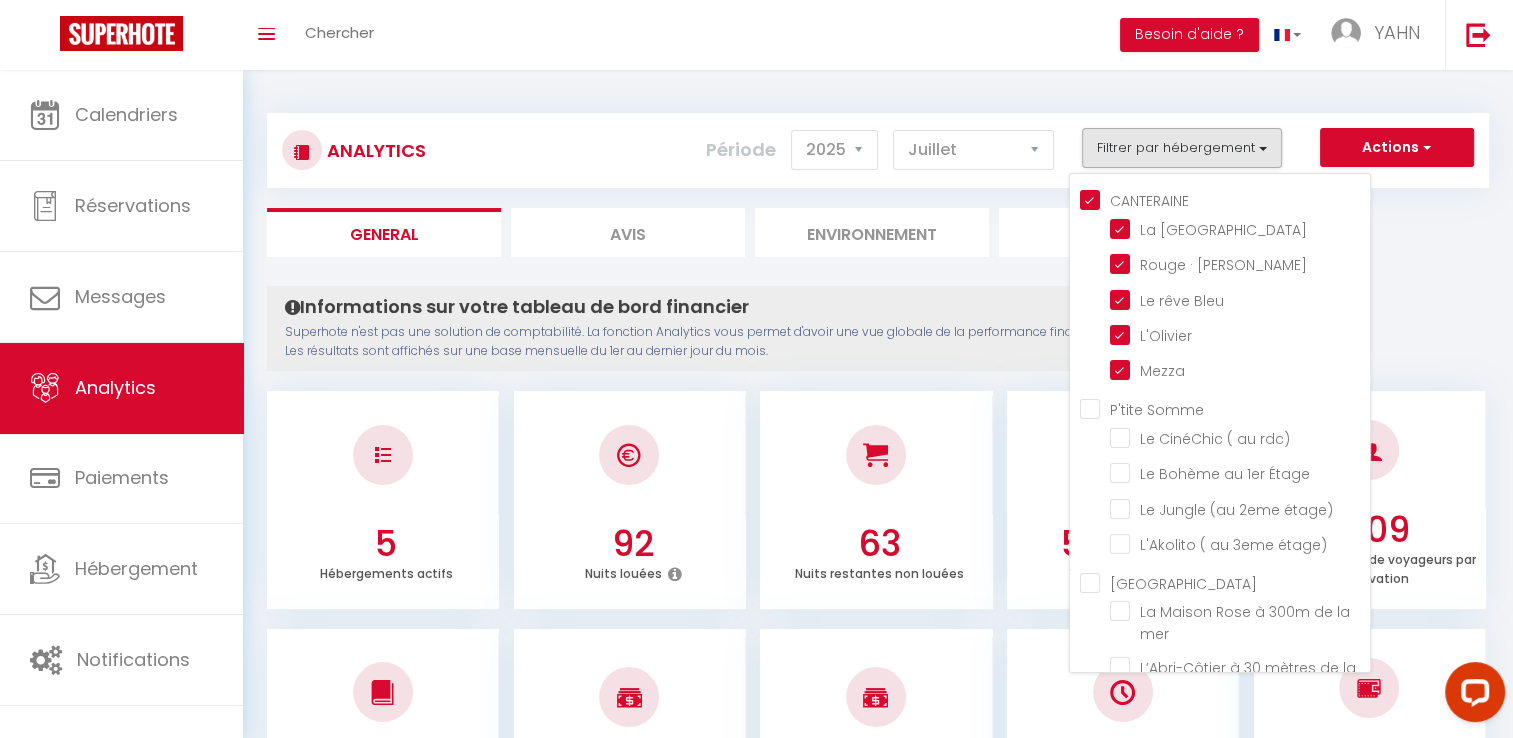 click on "CANTERAINE" at bounding box center [1225, 199] 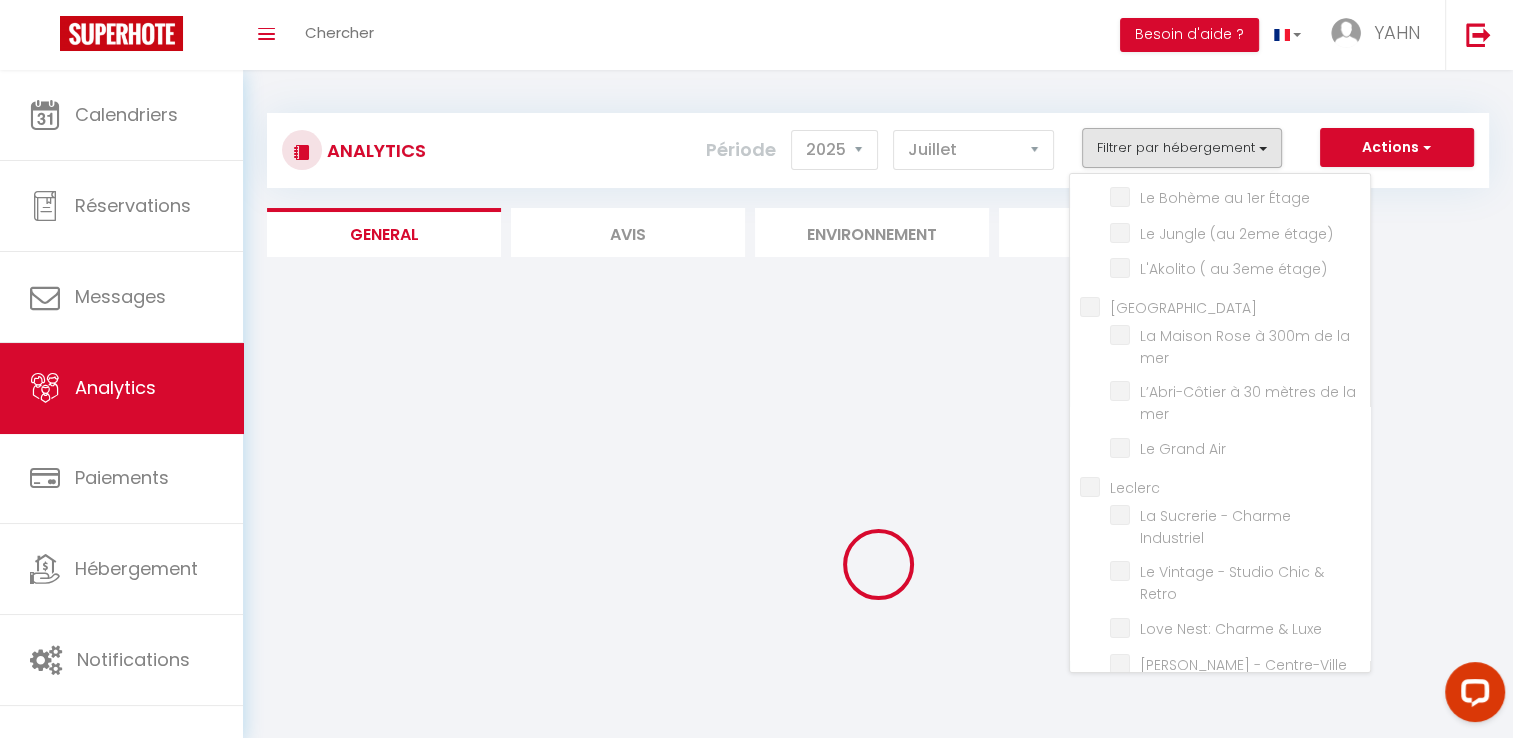 scroll, scrollTop: 321, scrollLeft: 0, axis: vertical 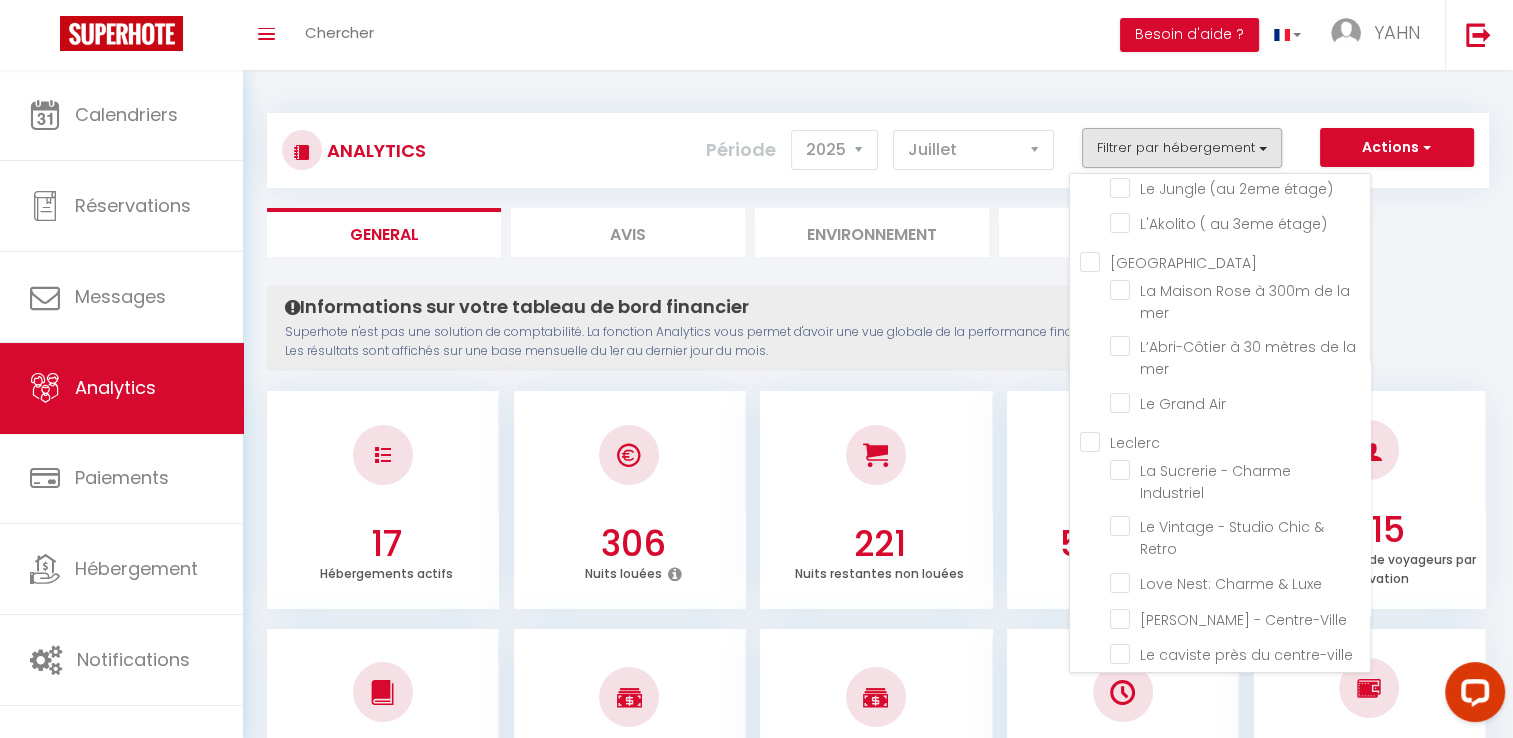 click on "Leclerc" at bounding box center [1225, 441] 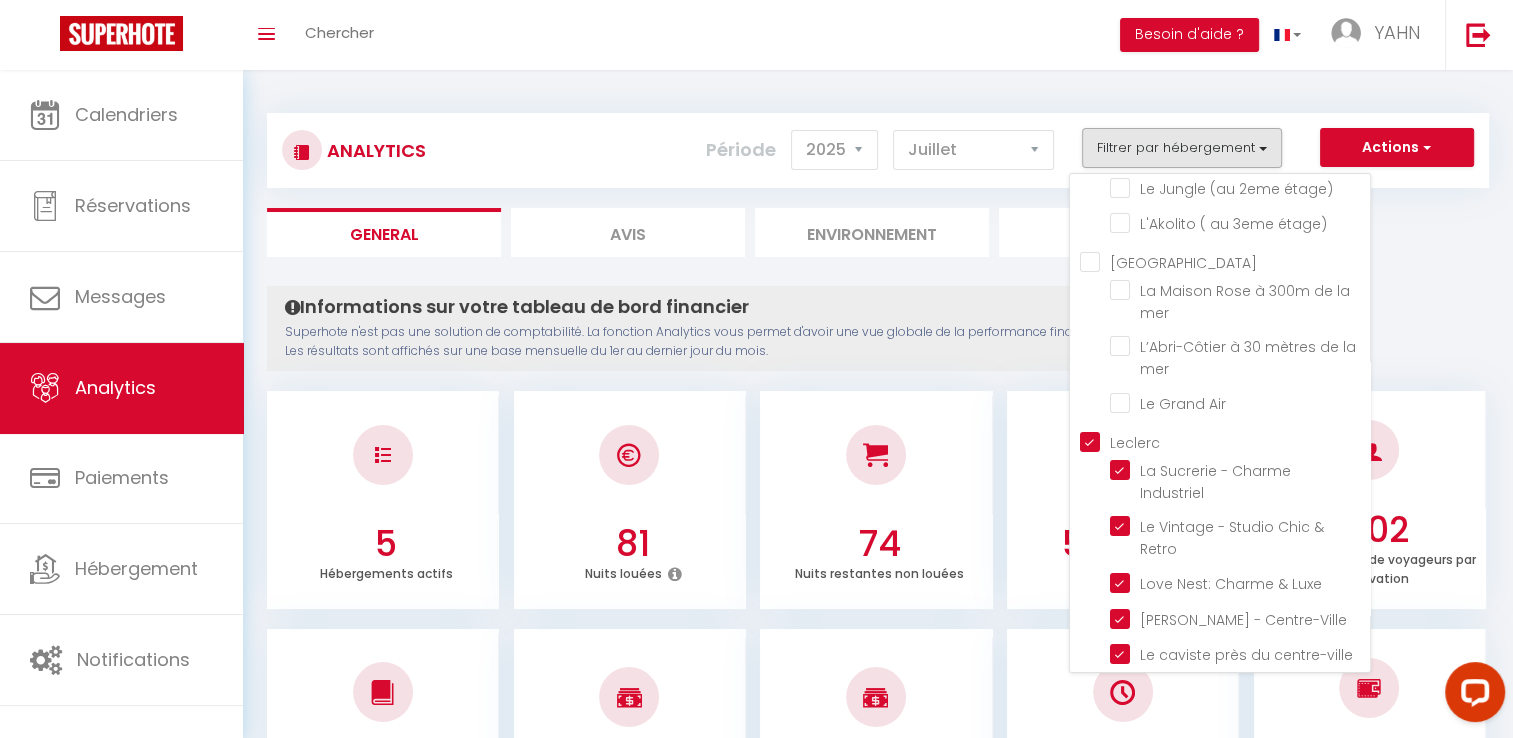 click on "Superhote n'est pas une solution de comptabilité. La fonction Analytics vous permet d'avoir une vue globale de la performance financière de vos annonces.
Les résultats sont affichés sur une base mensuelle du 1er au dernier jour du mois." at bounding box center (751, 342) 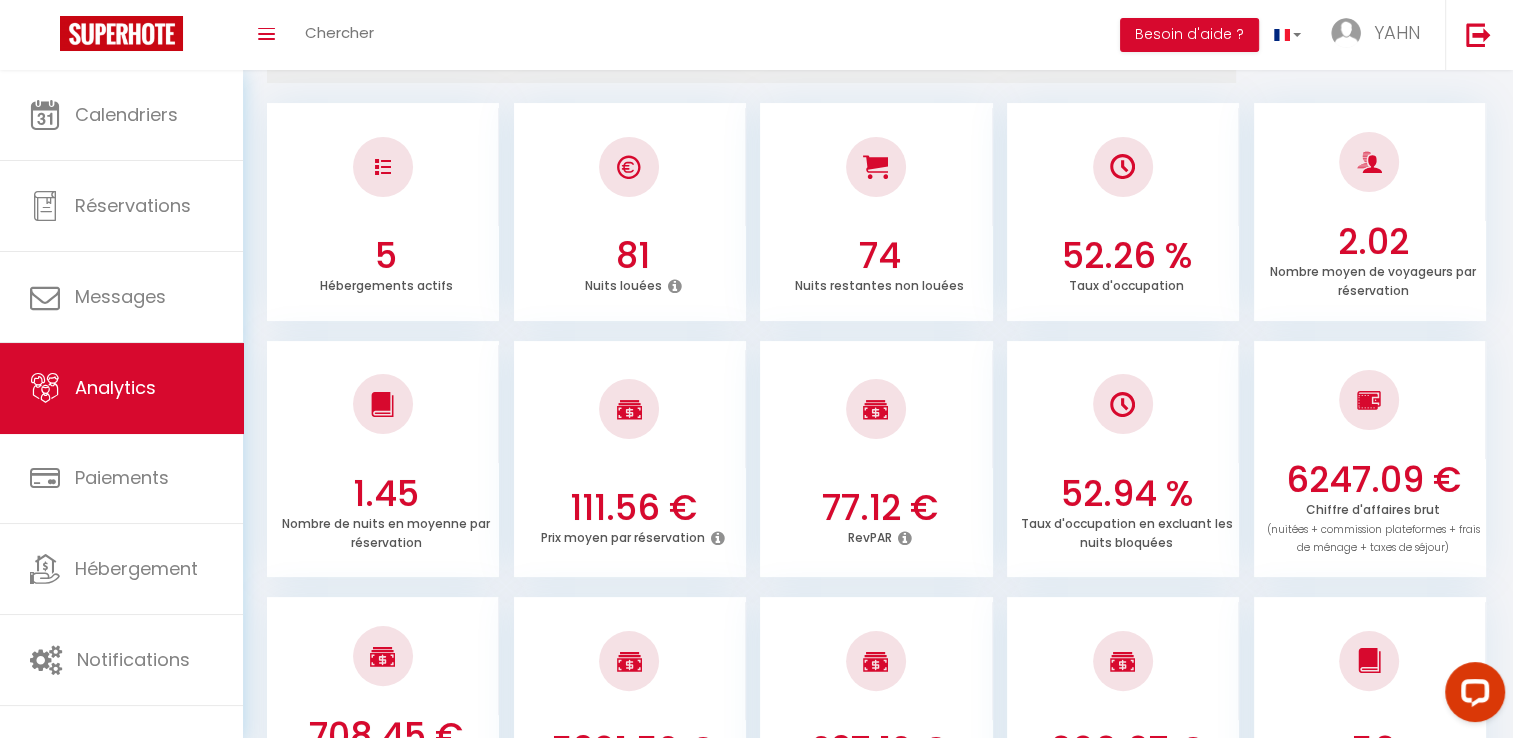 scroll, scrollTop: 0, scrollLeft: 0, axis: both 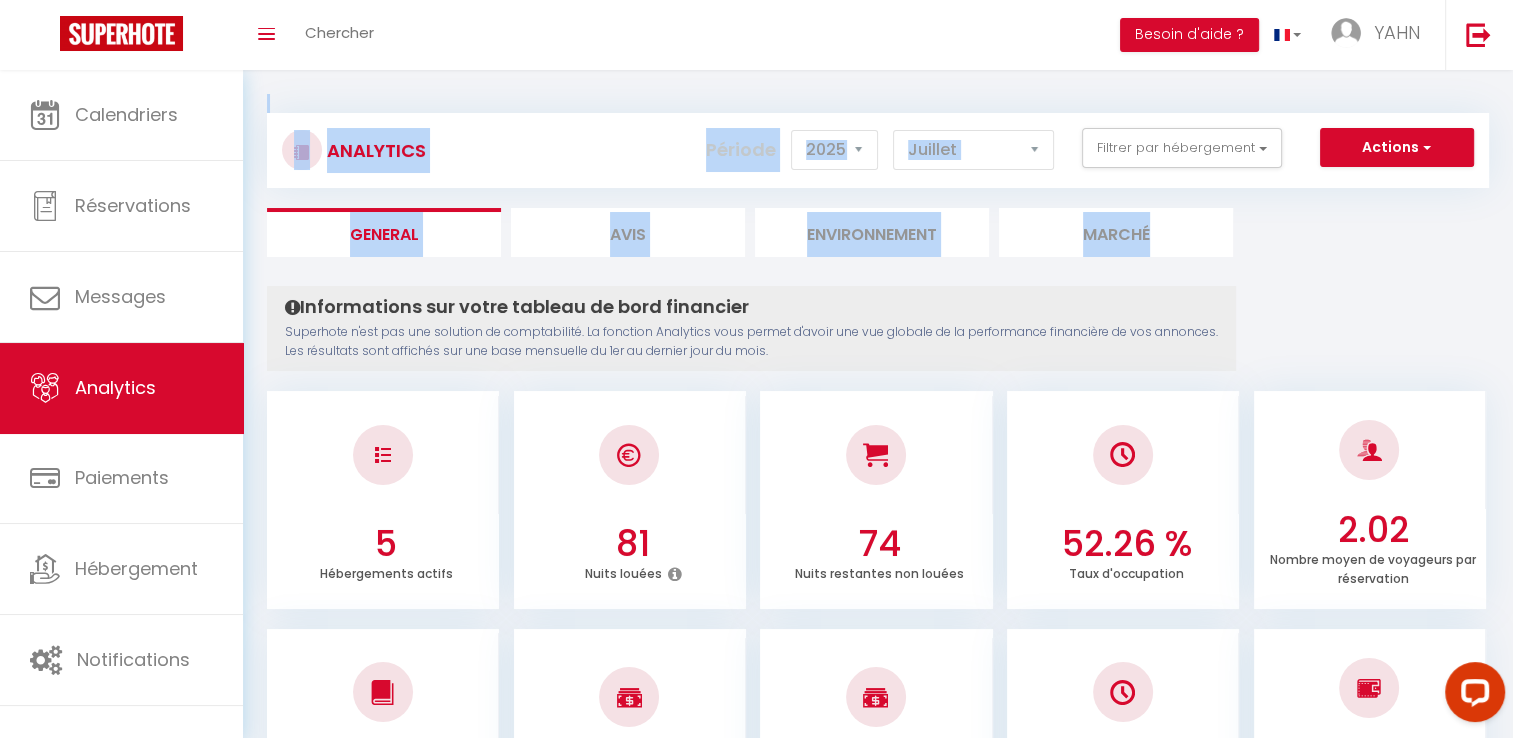 drag, startPoint x: 1120, startPoint y: 275, endPoint x: 1209, endPoint y: 69, distance: 224.40366 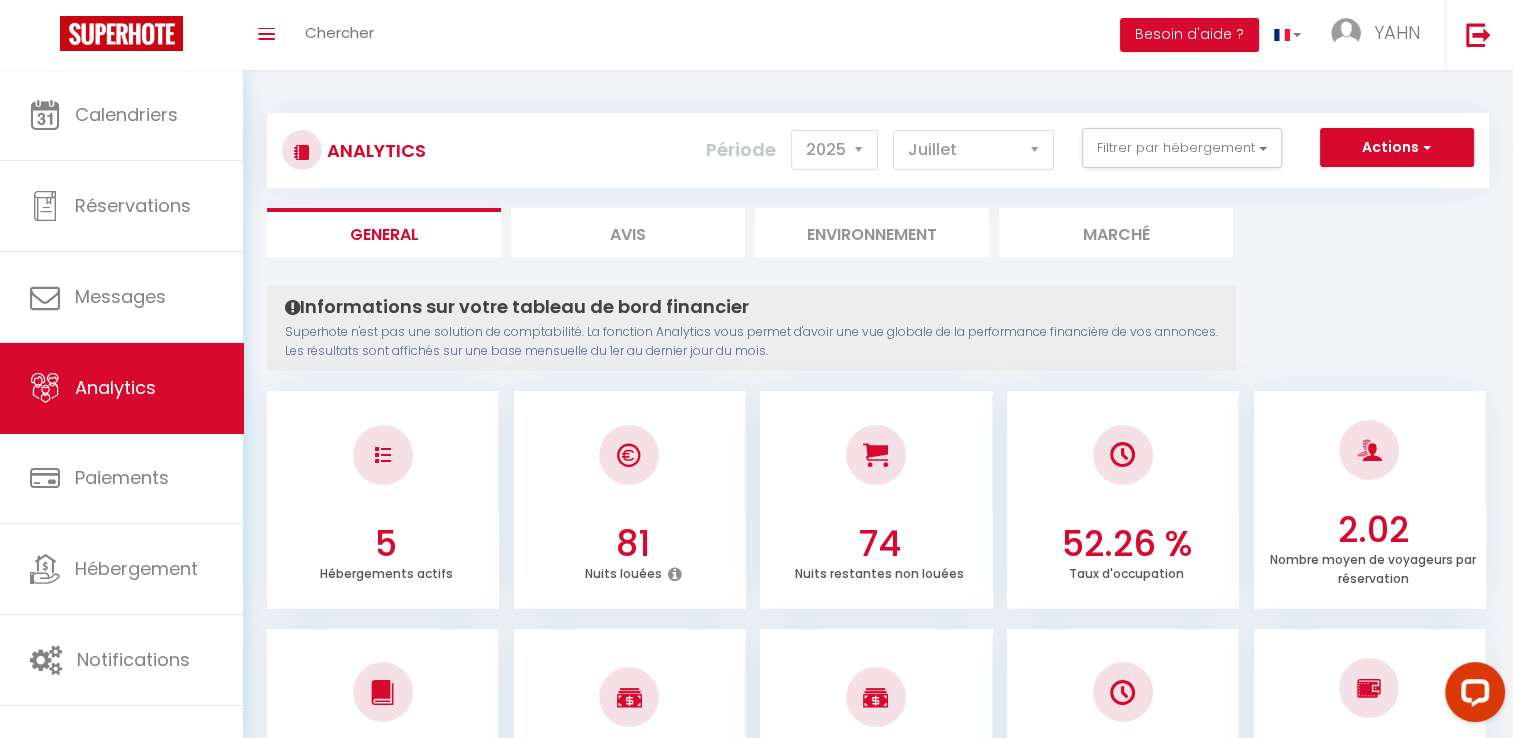 drag, startPoint x: 1209, startPoint y: 69, endPoint x: 1356, endPoint y: 406, distance: 367.66562 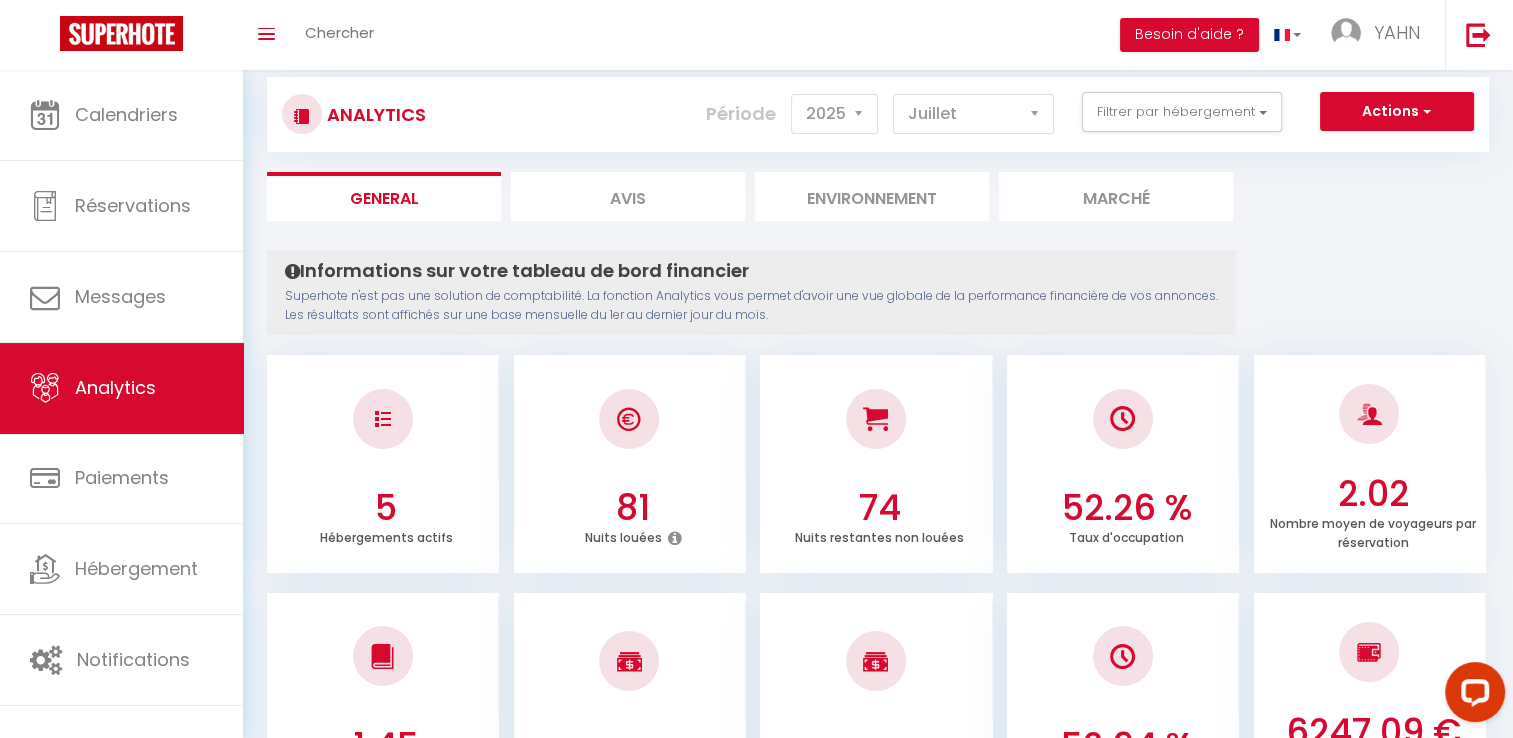 scroll, scrollTop: 0, scrollLeft: 0, axis: both 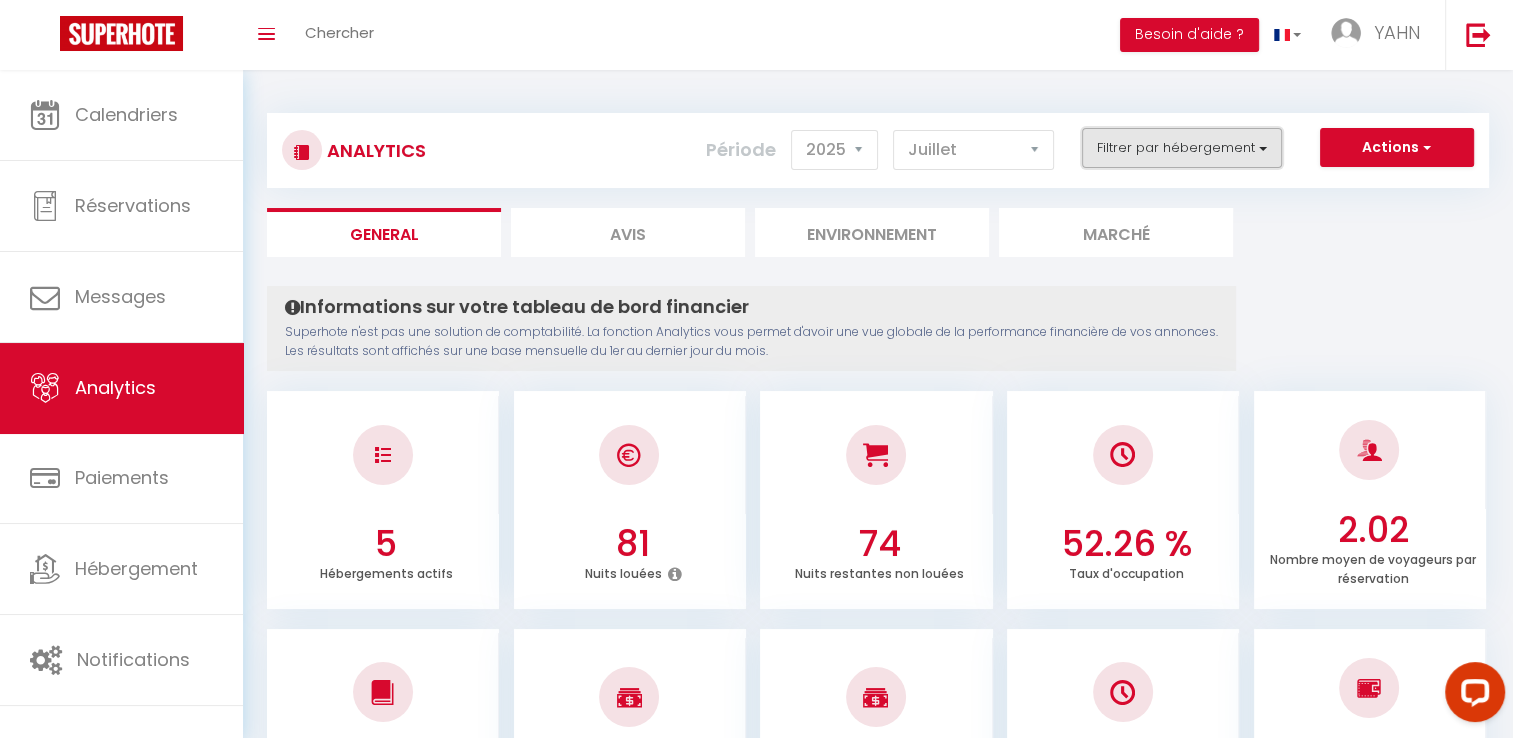 click on "Filtrer par hébergement" at bounding box center [1182, 148] 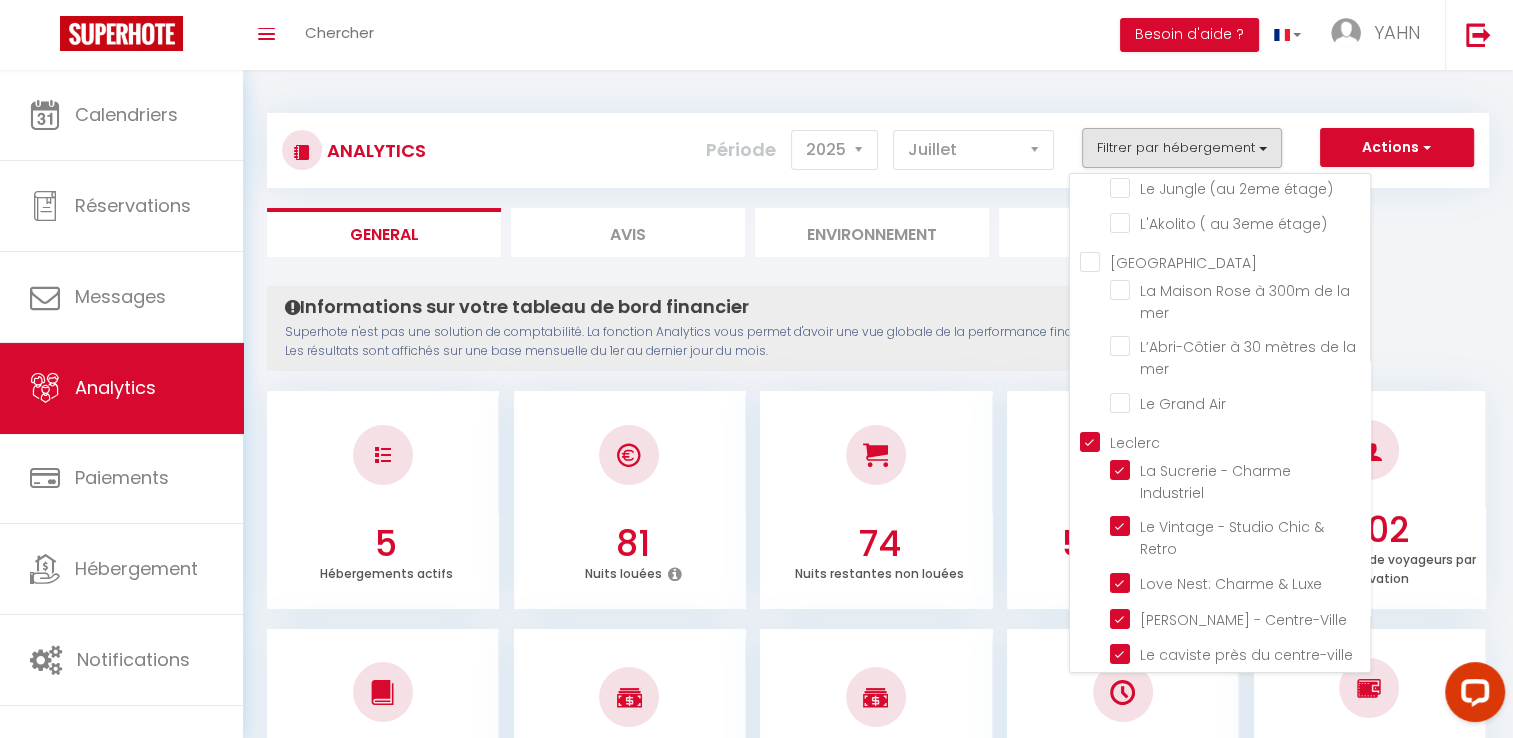 click on "Leclerc" at bounding box center [1225, 441] 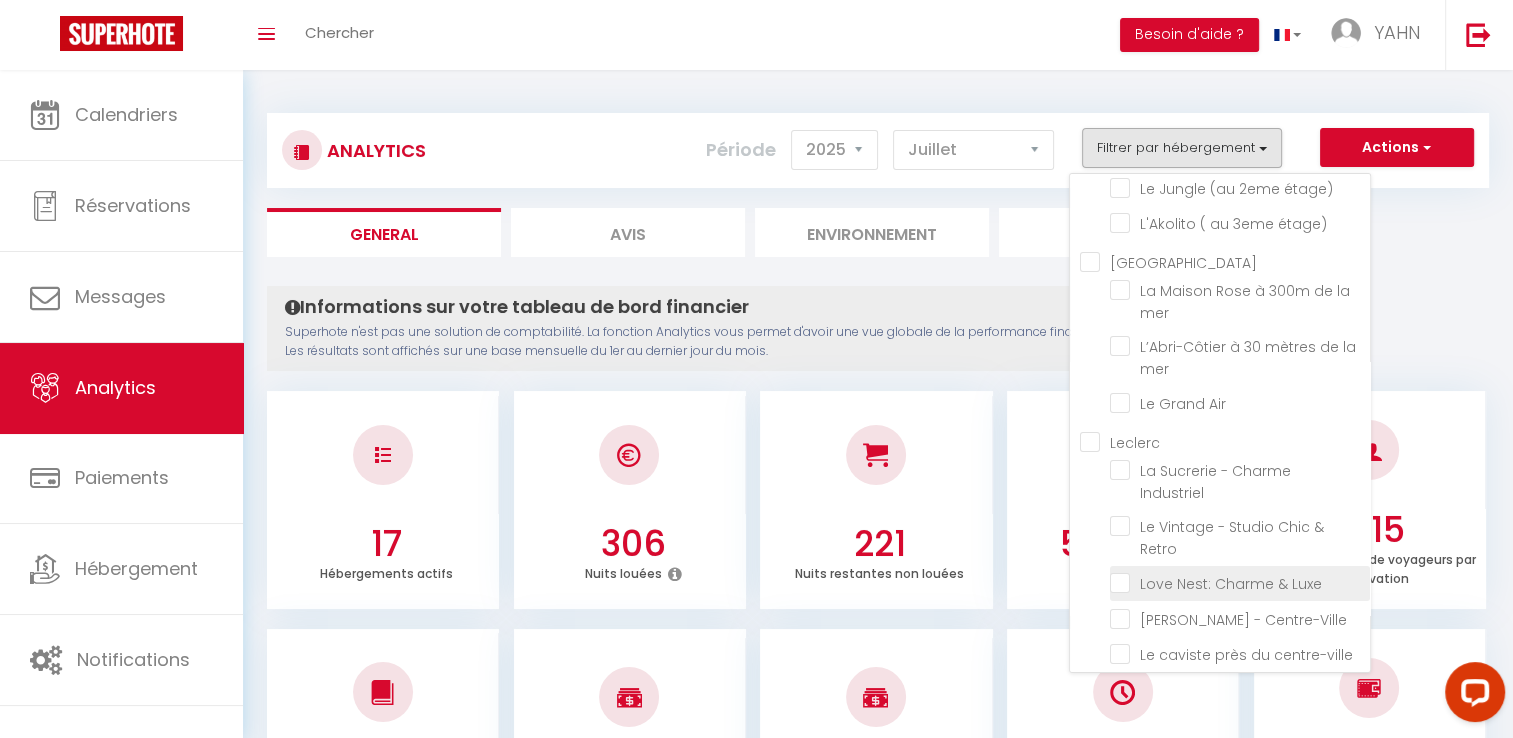 click at bounding box center (1240, 582) 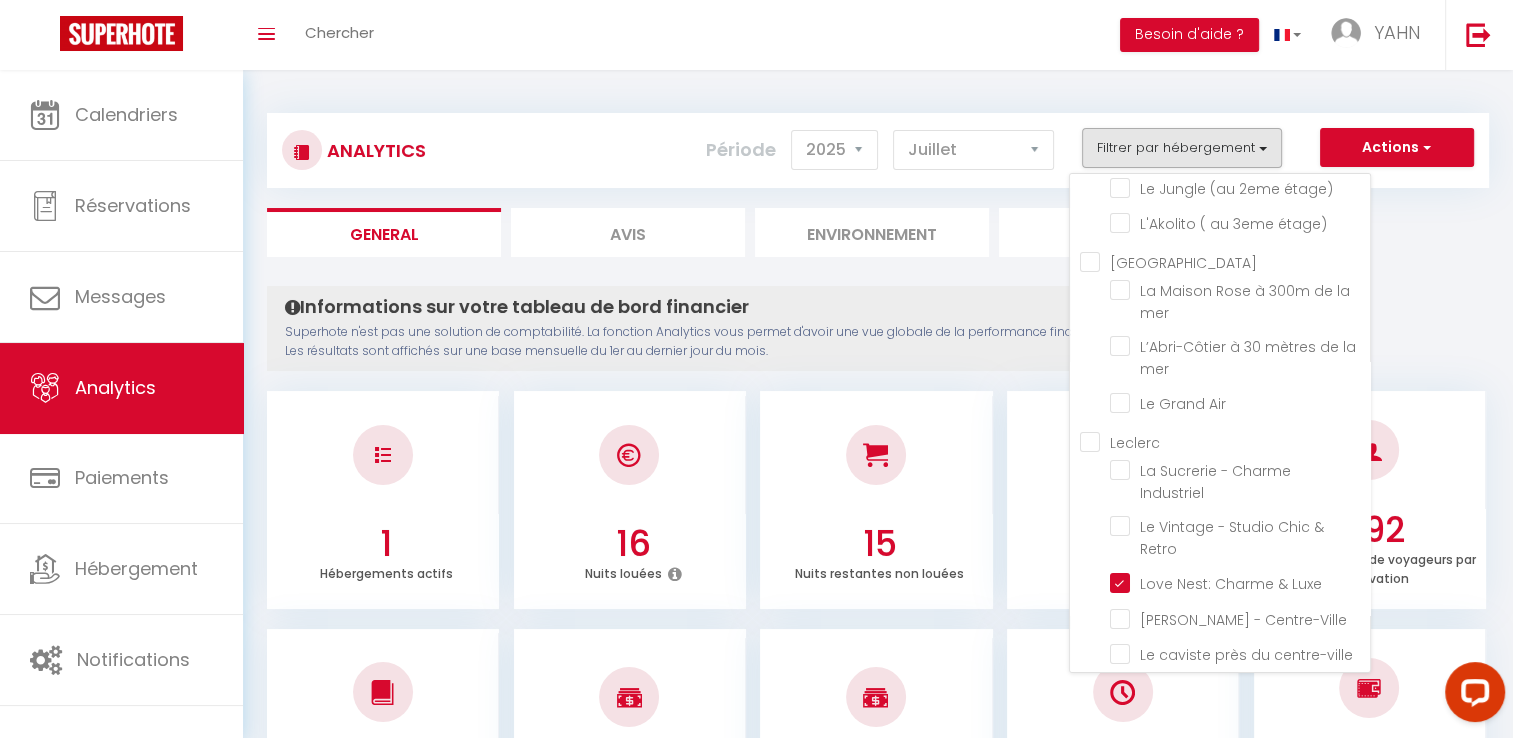 click at bounding box center (1370, 450) 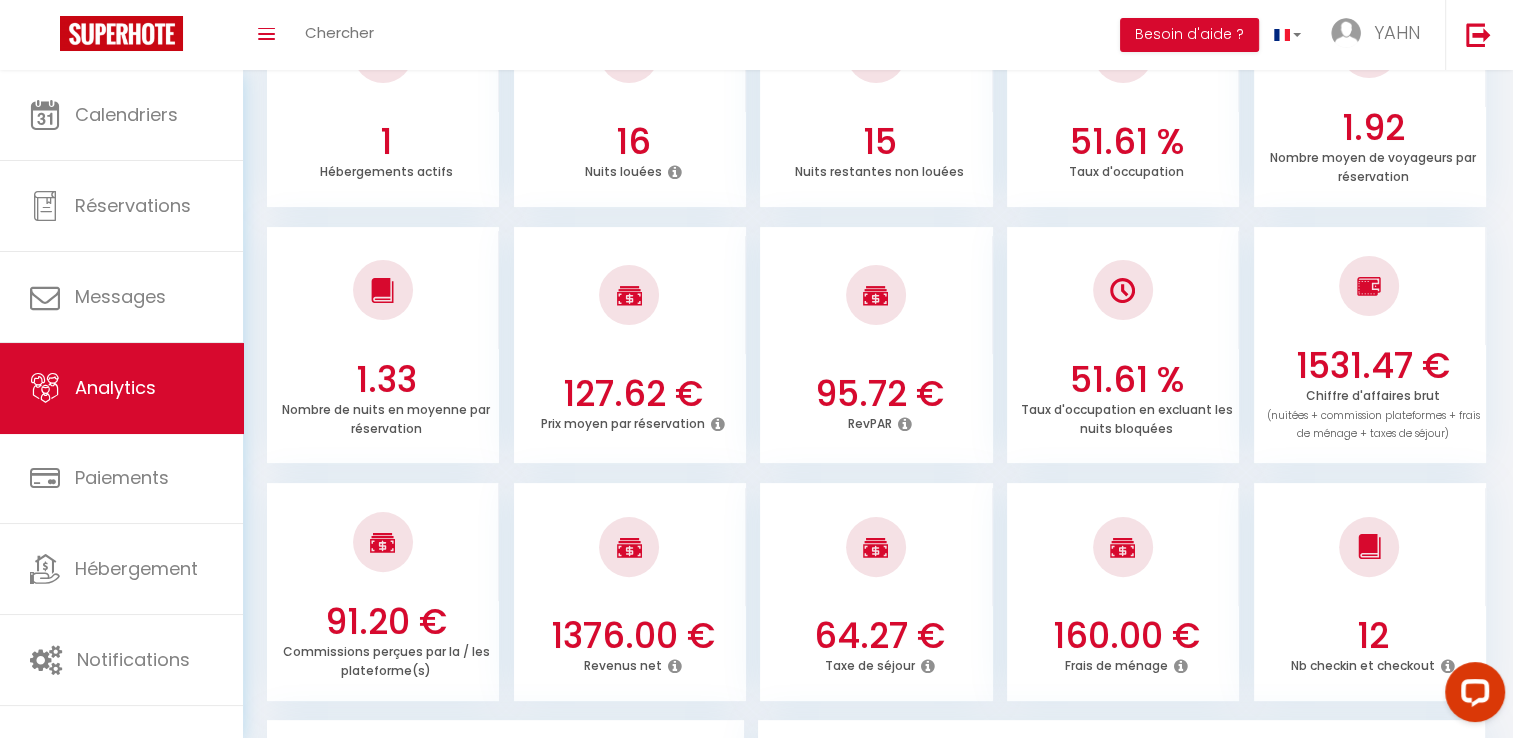 scroll, scrollTop: 384, scrollLeft: 0, axis: vertical 